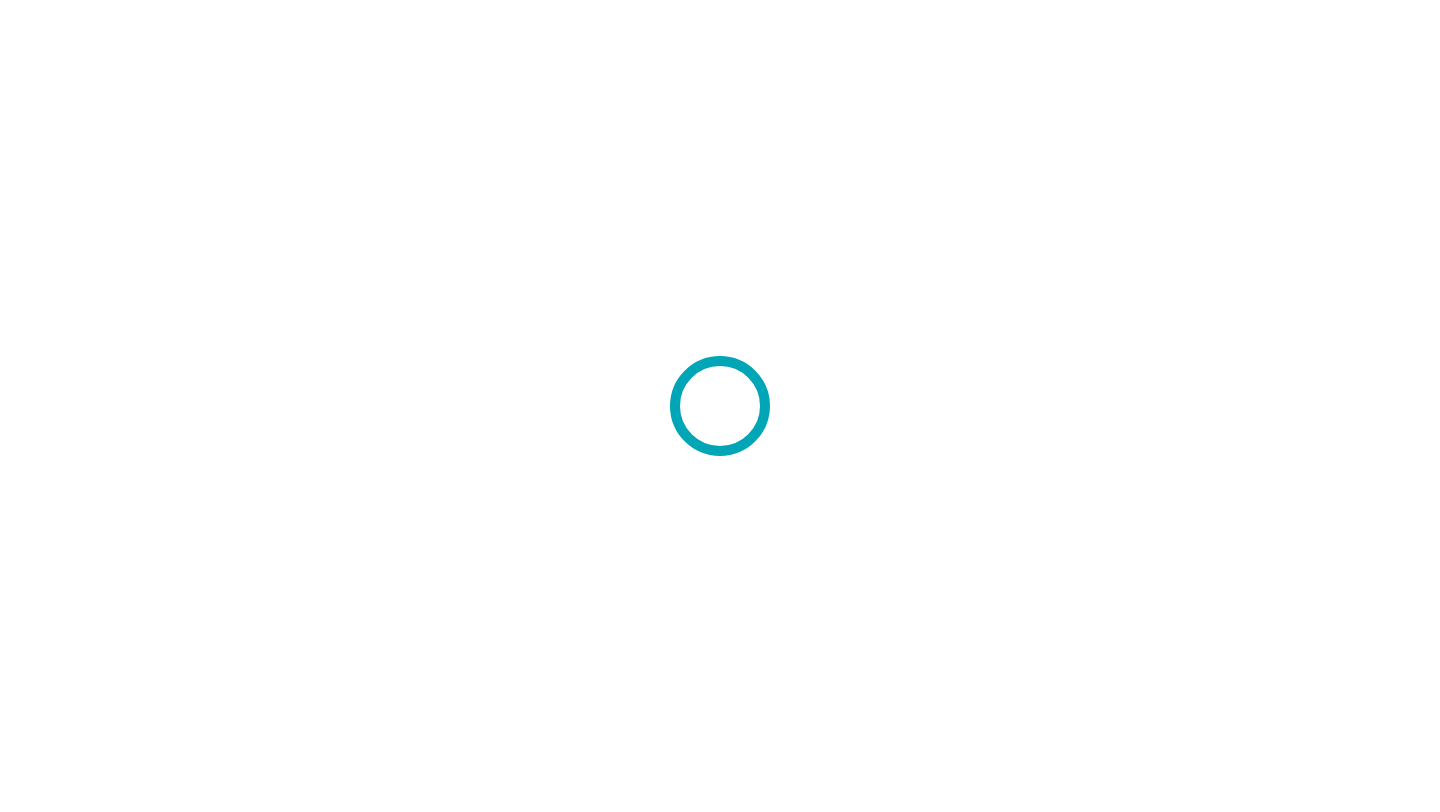 scroll, scrollTop: 0, scrollLeft: 0, axis: both 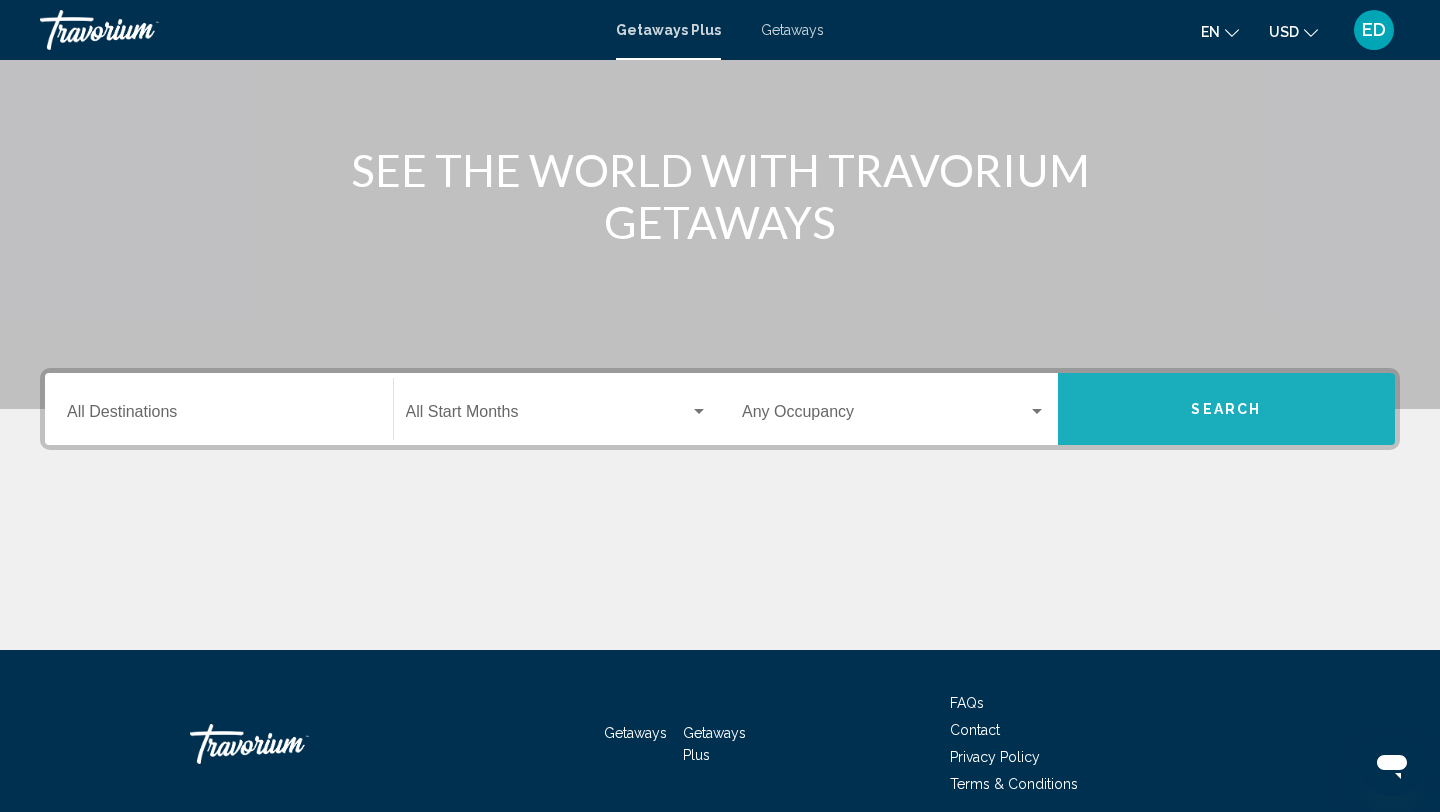 click on "Search" at bounding box center (1227, 409) 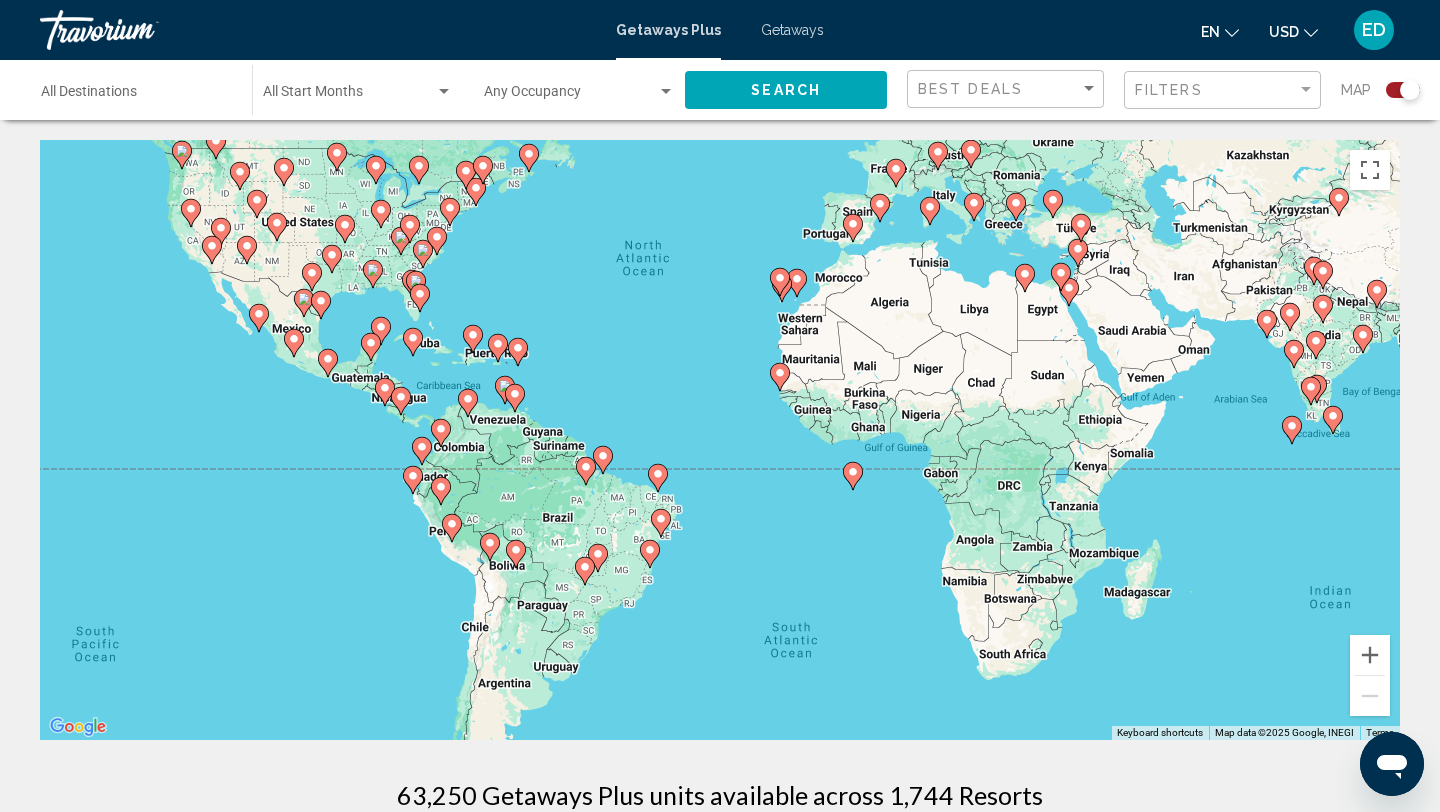 drag, startPoint x: 675, startPoint y: 585, endPoint x: 661, endPoint y: 435, distance: 150.65192 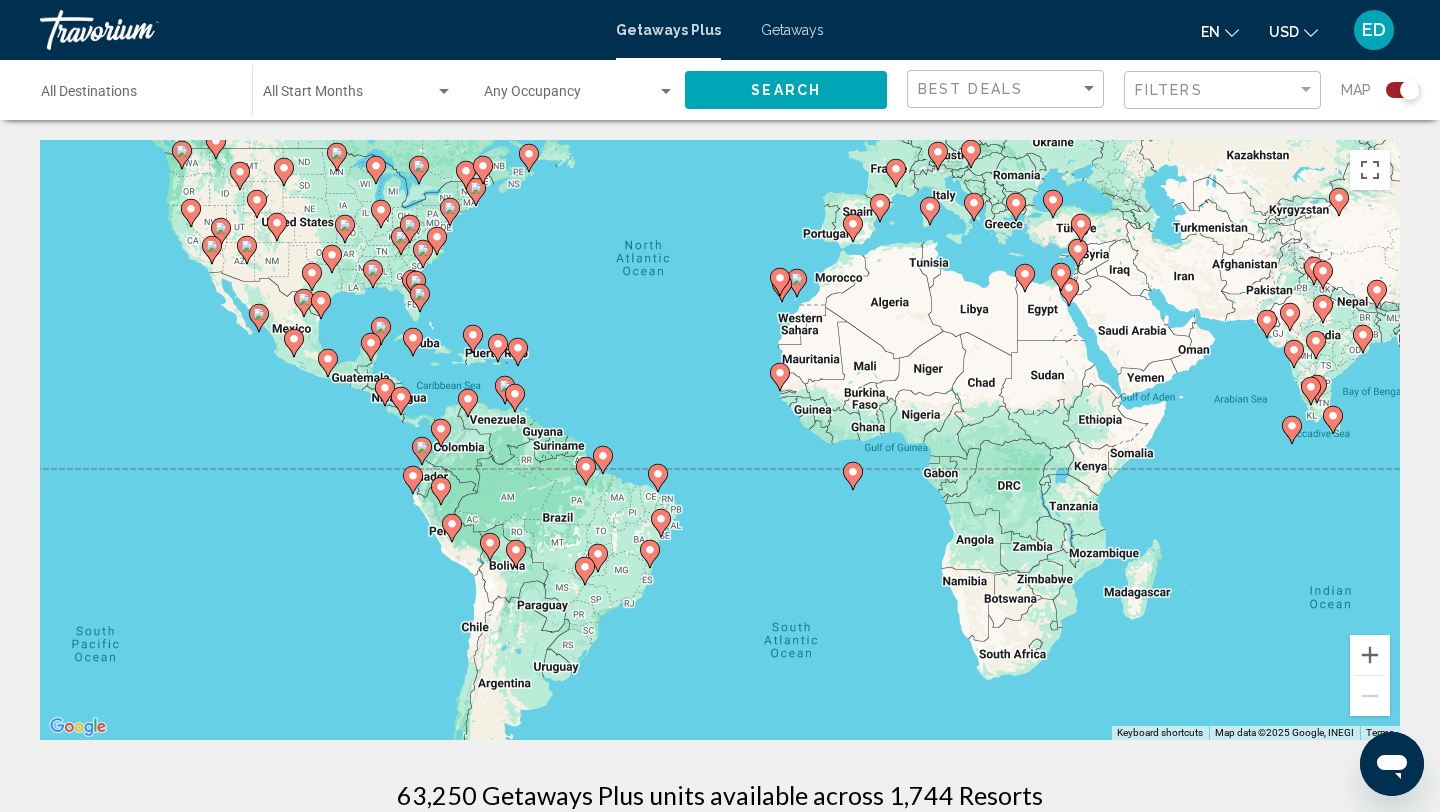click on "To activate drag with keyboard, press Alt + Enter. Once in keyboard drag state, use the arrow keys to move the marker. To complete the drag, press the Enter key. To cancel, press Escape." at bounding box center [720, 440] 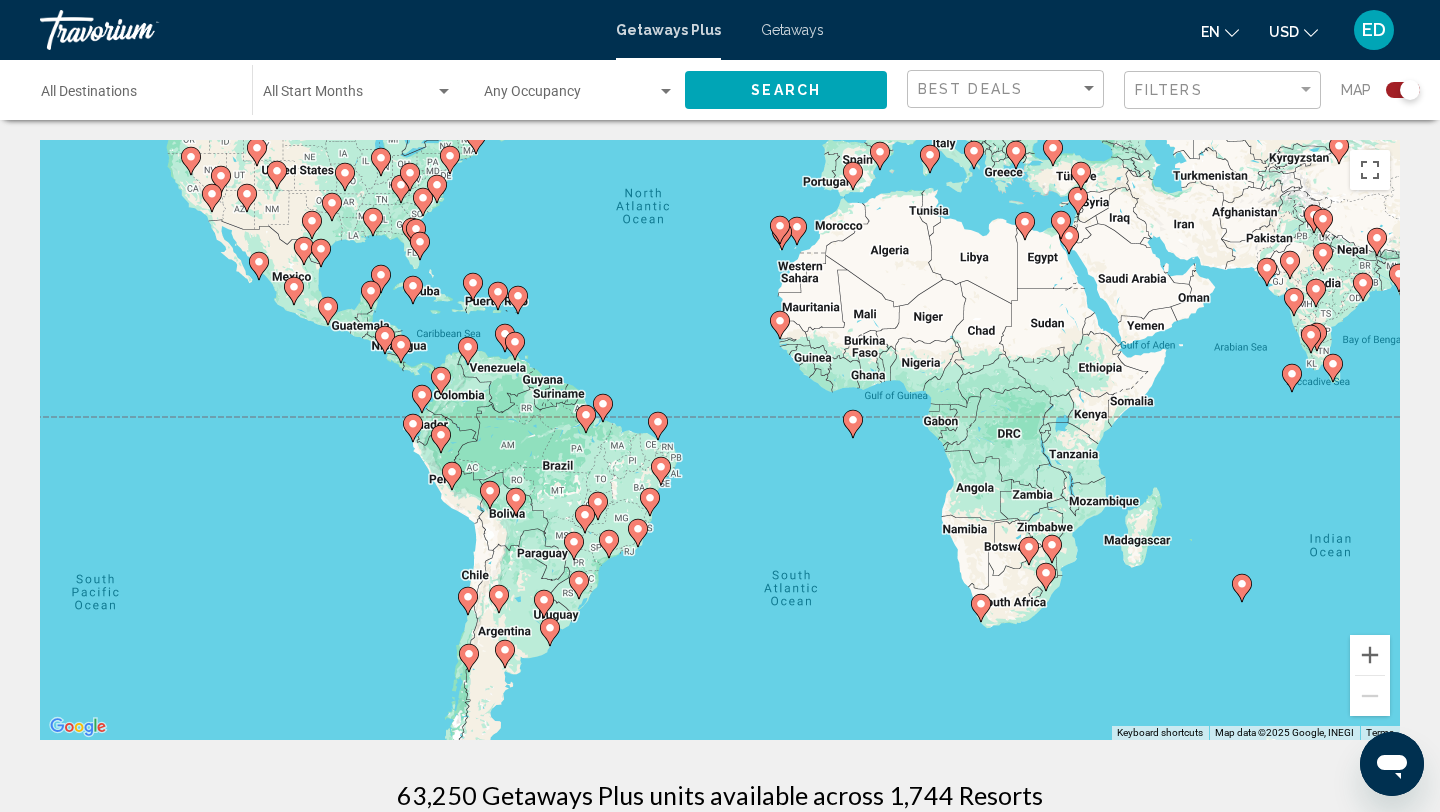 drag, startPoint x: 672, startPoint y: 708, endPoint x: 670, endPoint y: 649, distance: 59.03389 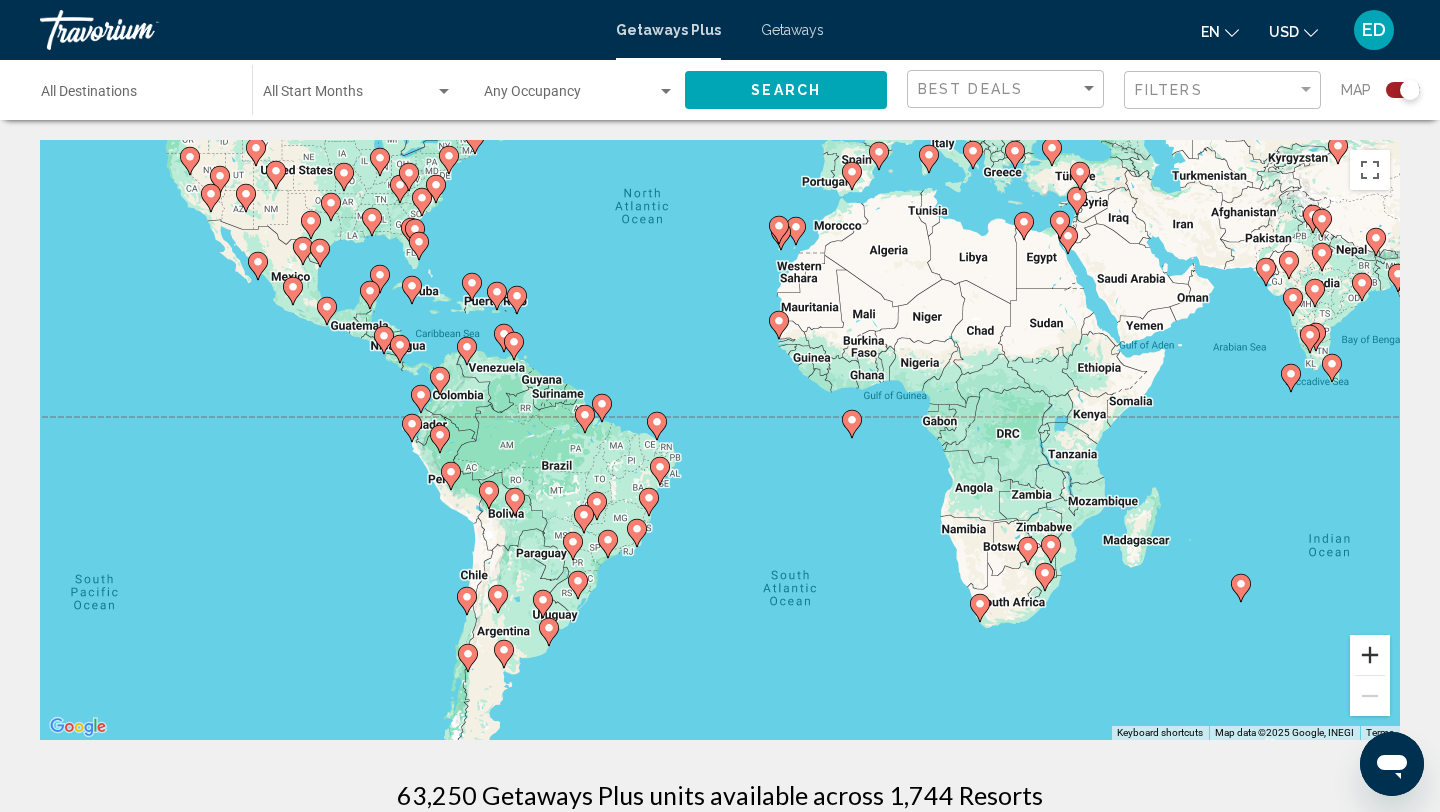 click at bounding box center (1370, 655) 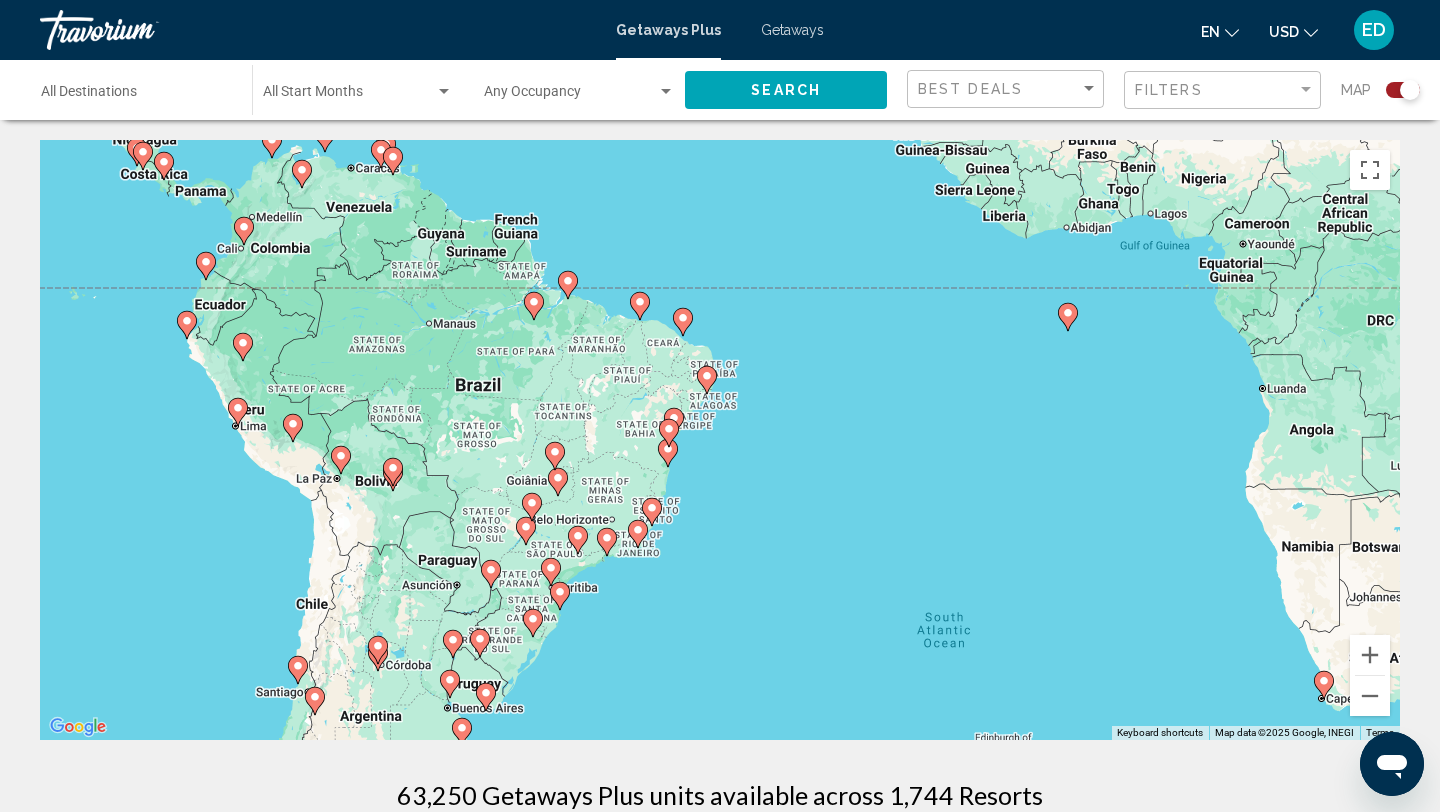drag, startPoint x: 698, startPoint y: 652, endPoint x: 782, endPoint y: 545, distance: 136.03308 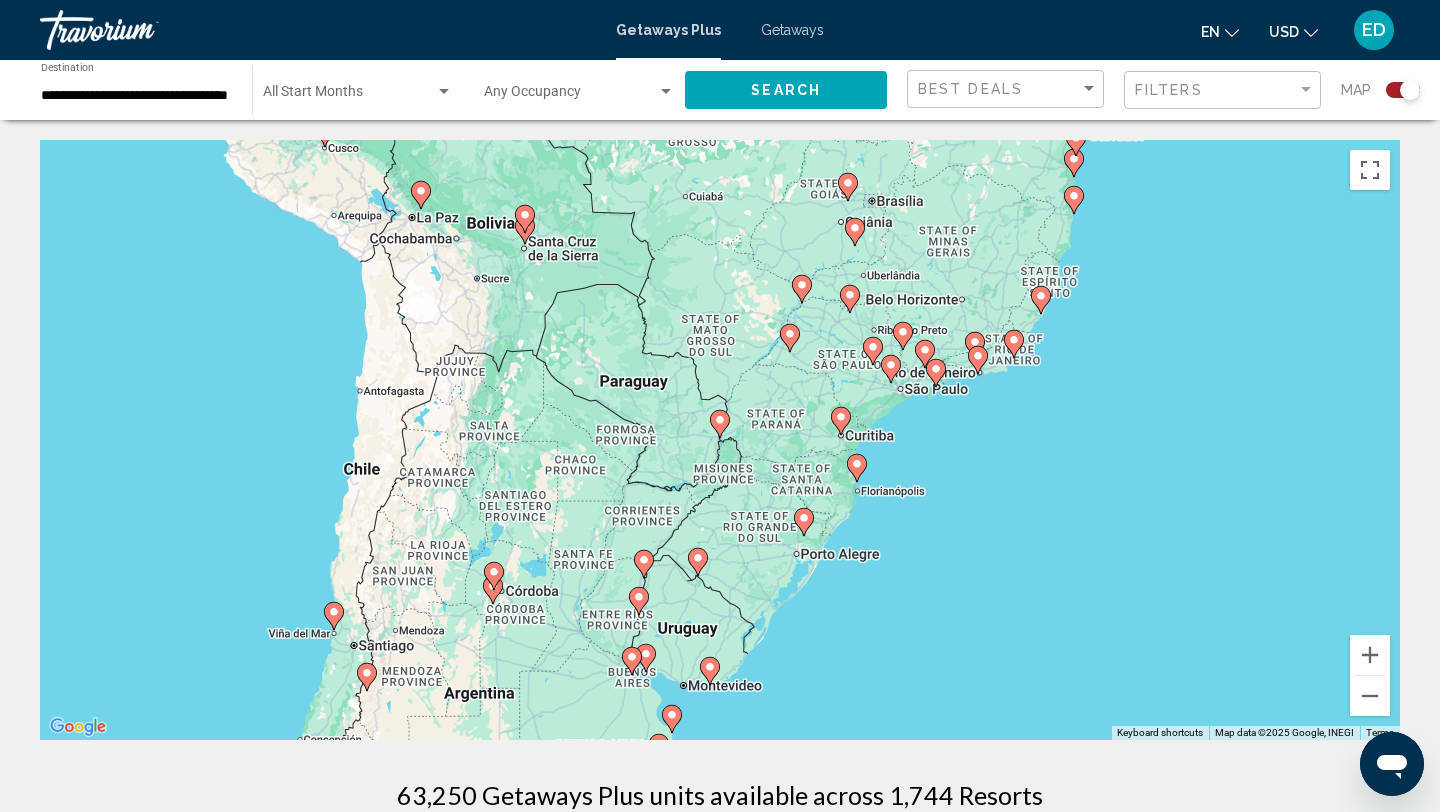 click 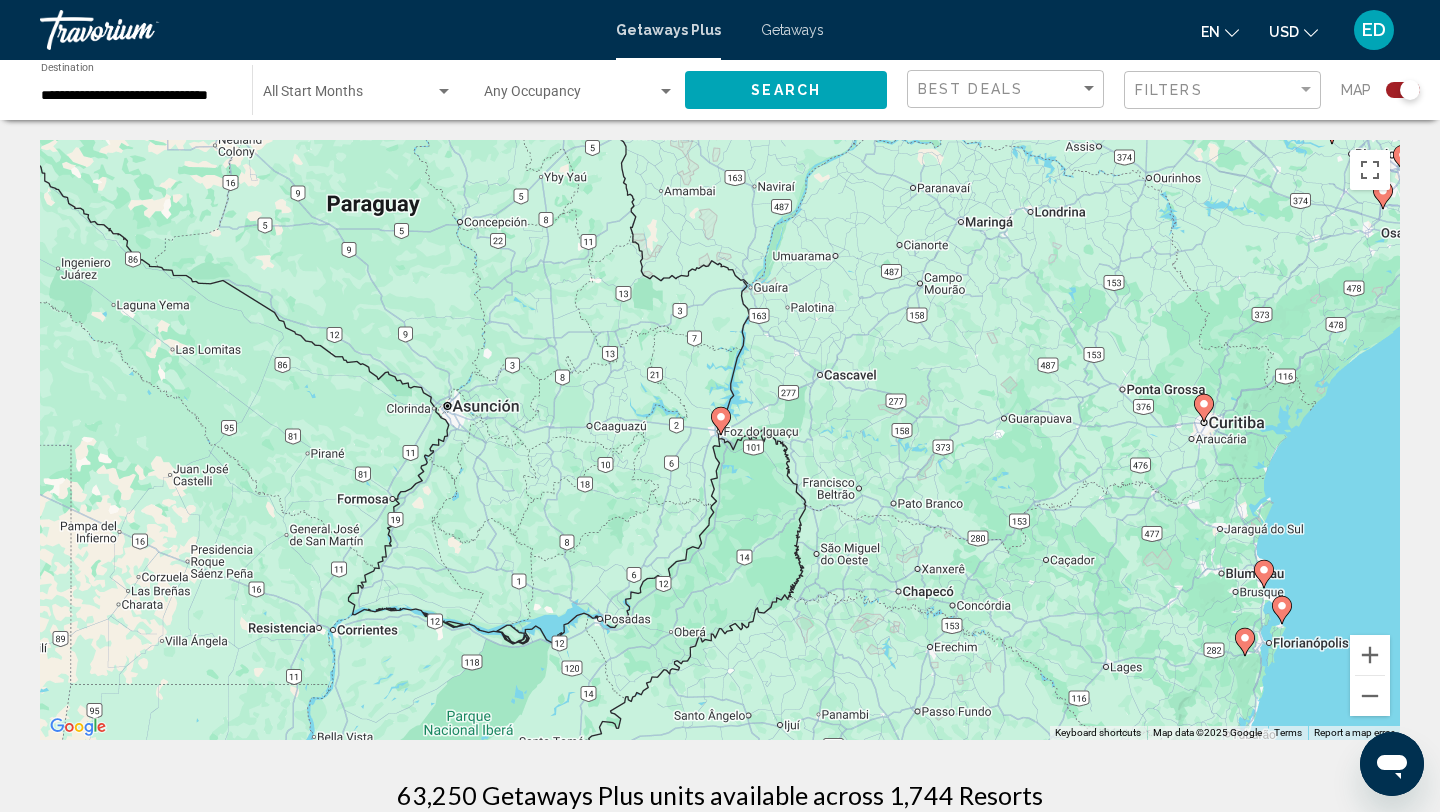 click 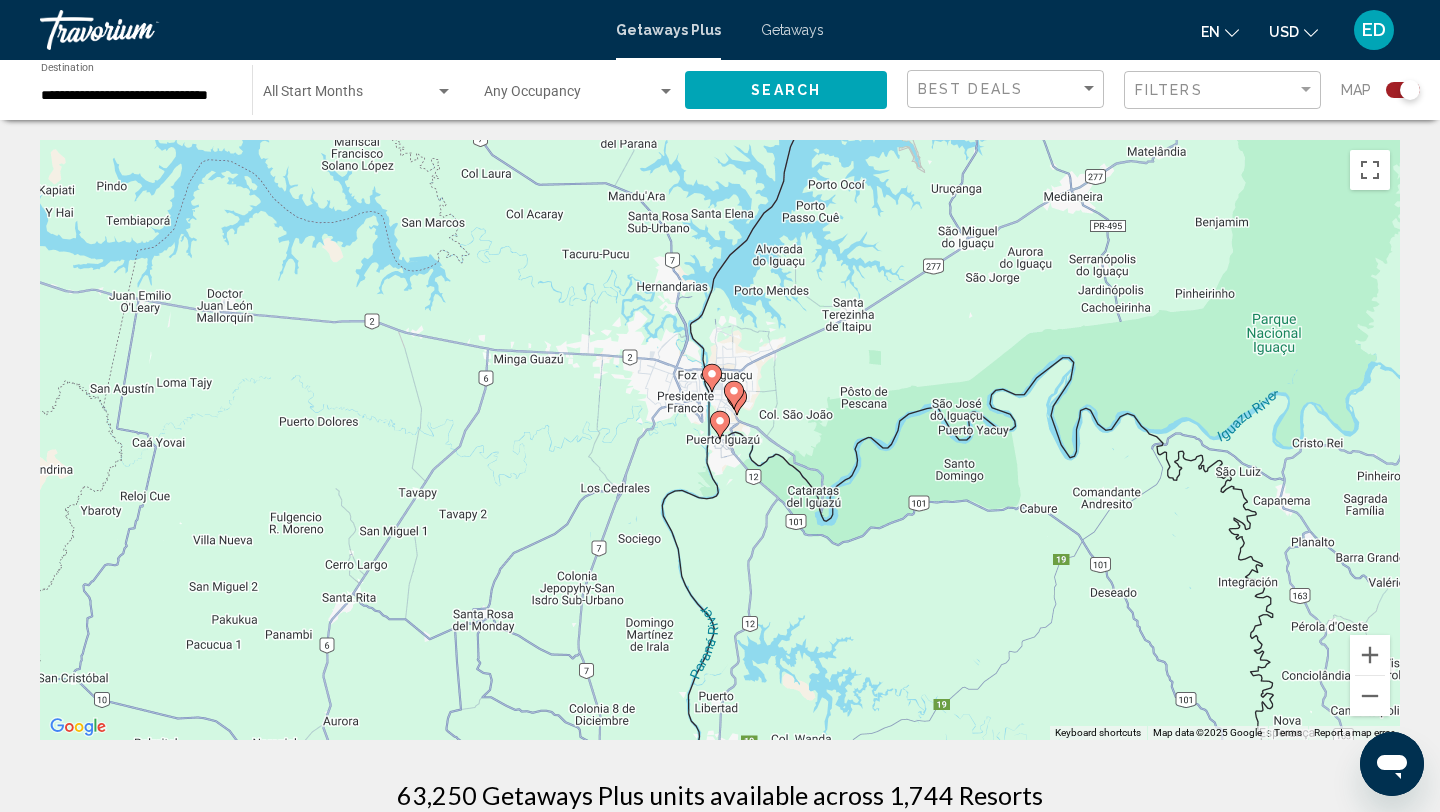 click 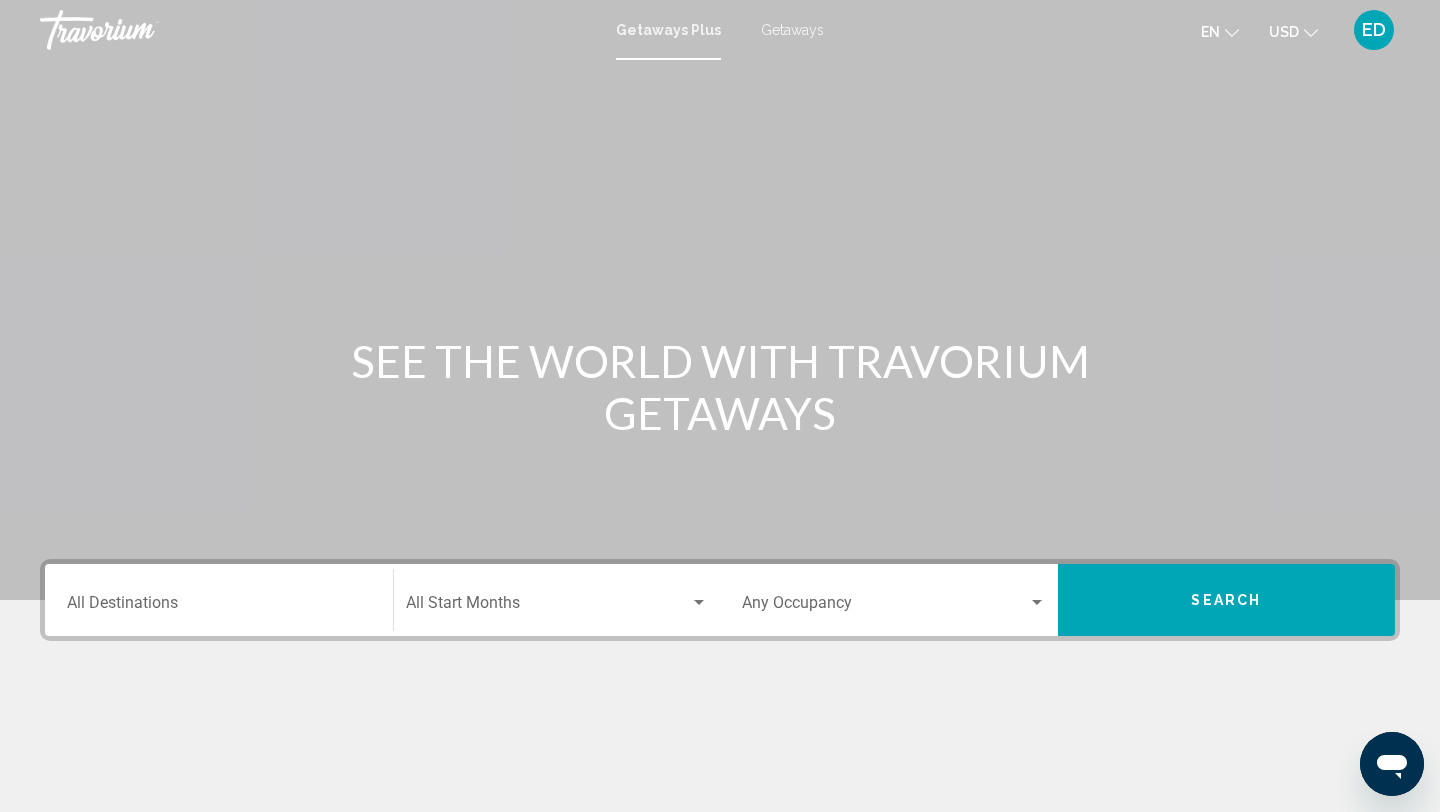 click on "Destination All Destinations" at bounding box center (219, 607) 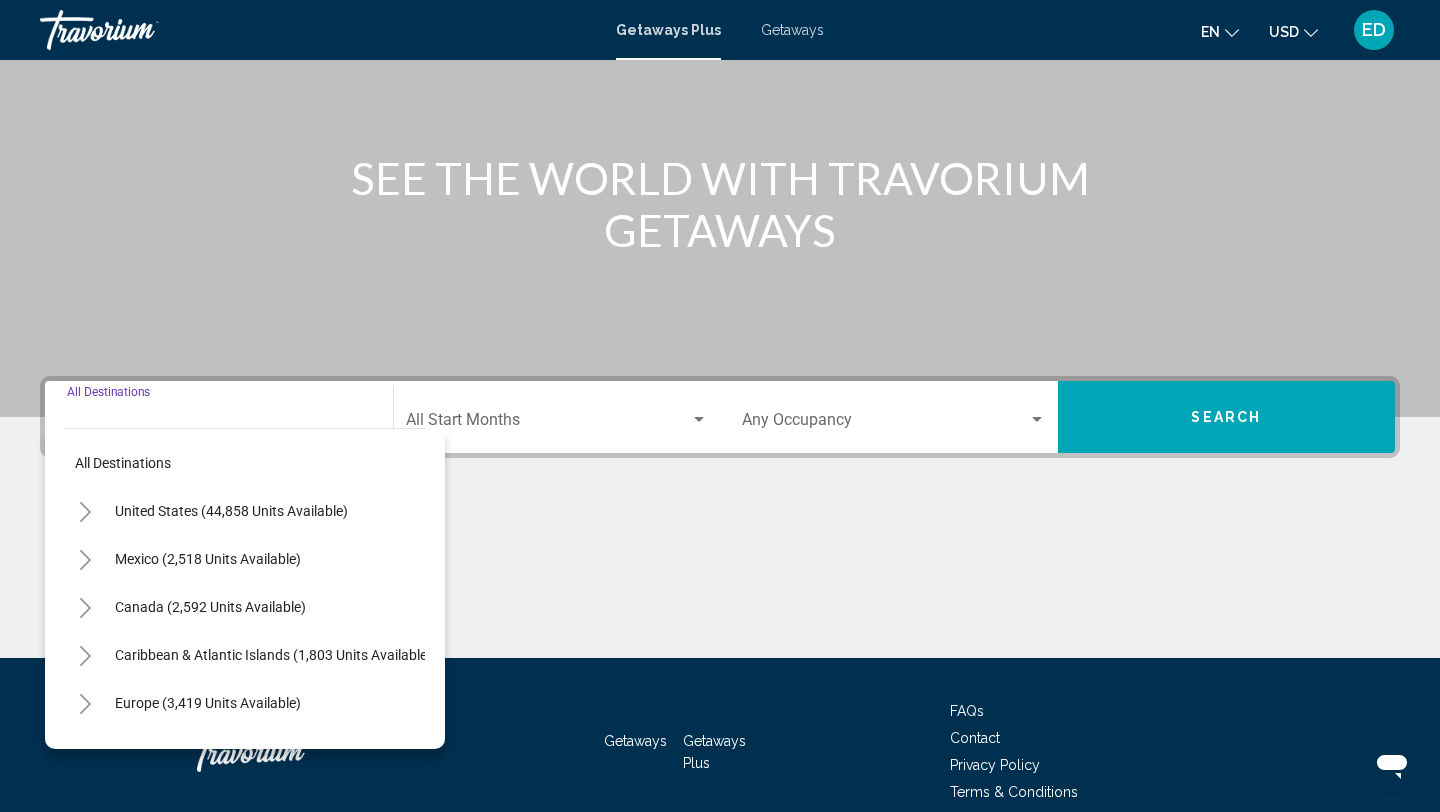 scroll, scrollTop: 274, scrollLeft: 0, axis: vertical 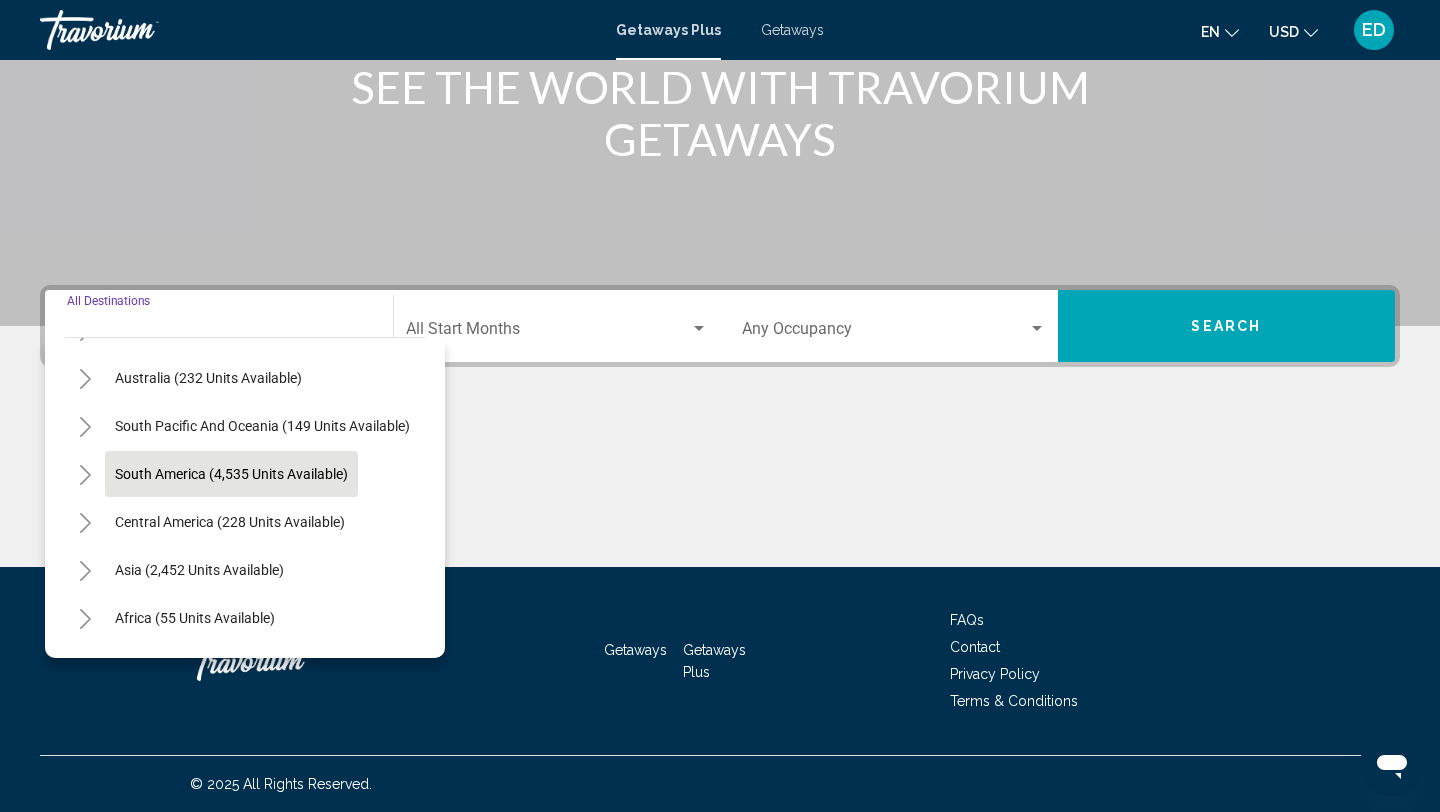 click on "South America (4,535 units available)" at bounding box center [230, 522] 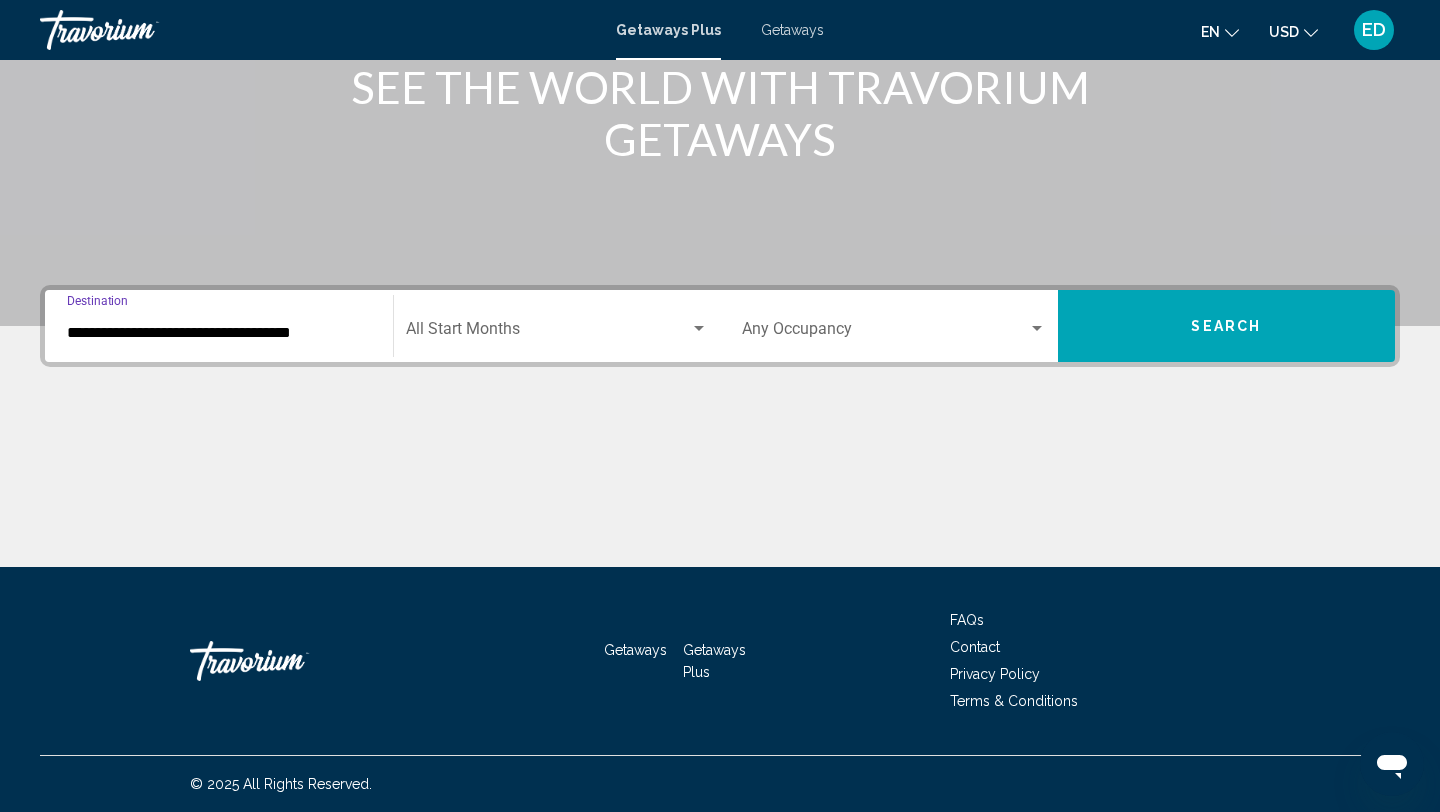 click at bounding box center (548, 333) 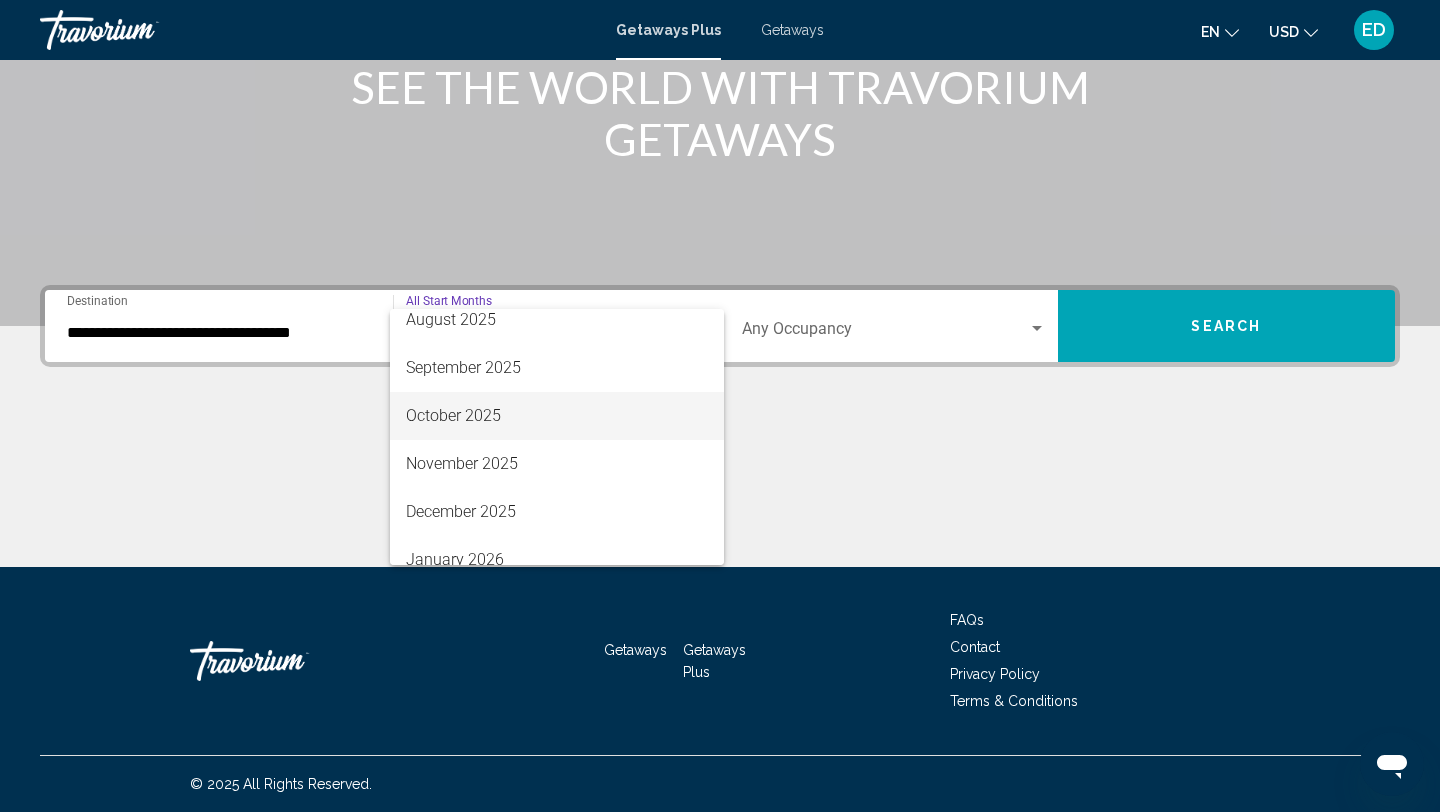 scroll, scrollTop: 69, scrollLeft: 0, axis: vertical 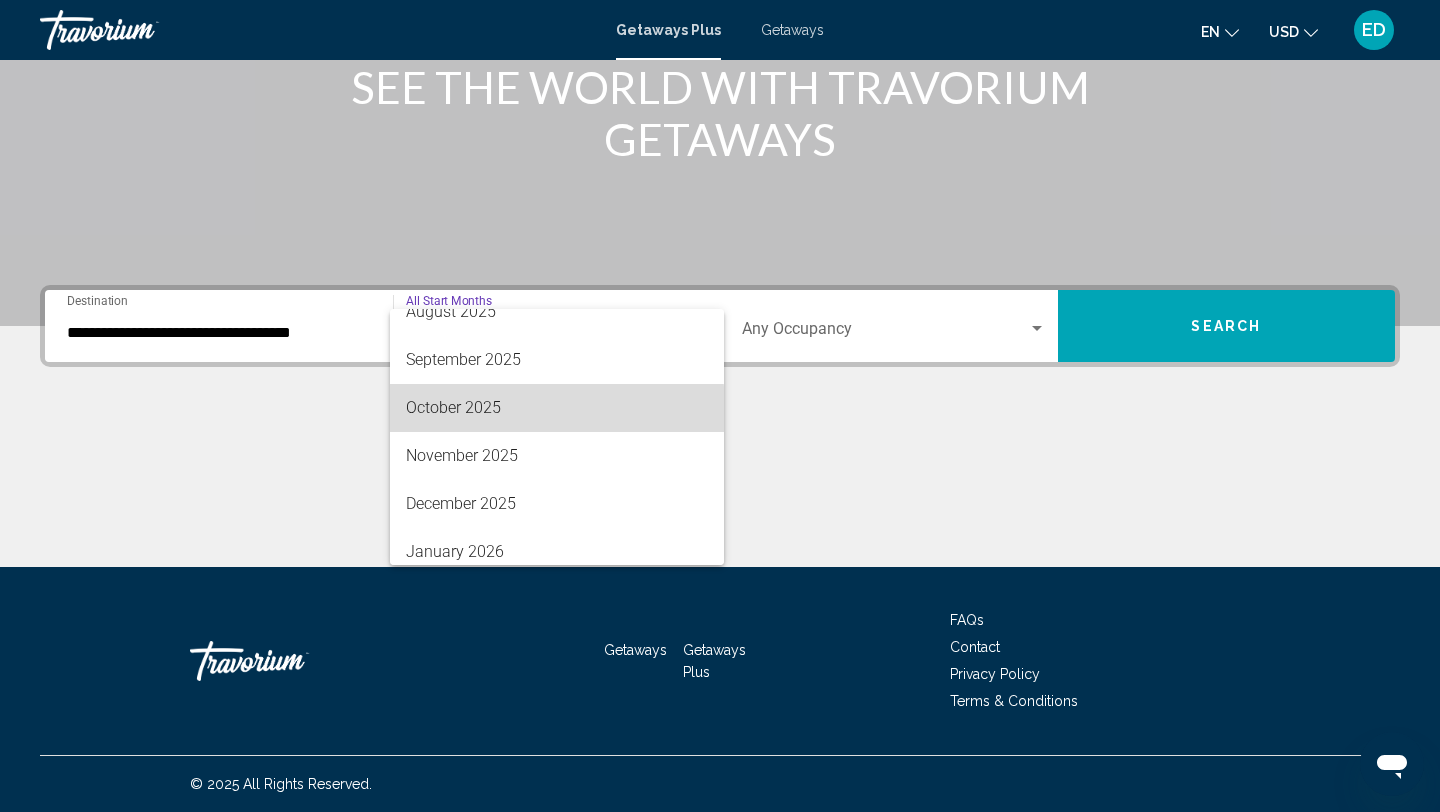 click on "October 2025" at bounding box center [557, 408] 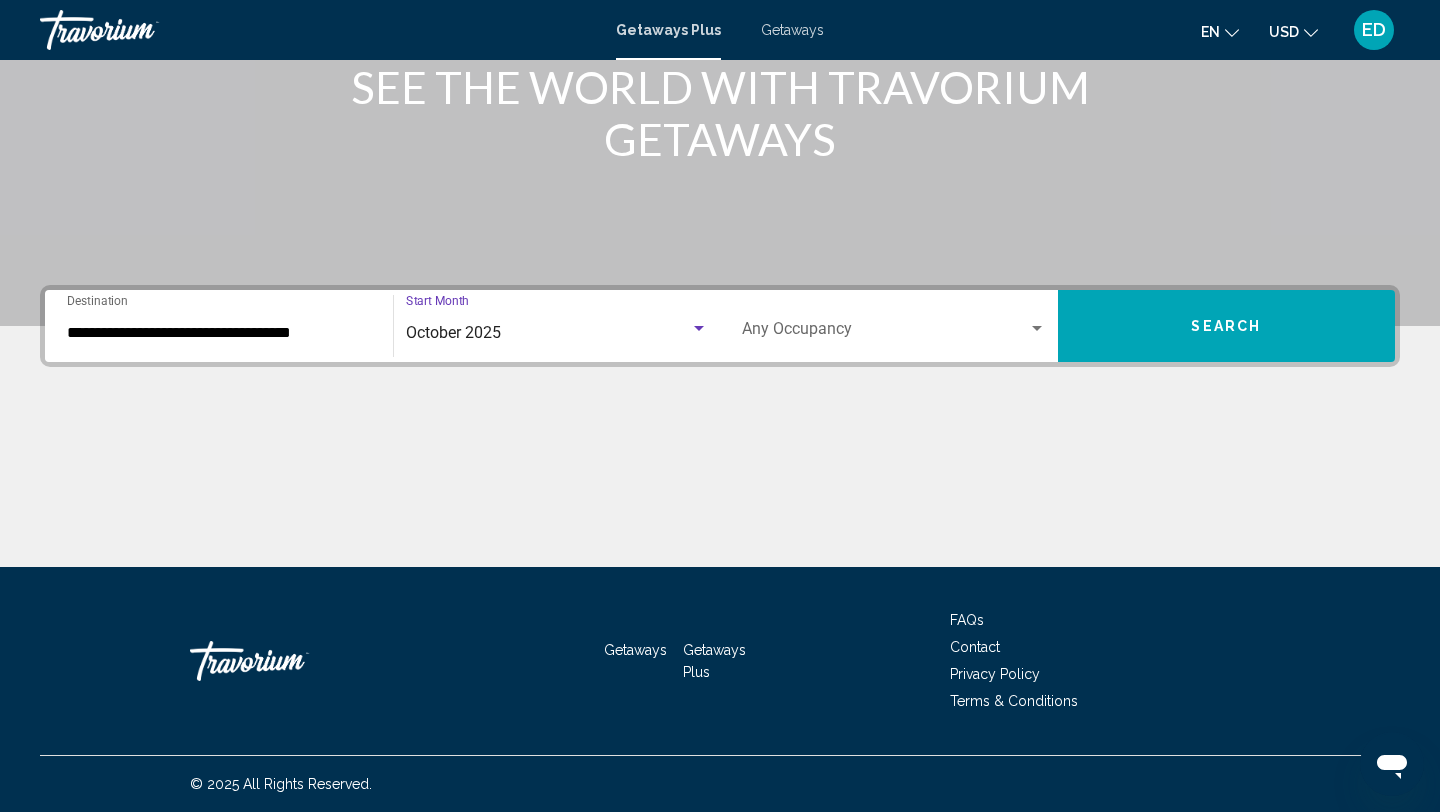 click on "Search" at bounding box center (1226, 327) 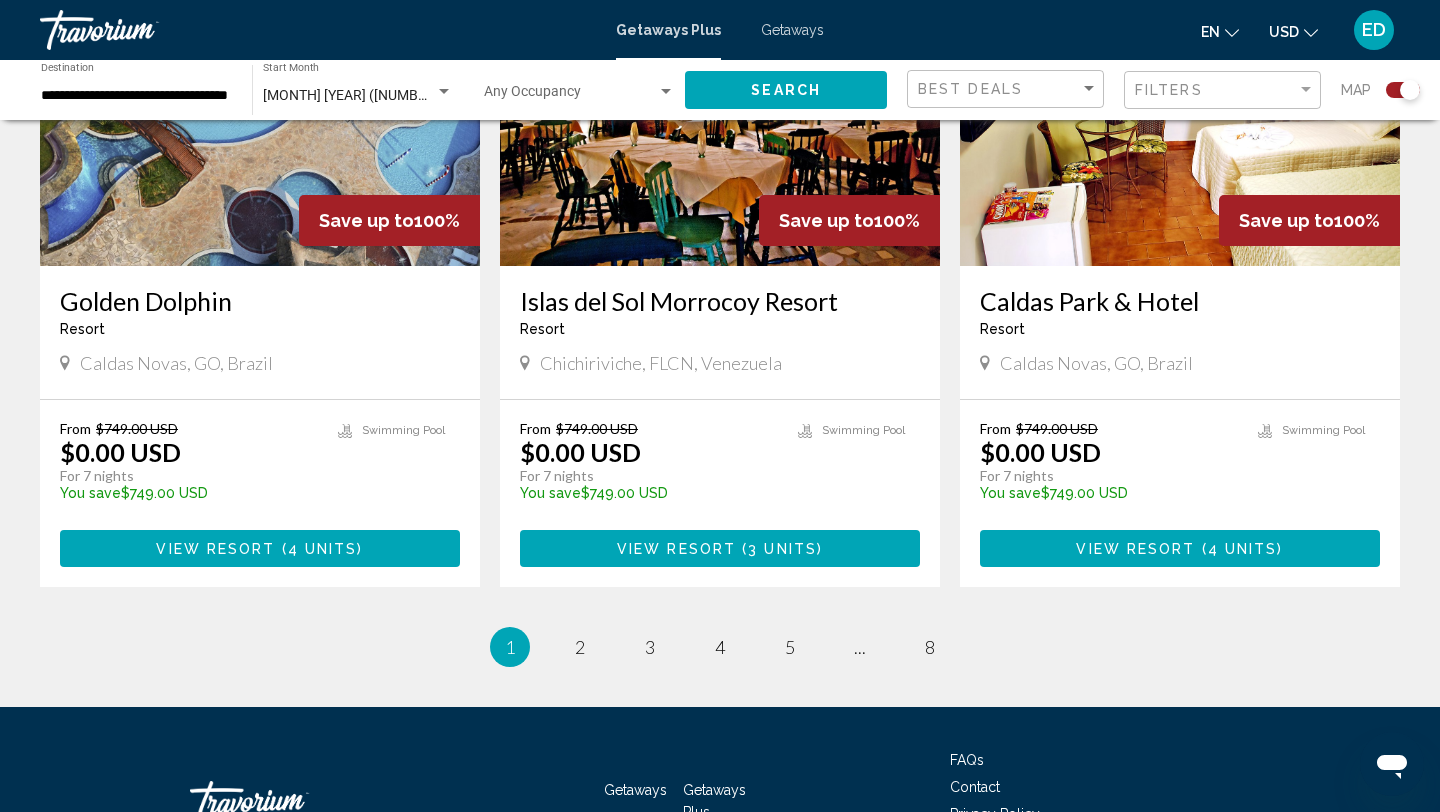 scroll, scrollTop: 3096, scrollLeft: 0, axis: vertical 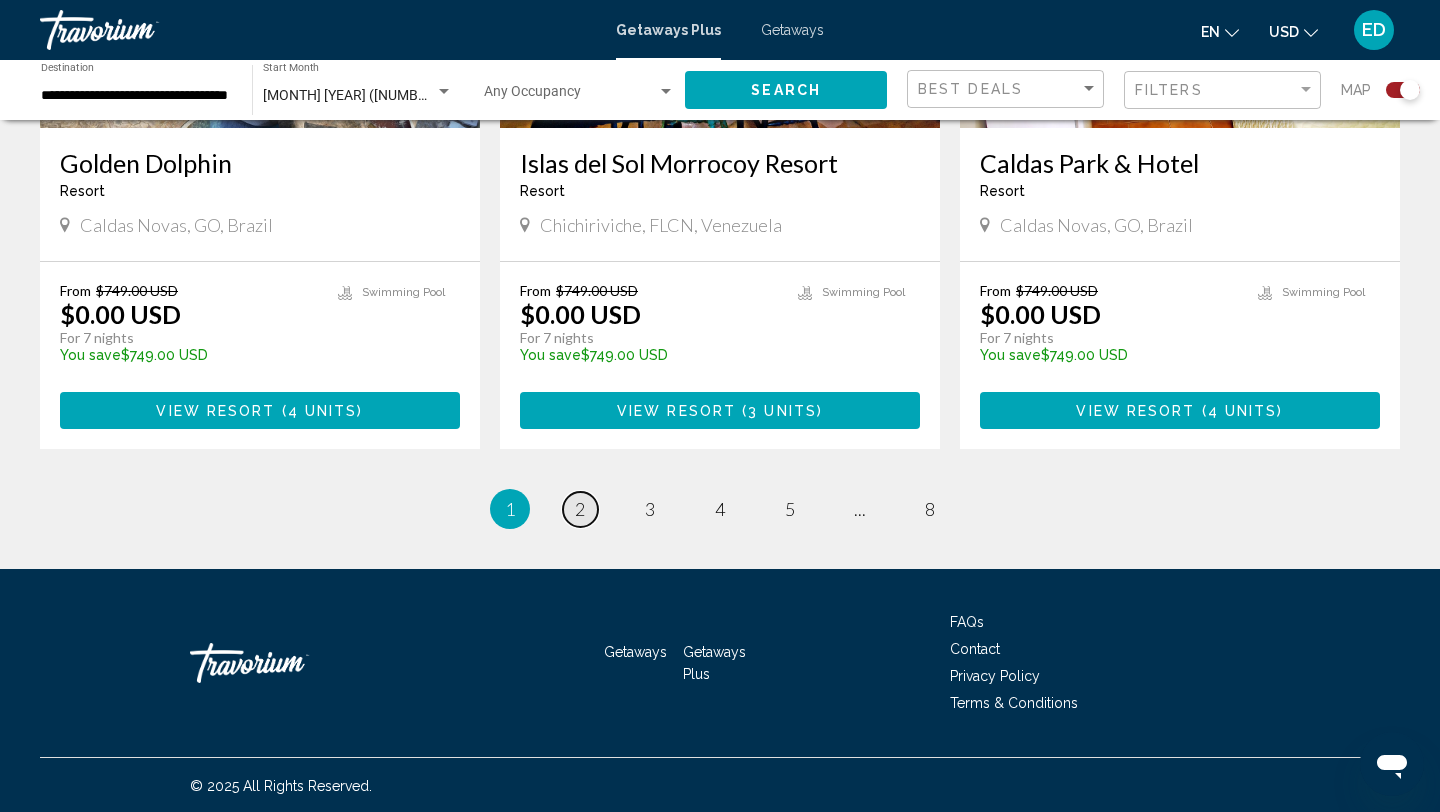 click on "page  2" at bounding box center (580, 509) 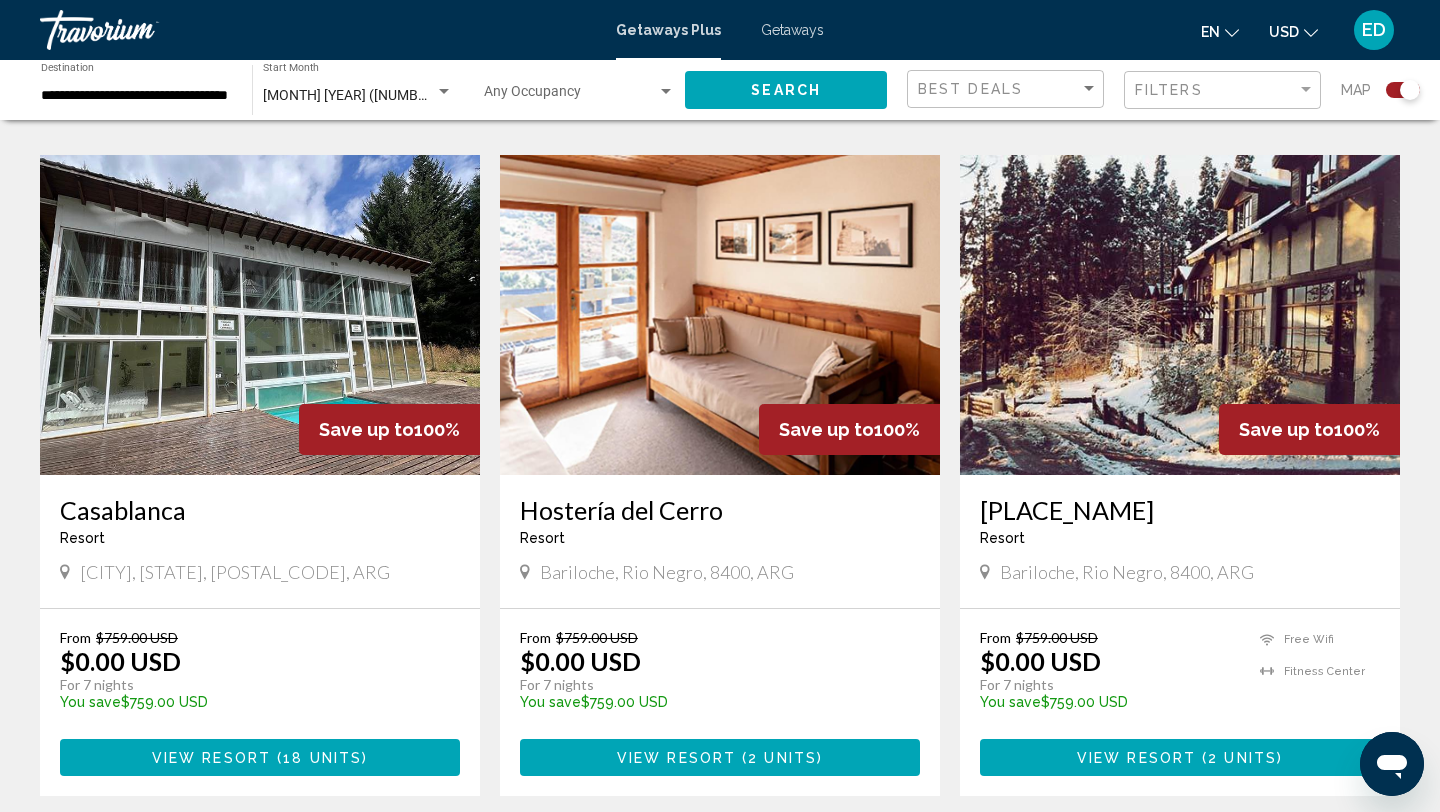 scroll, scrollTop: 2039, scrollLeft: 0, axis: vertical 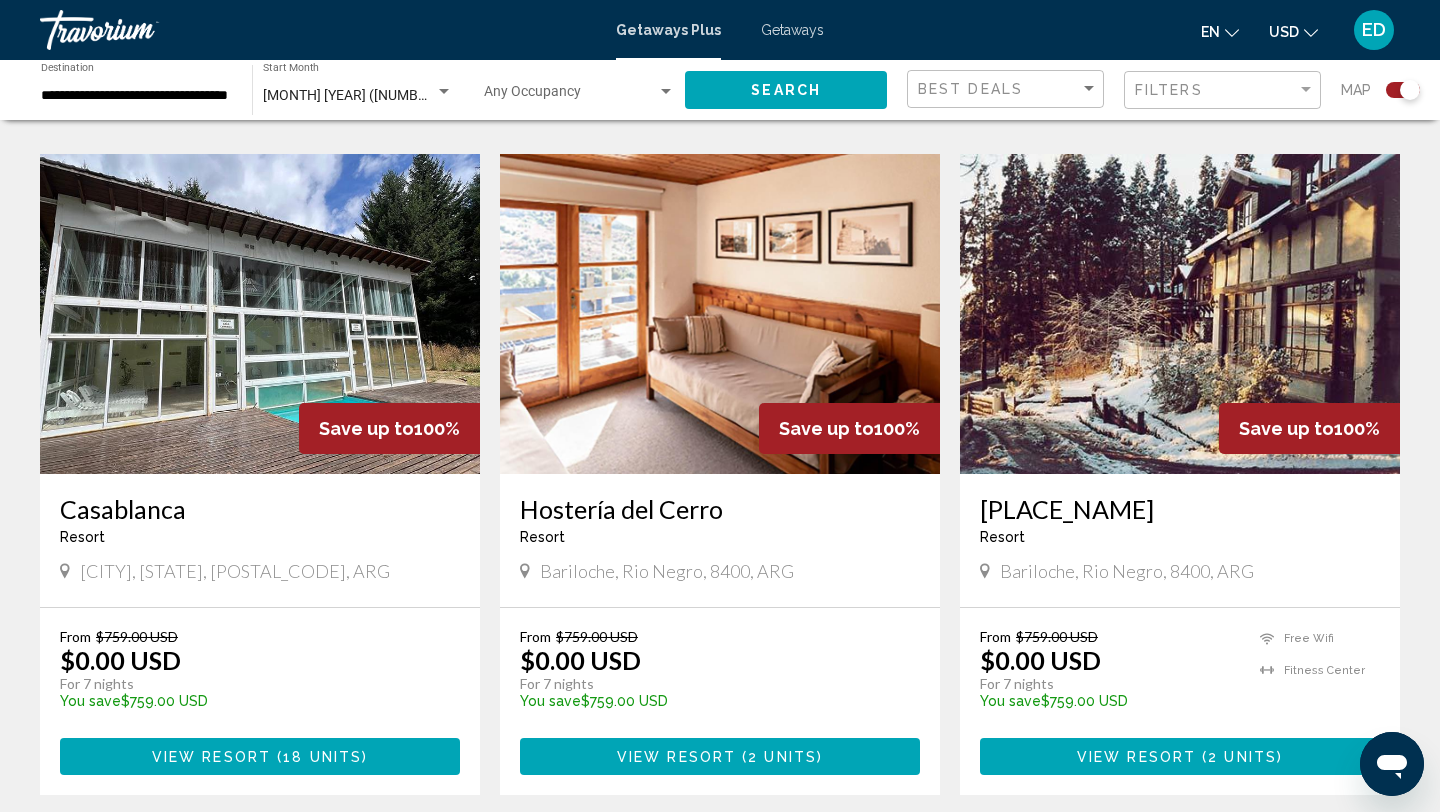 click on "**********" at bounding box center (136, 96) 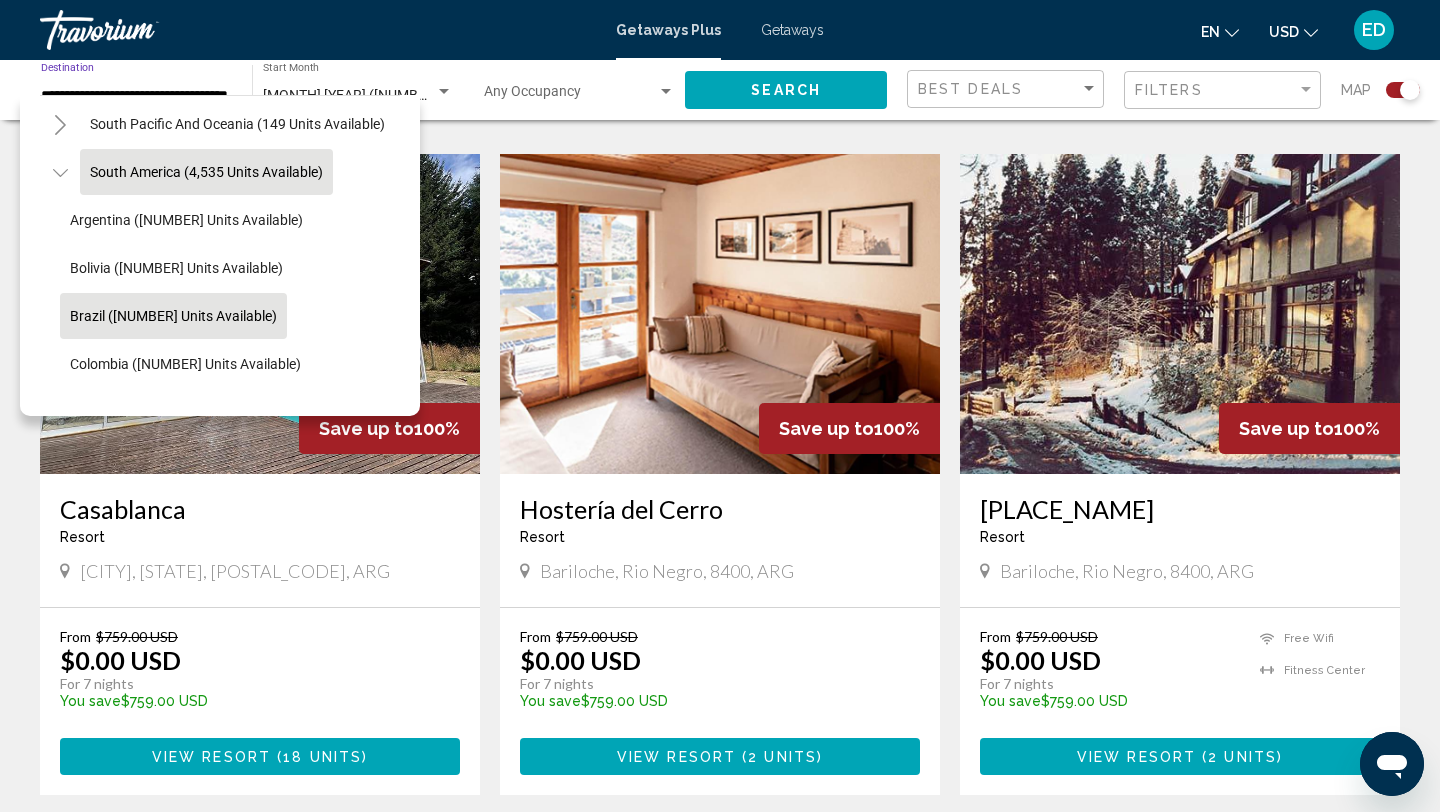 scroll, scrollTop: 344, scrollLeft: 0, axis: vertical 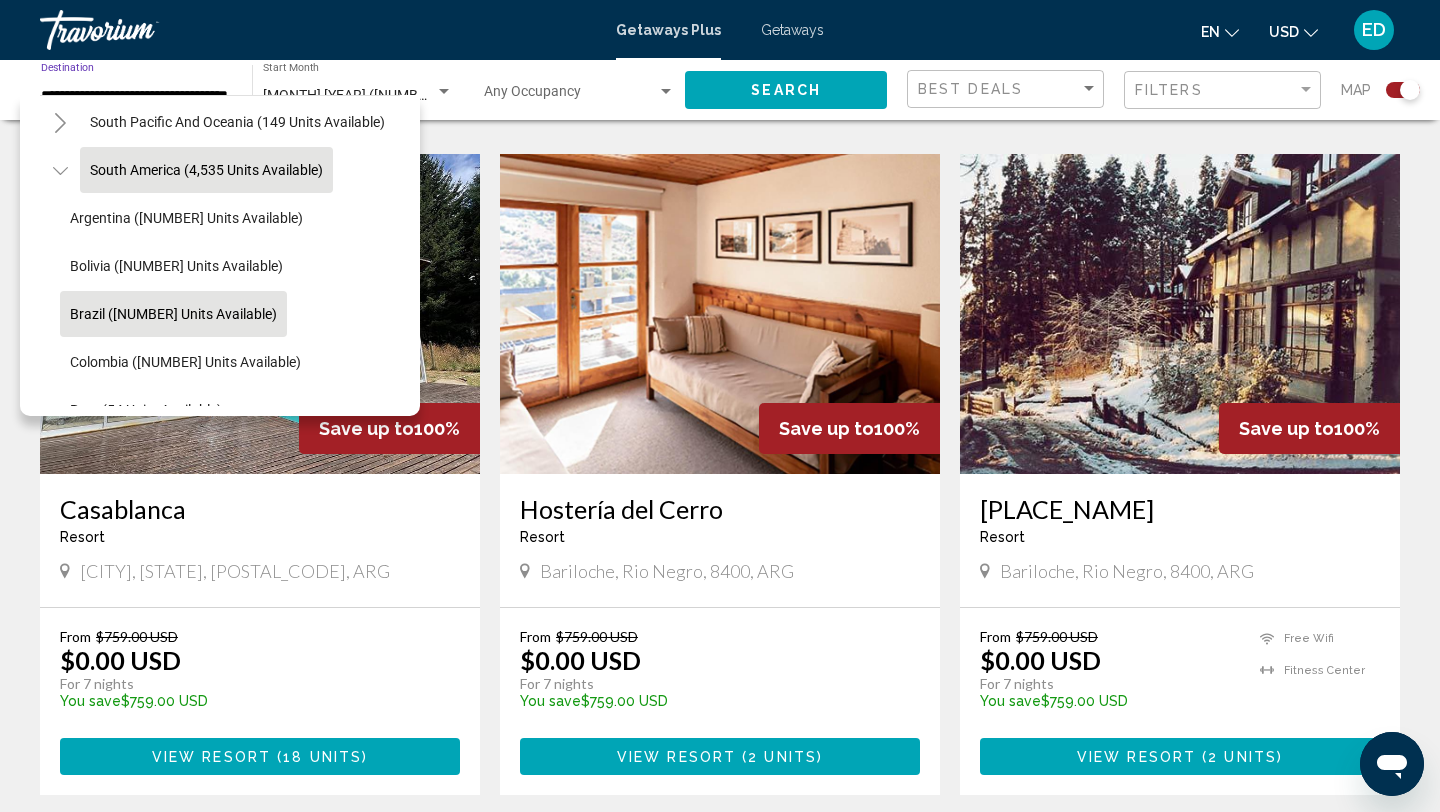 click on "Brazil (1,335 units available)" 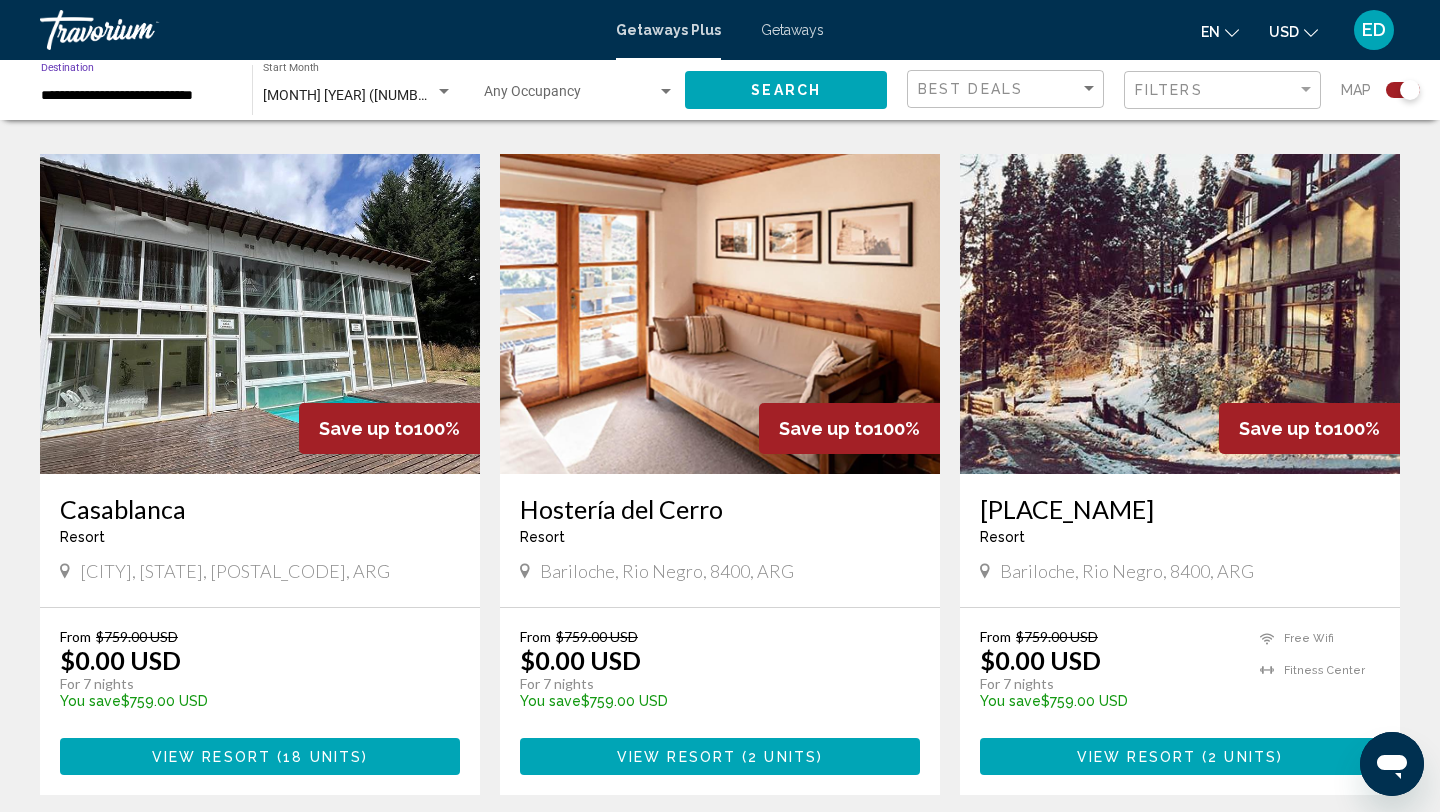 click on "Search" 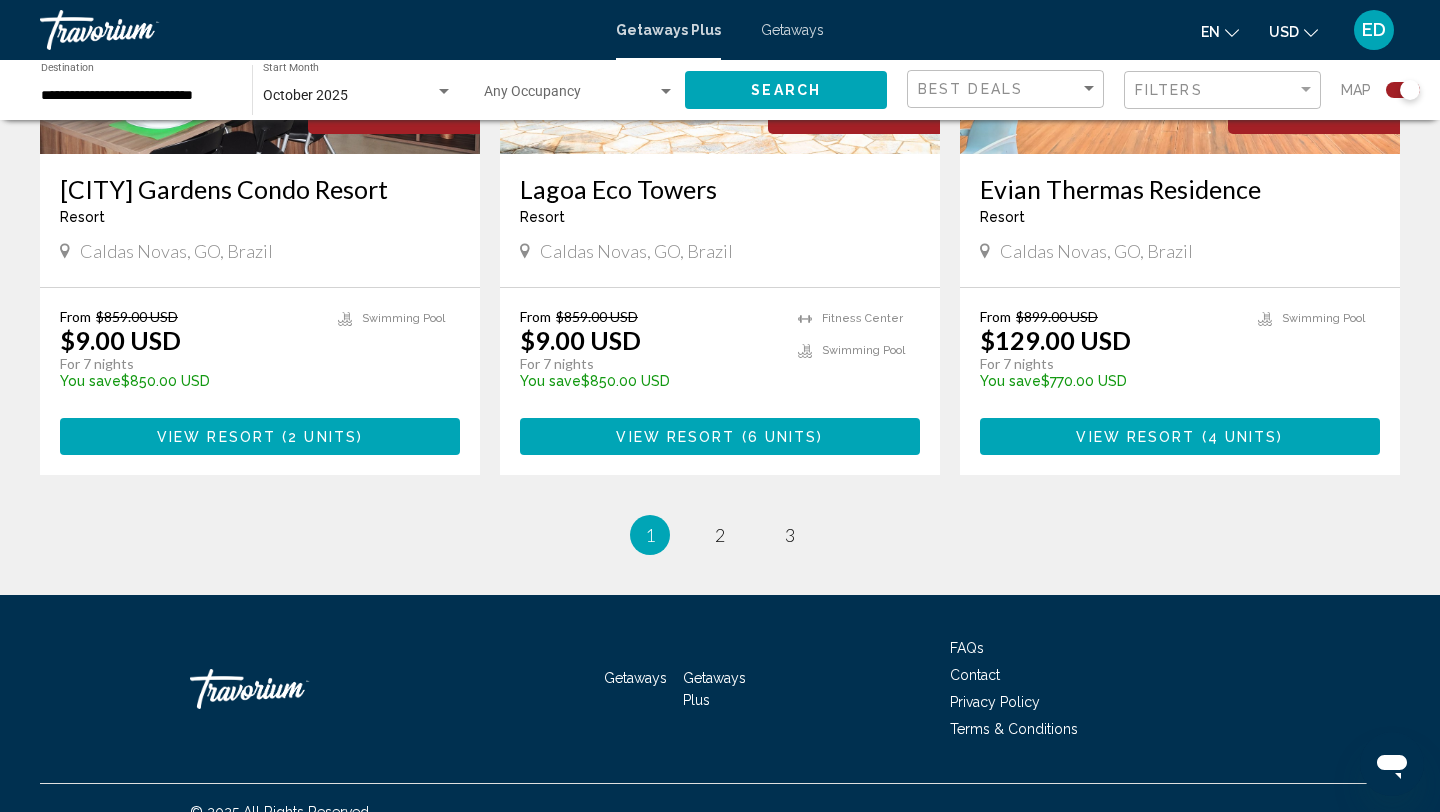 scroll, scrollTop: 3066, scrollLeft: 0, axis: vertical 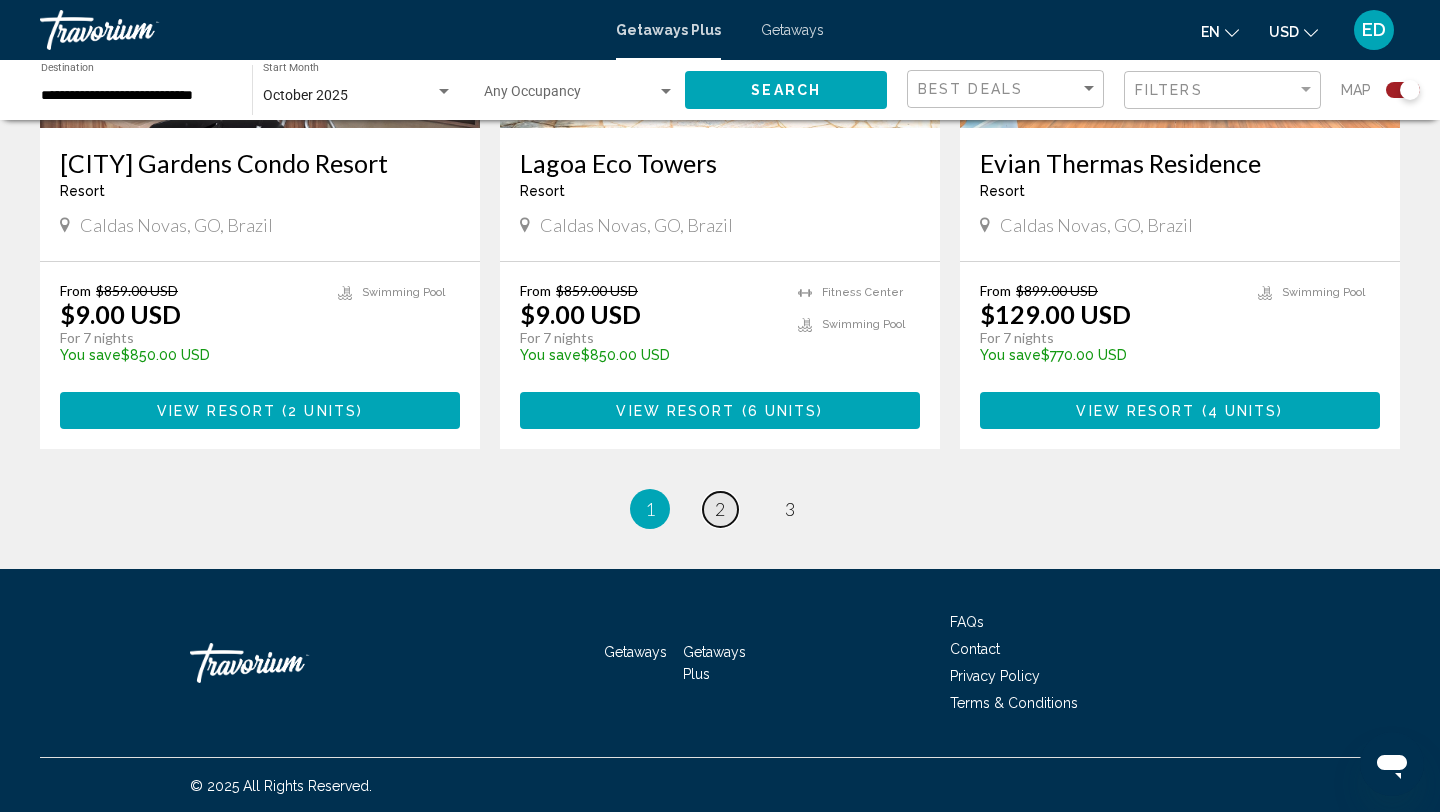 click on "page  2" at bounding box center [720, 509] 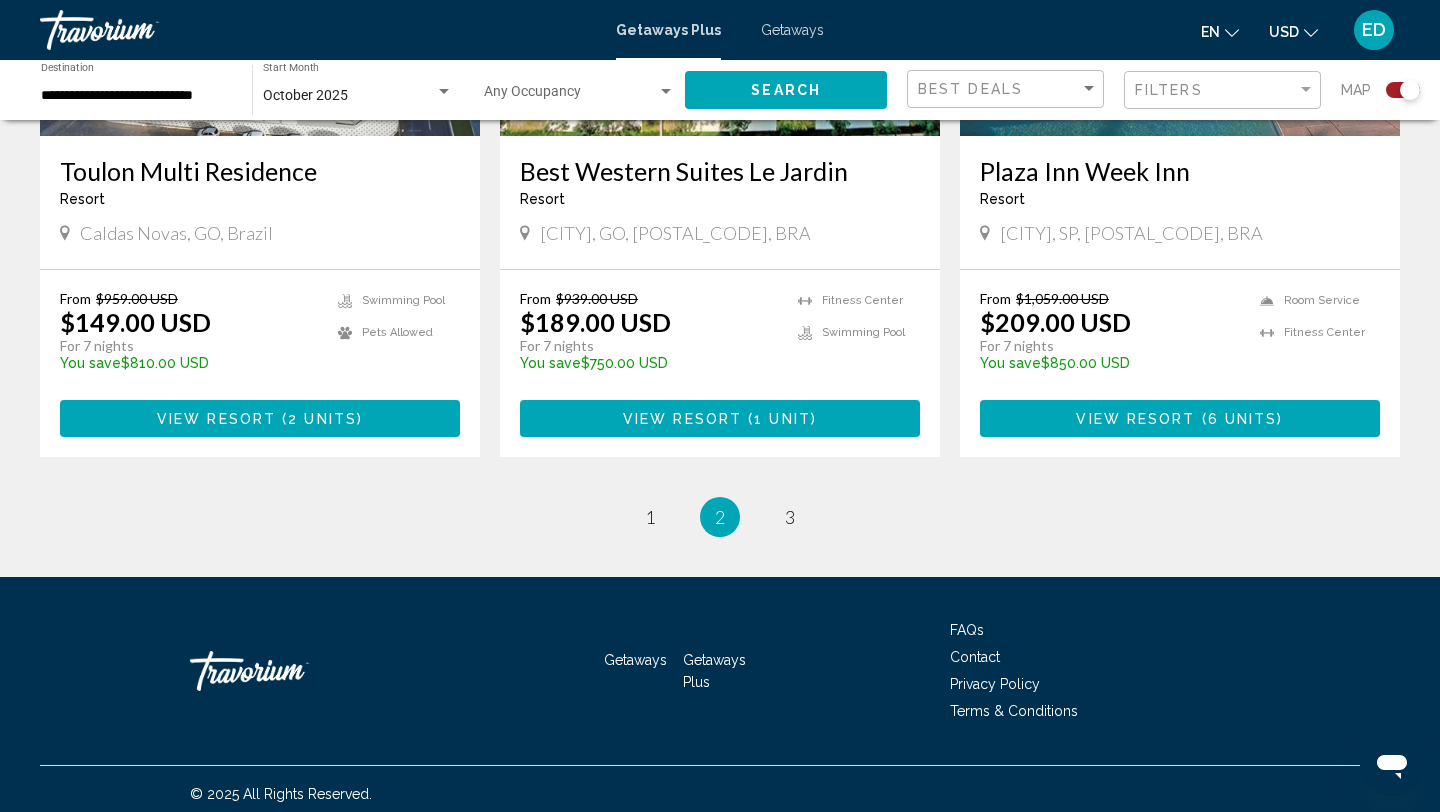 scroll, scrollTop: 3067, scrollLeft: 0, axis: vertical 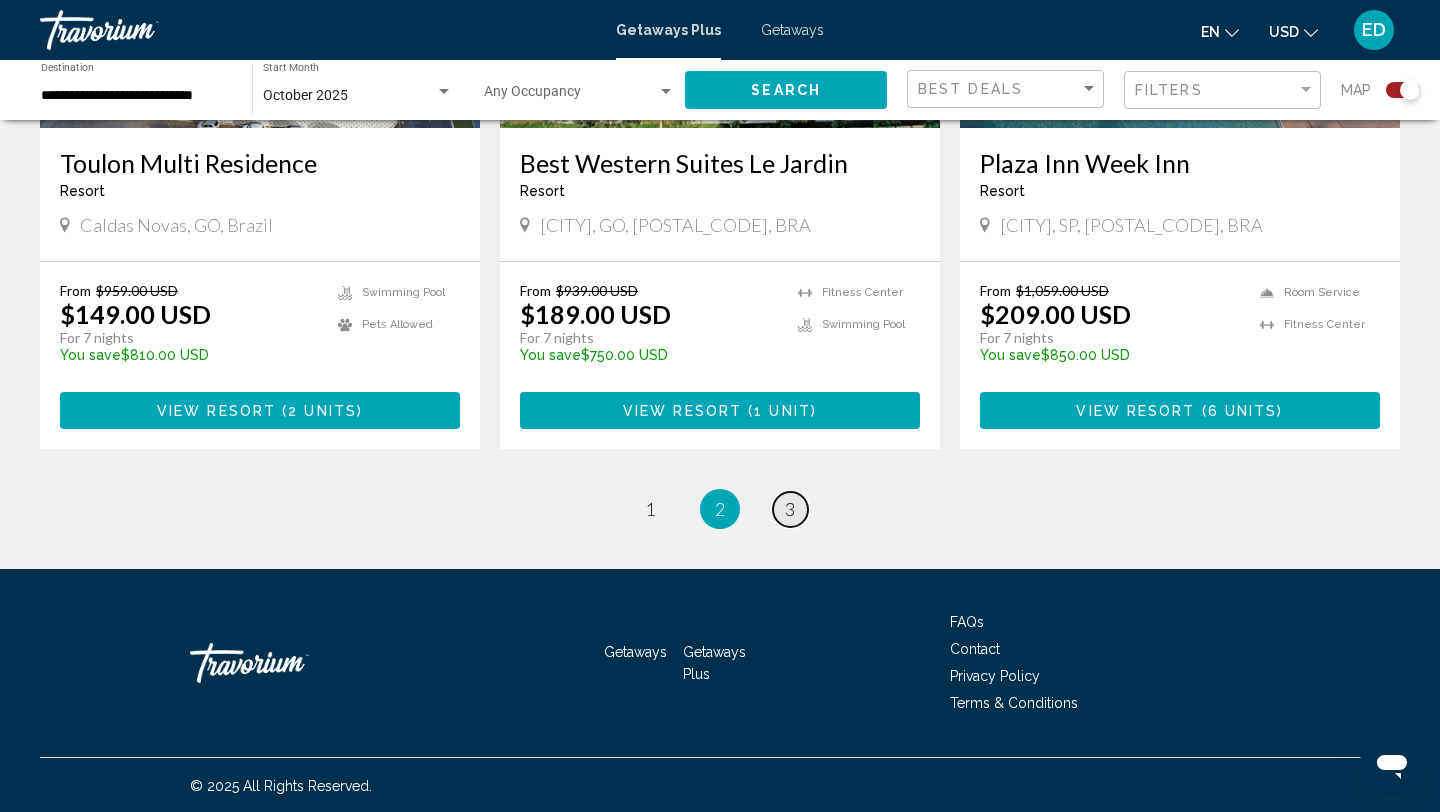 click on "3" at bounding box center [790, 509] 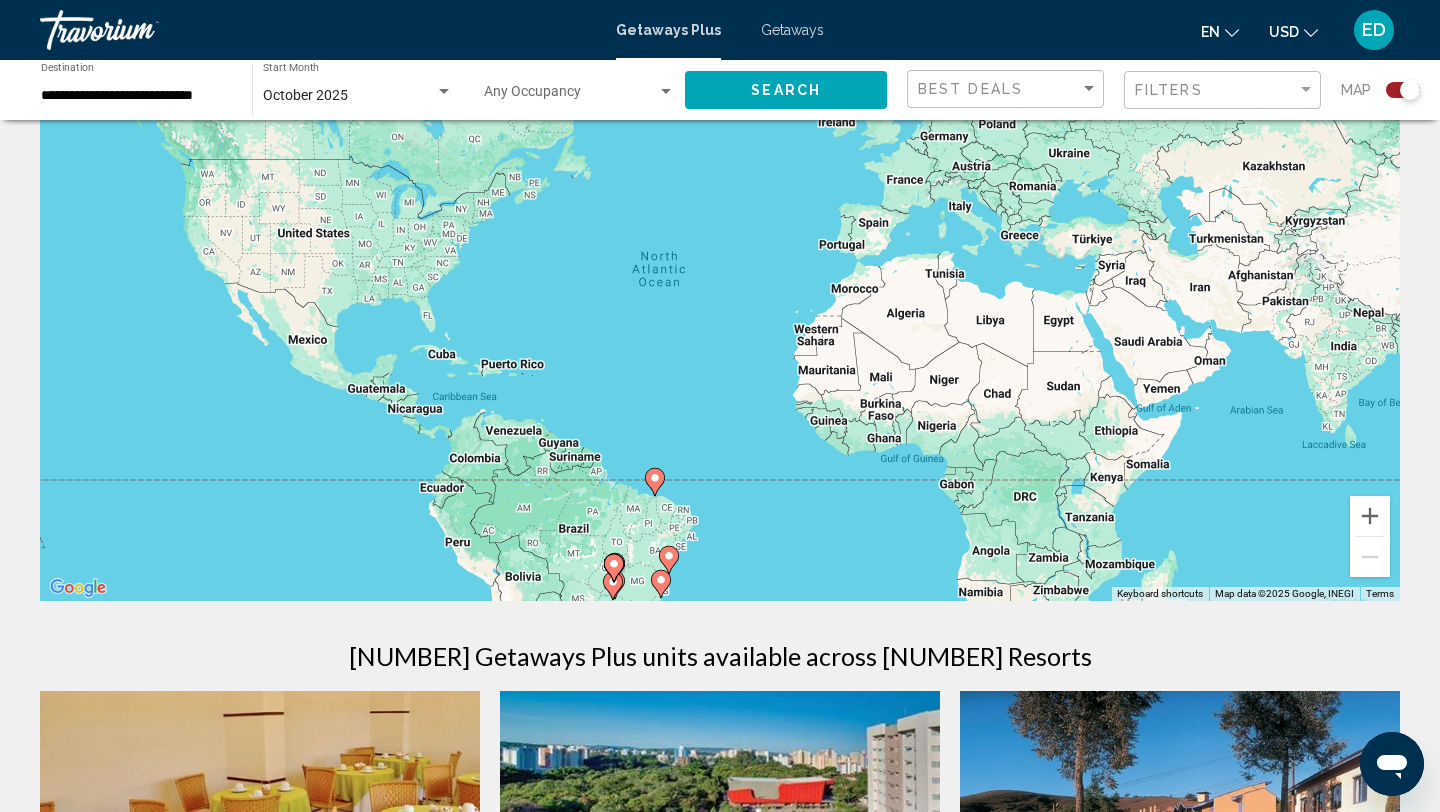 scroll, scrollTop: 152, scrollLeft: 0, axis: vertical 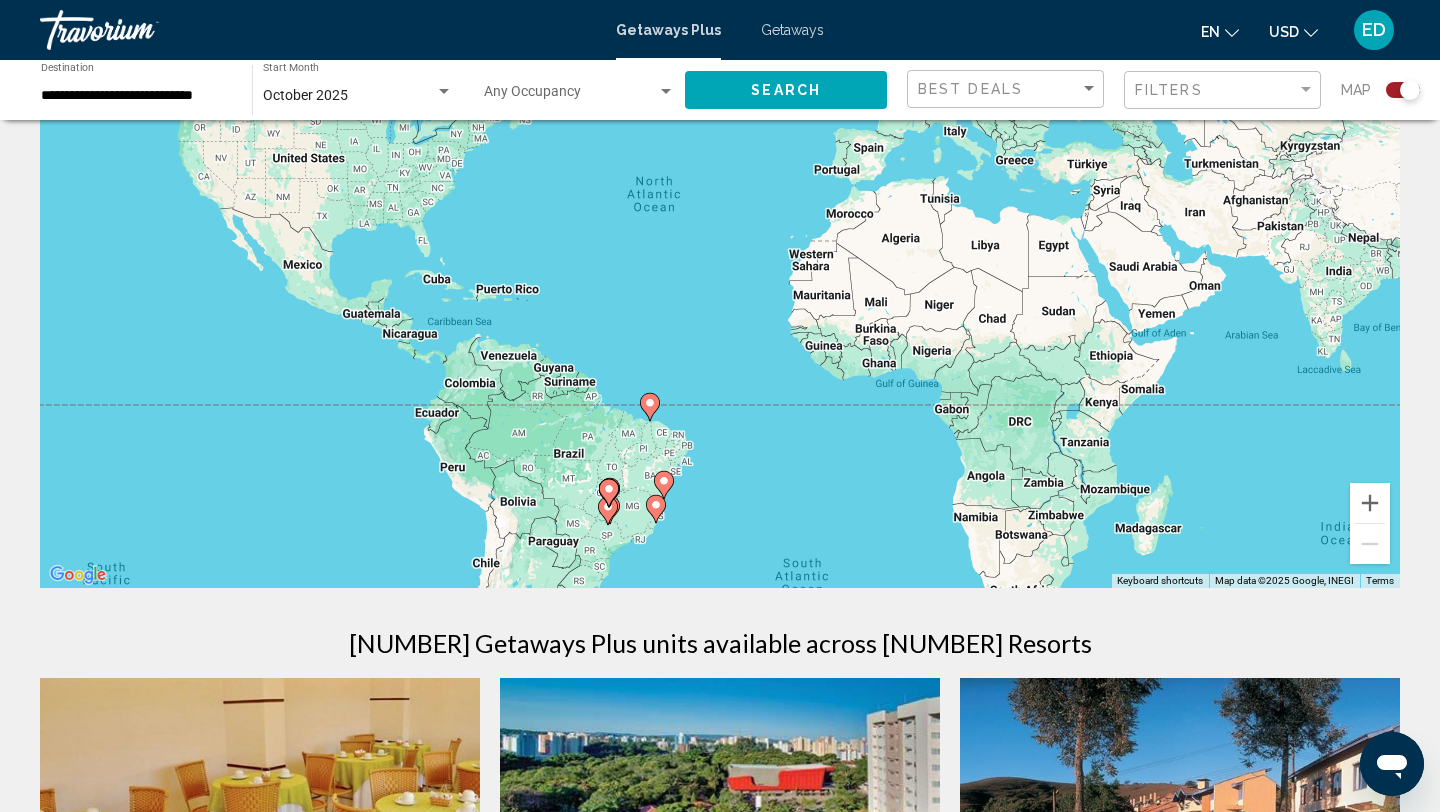drag, startPoint x: 634, startPoint y: 518, endPoint x: 629, endPoint y: 452, distance: 66.189125 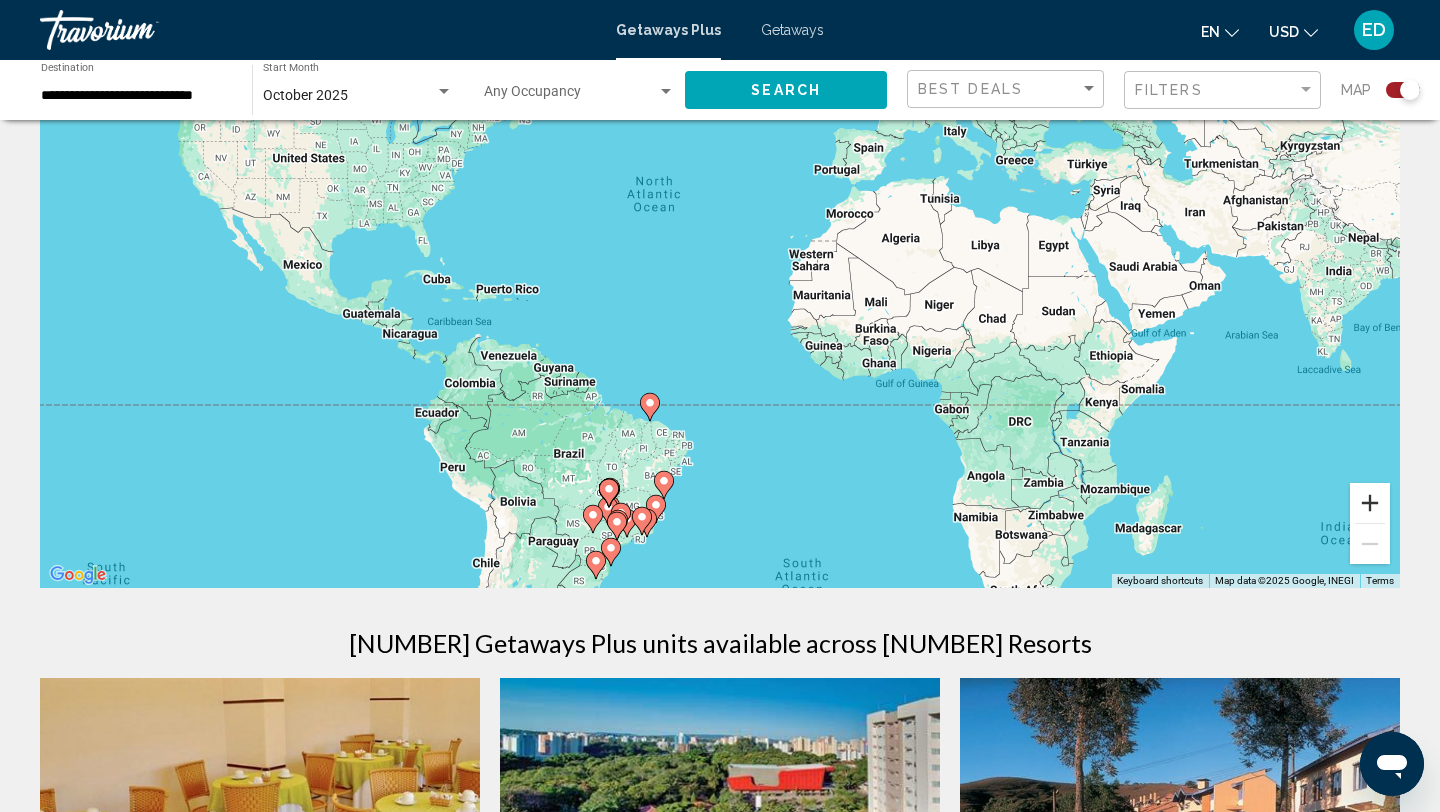click at bounding box center (1370, 503) 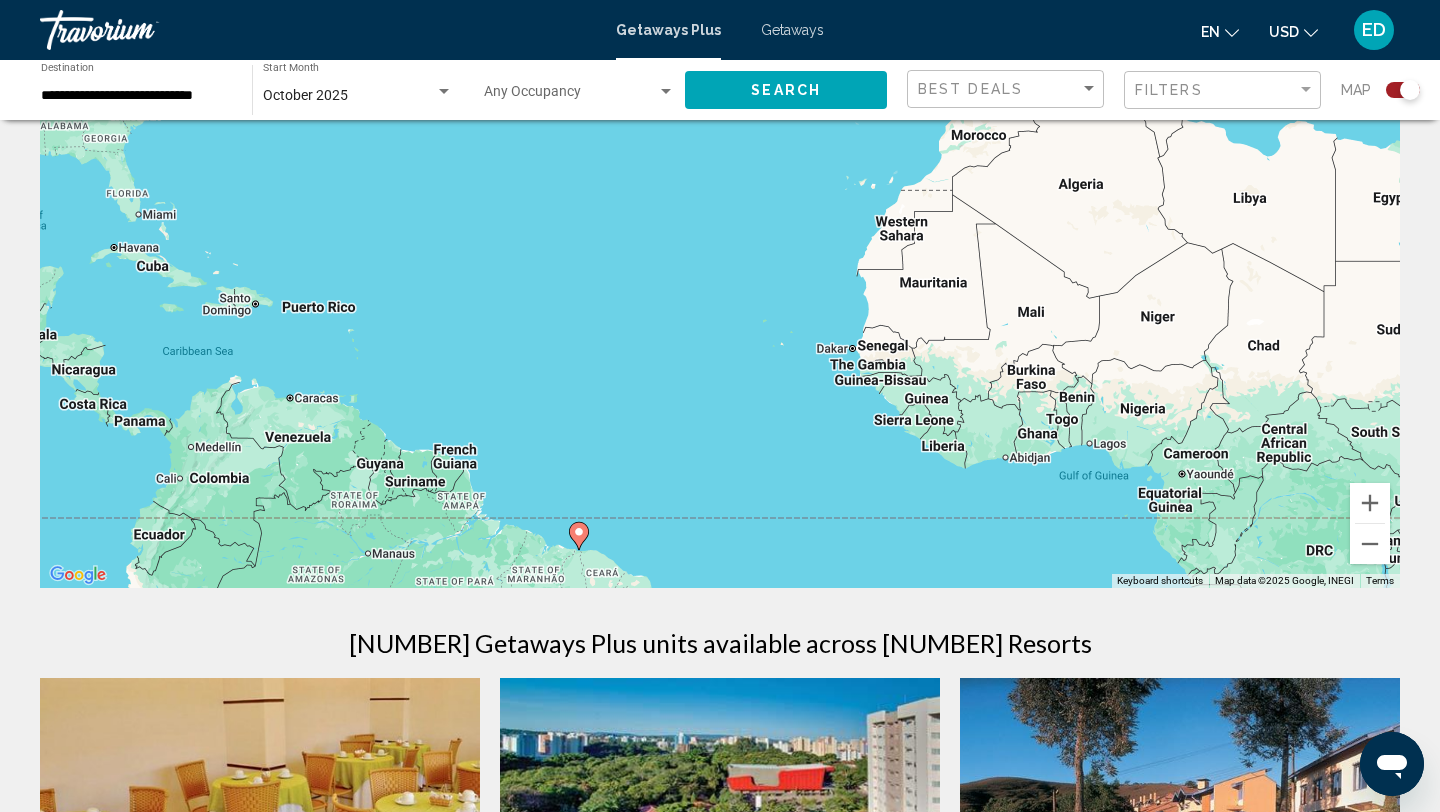 drag, startPoint x: 617, startPoint y: 469, endPoint x: 652, endPoint y: 297, distance: 175.52493 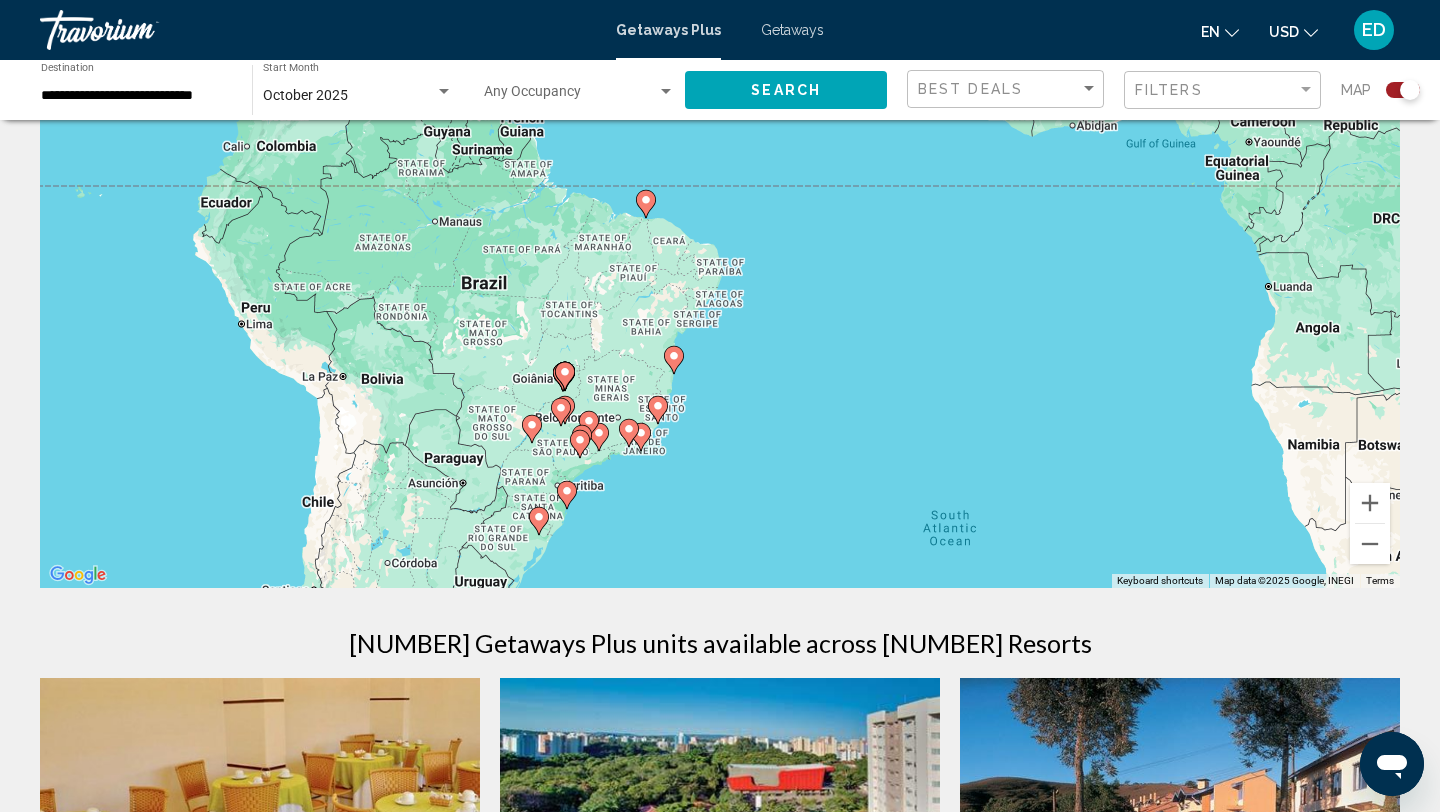 drag, startPoint x: 596, startPoint y: 437, endPoint x: 597, endPoint y: 358, distance: 79.00633 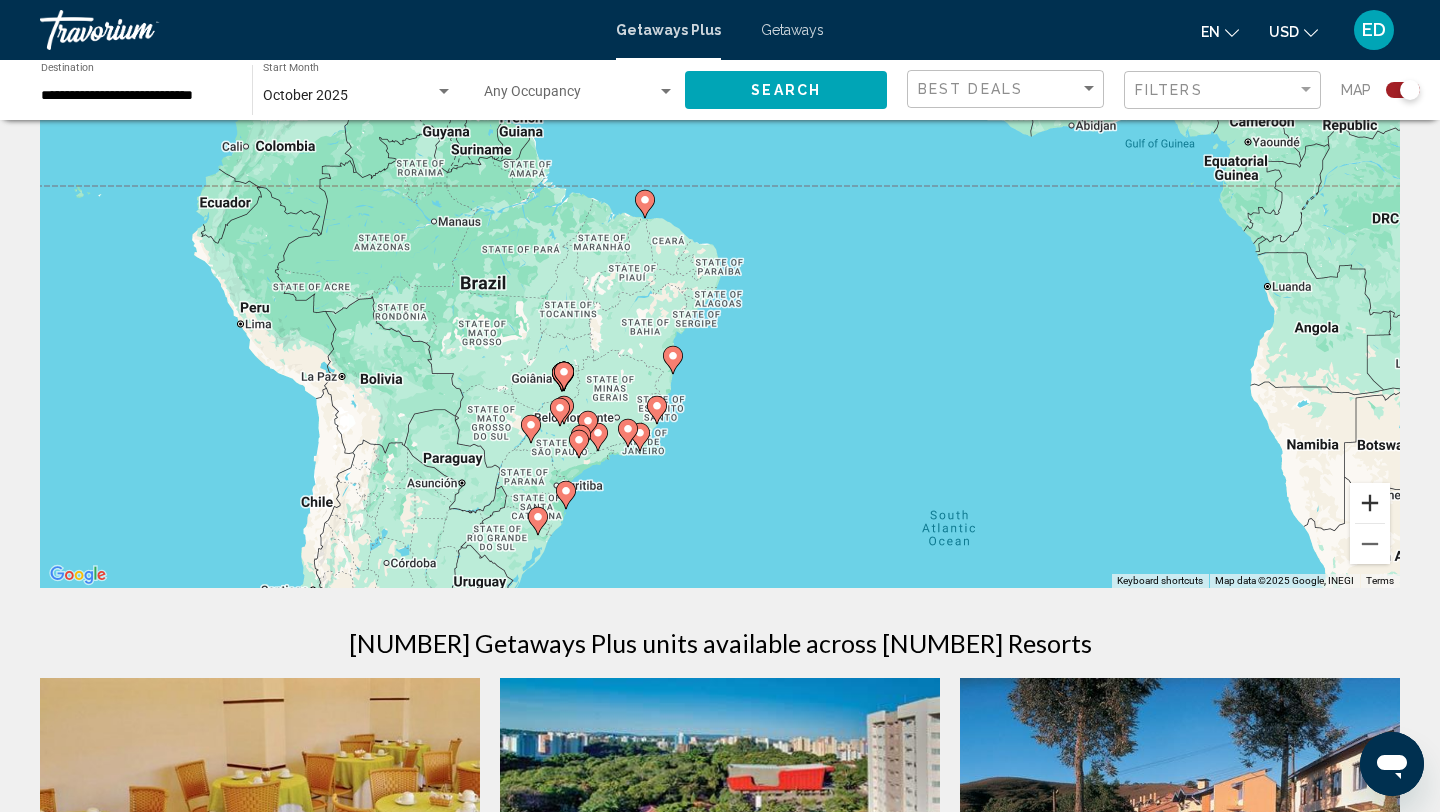 click at bounding box center (1370, 503) 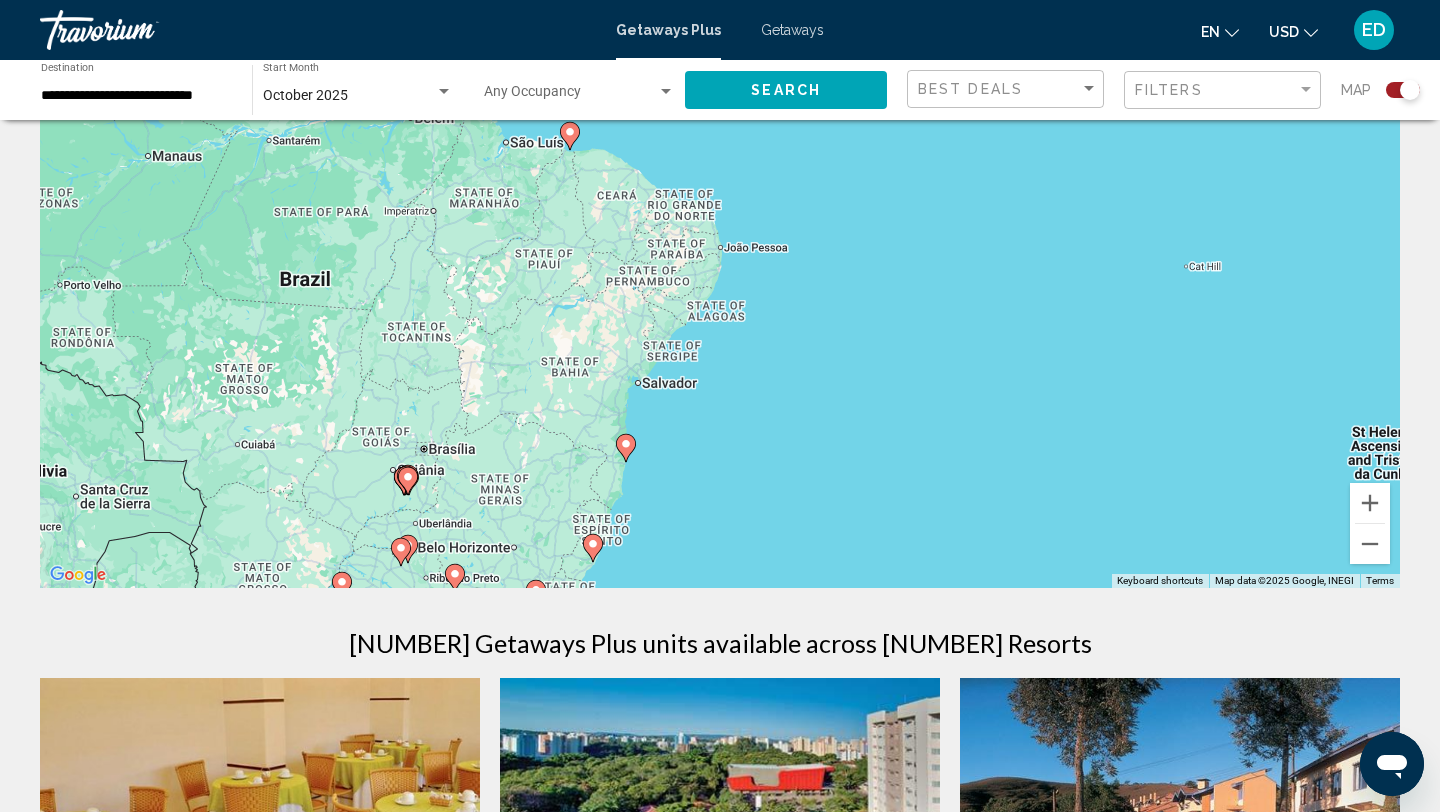 drag, startPoint x: 893, startPoint y: 443, endPoint x: 1005, endPoint y: 295, distance: 185.60173 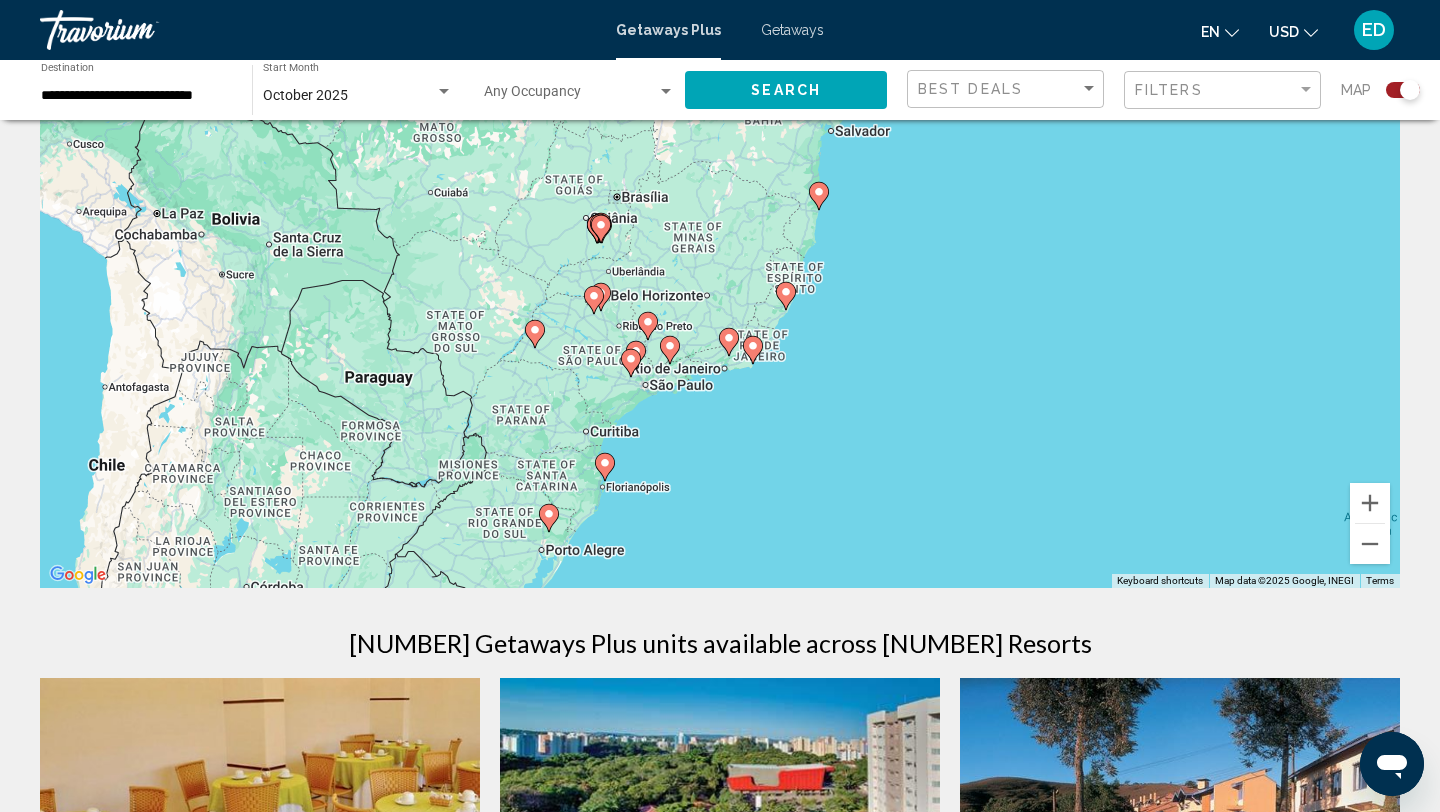 drag, startPoint x: 587, startPoint y: 471, endPoint x: 618, endPoint y: 424, distance: 56.302753 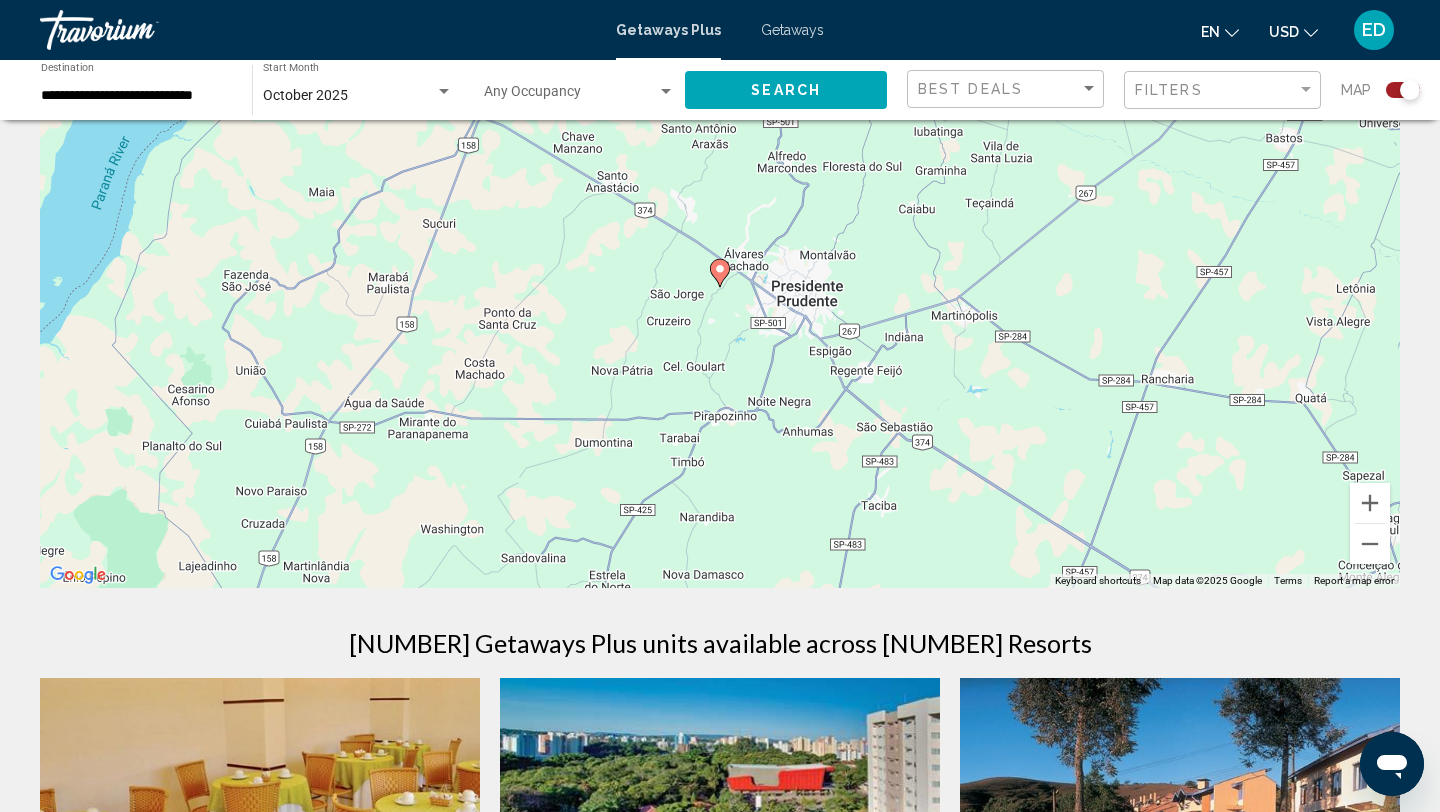 click at bounding box center [140, 30] 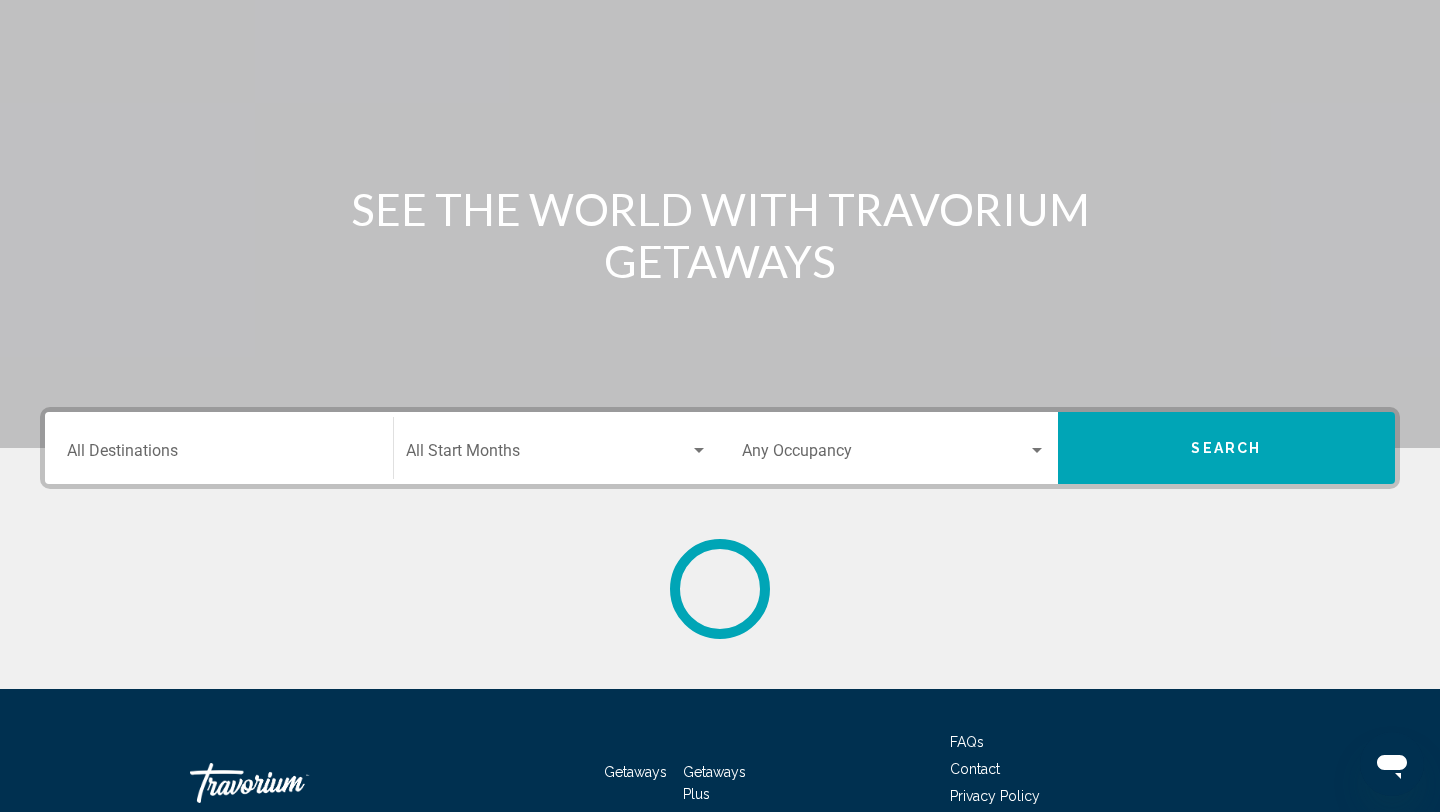 scroll, scrollTop: 0, scrollLeft: 0, axis: both 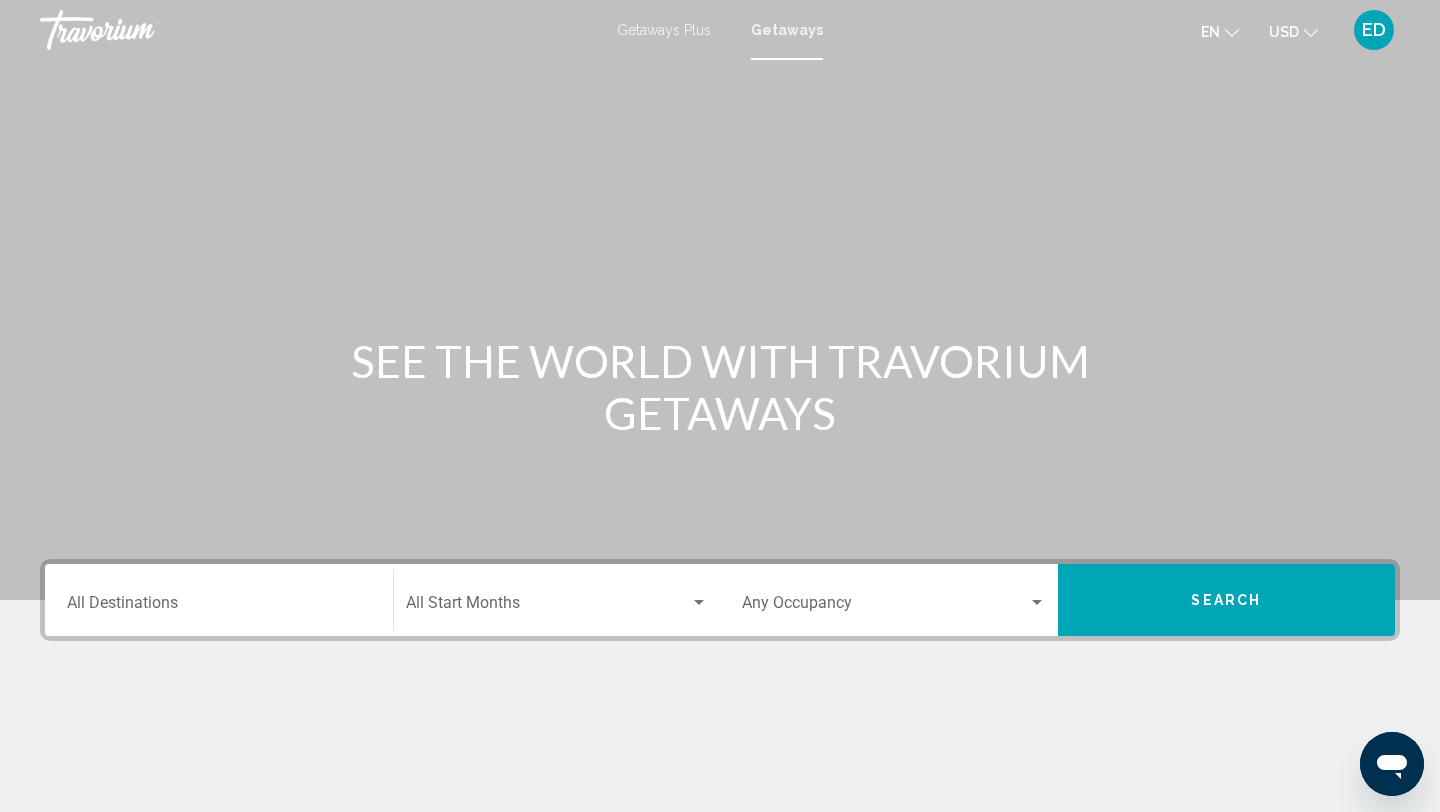 click on "Destination All Destinations" at bounding box center [219, 607] 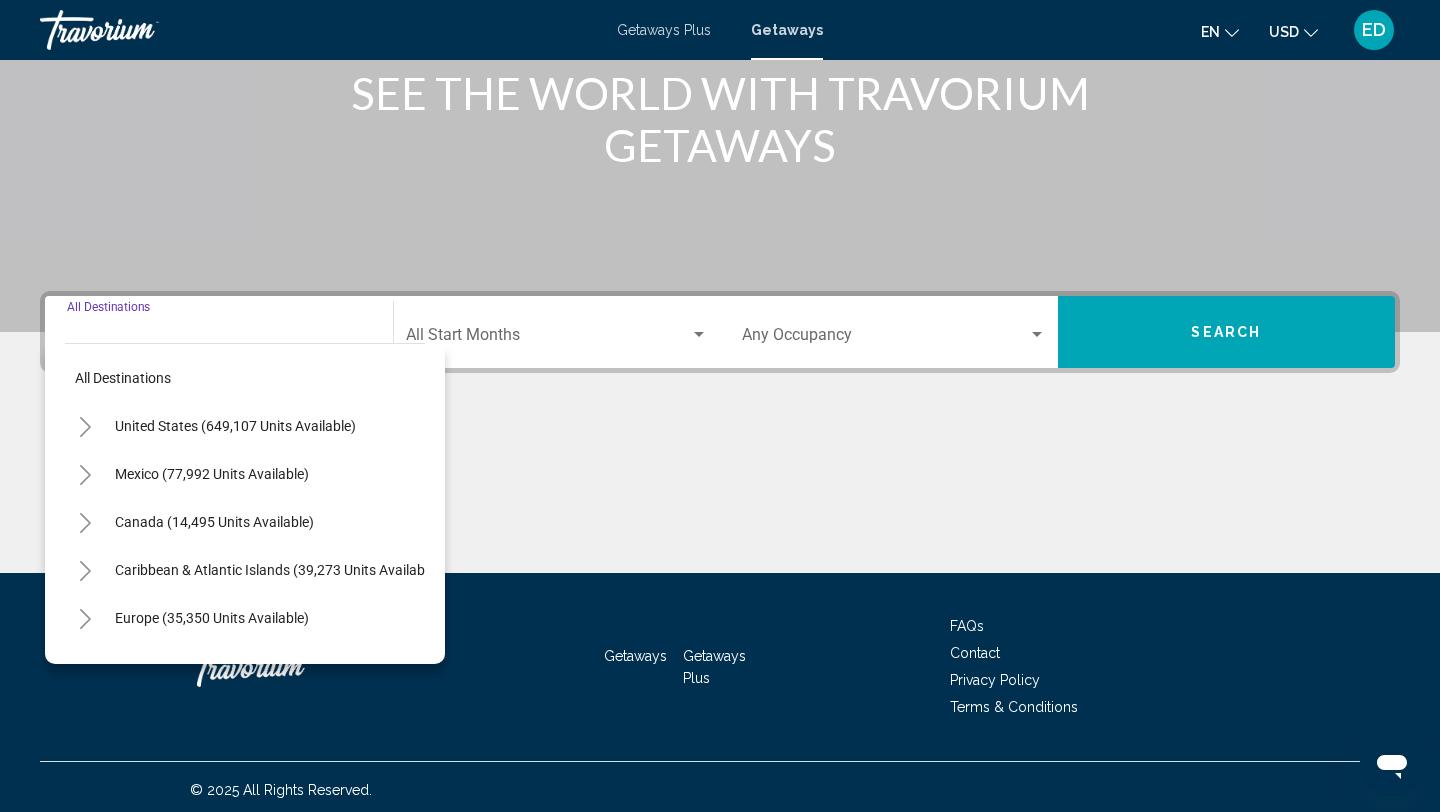 scroll, scrollTop: 274, scrollLeft: 0, axis: vertical 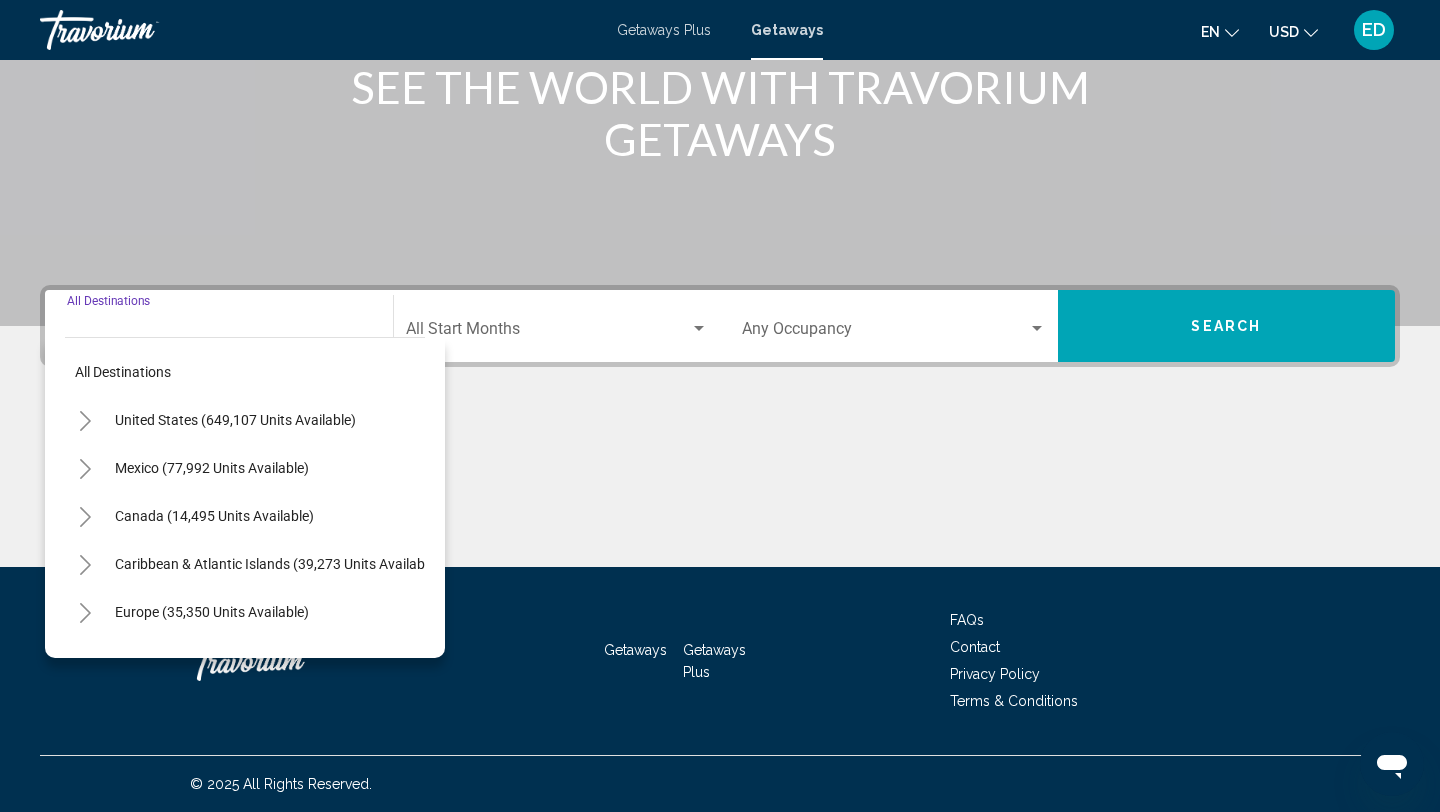 click on "Destination All Destinations" at bounding box center [219, 333] 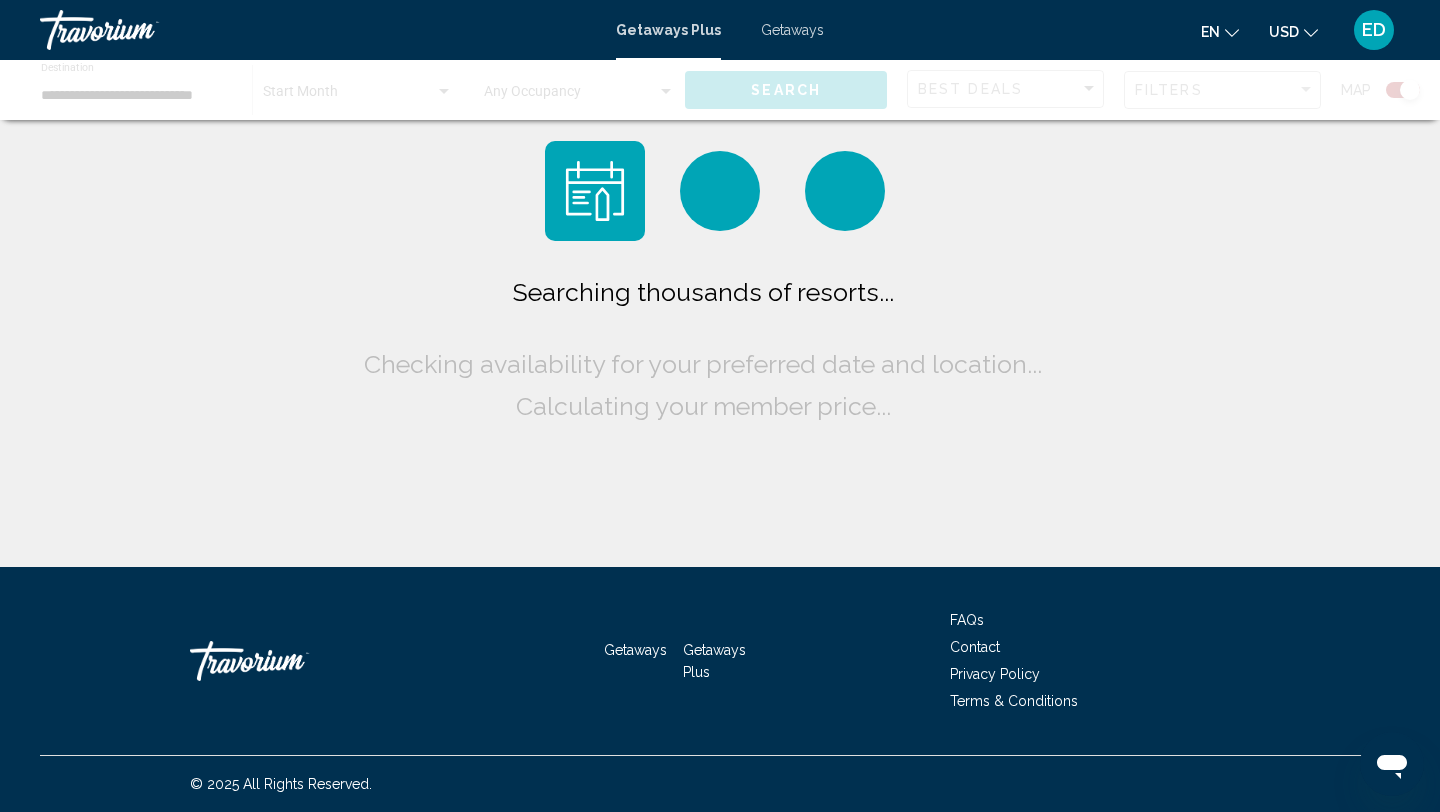 scroll, scrollTop: 0, scrollLeft: 0, axis: both 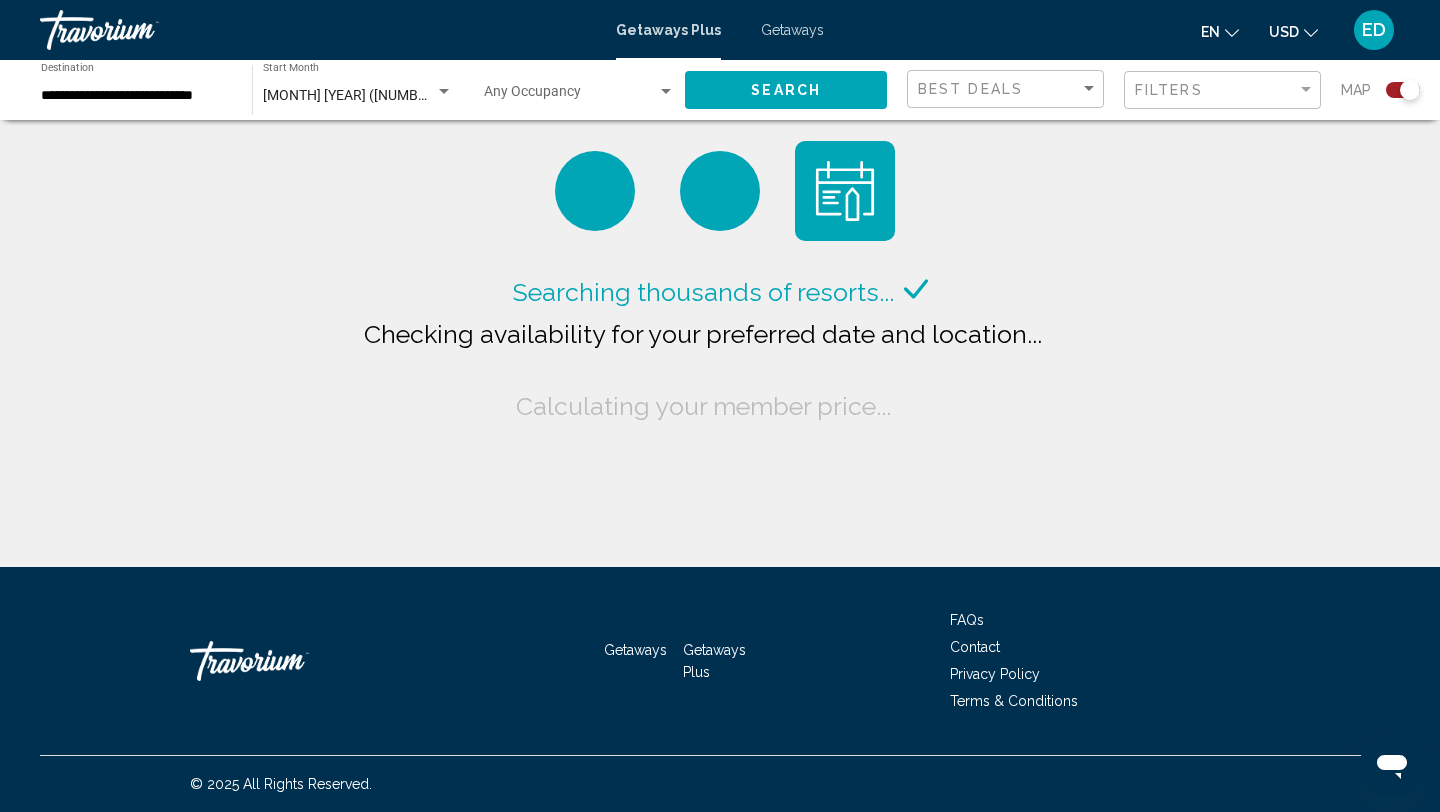 click at bounding box center [140, 30] 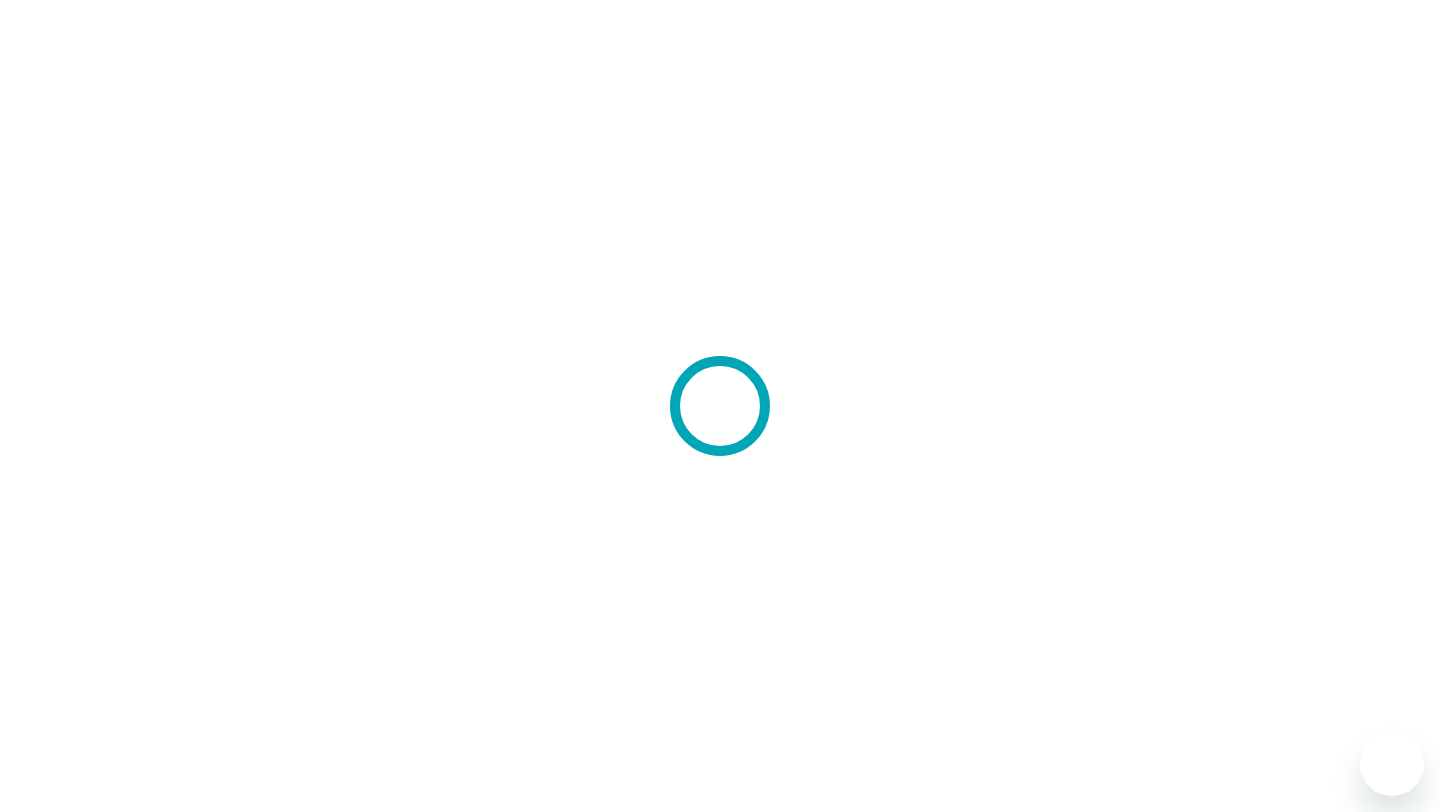 scroll, scrollTop: 0, scrollLeft: 0, axis: both 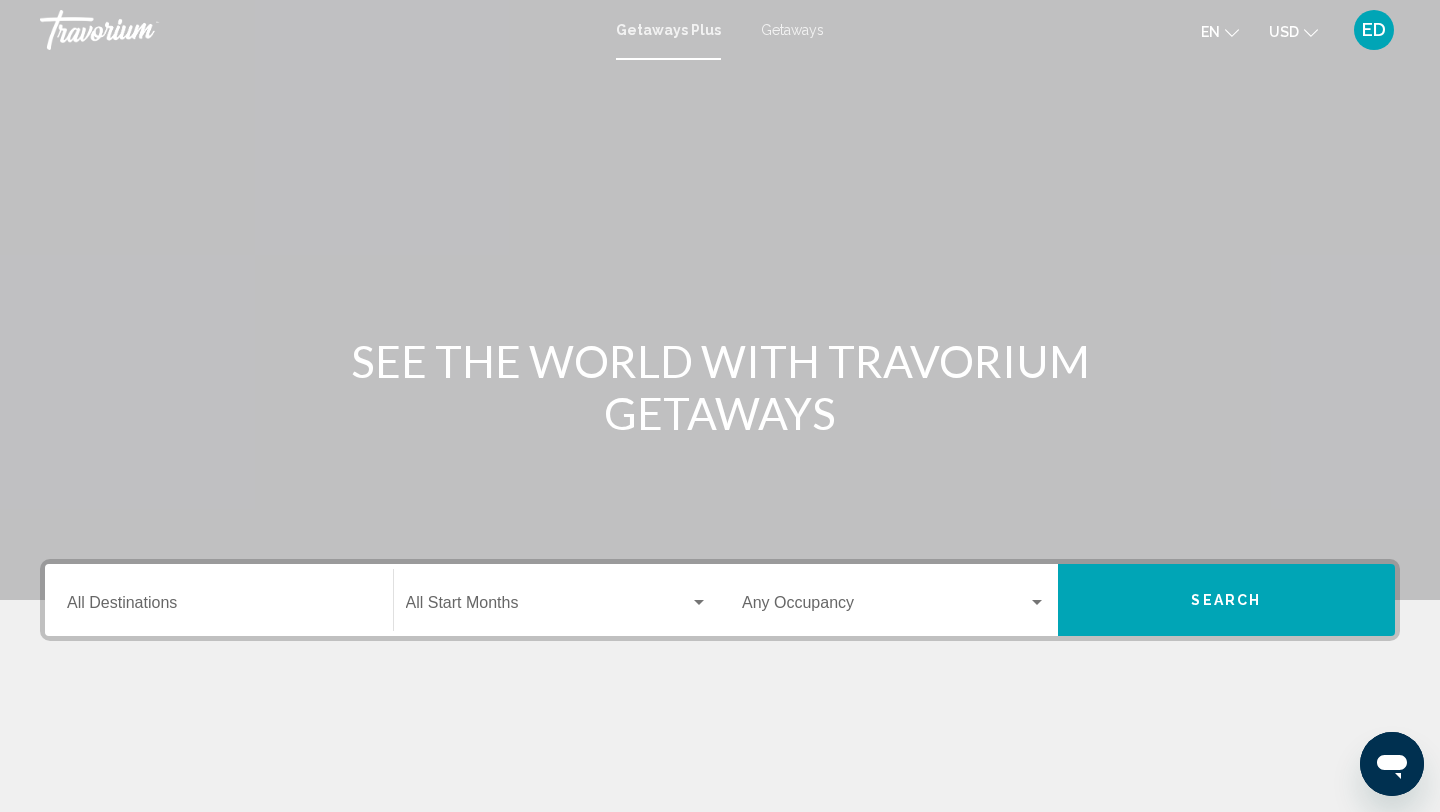click on "Destination All Destinations" at bounding box center [219, 607] 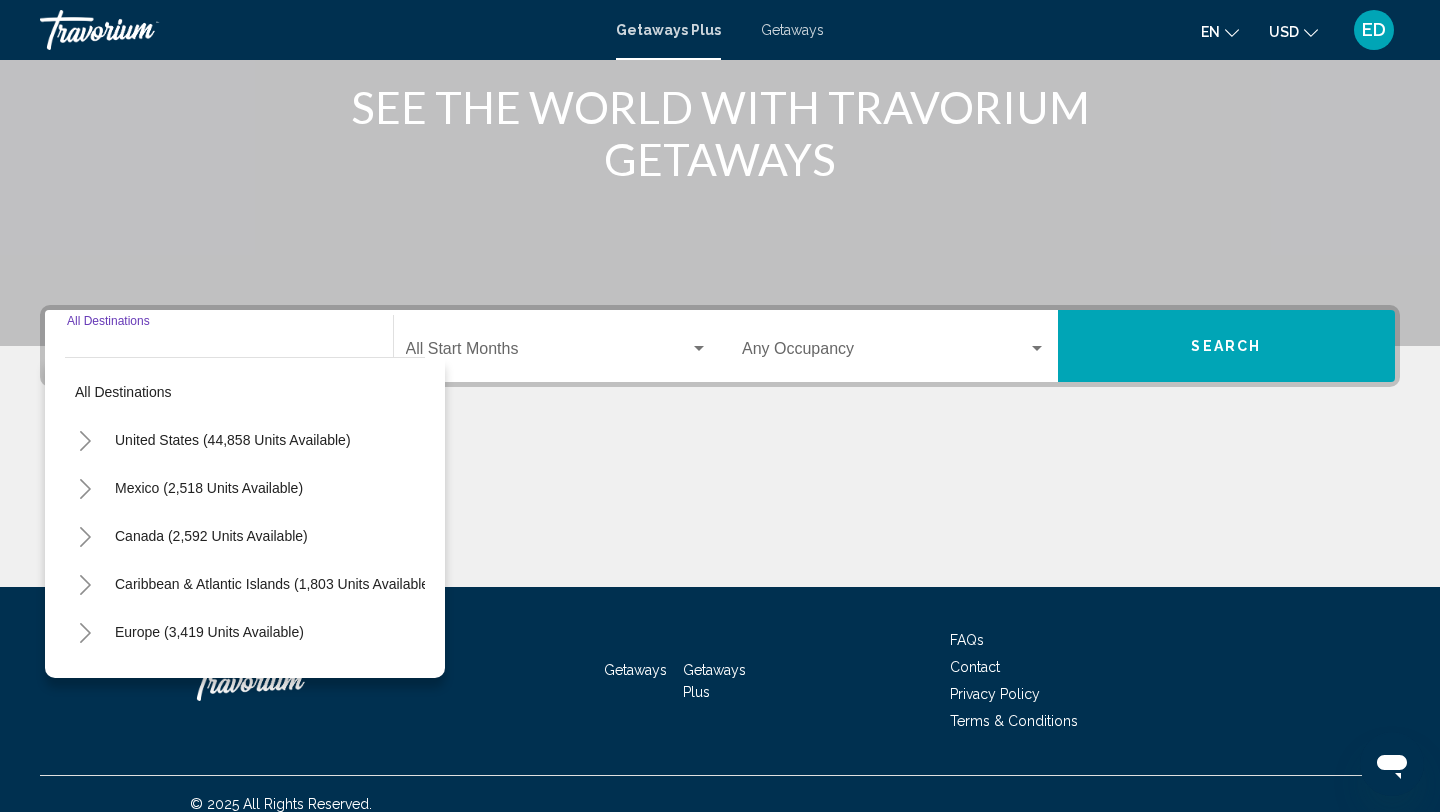 scroll, scrollTop: 274, scrollLeft: 0, axis: vertical 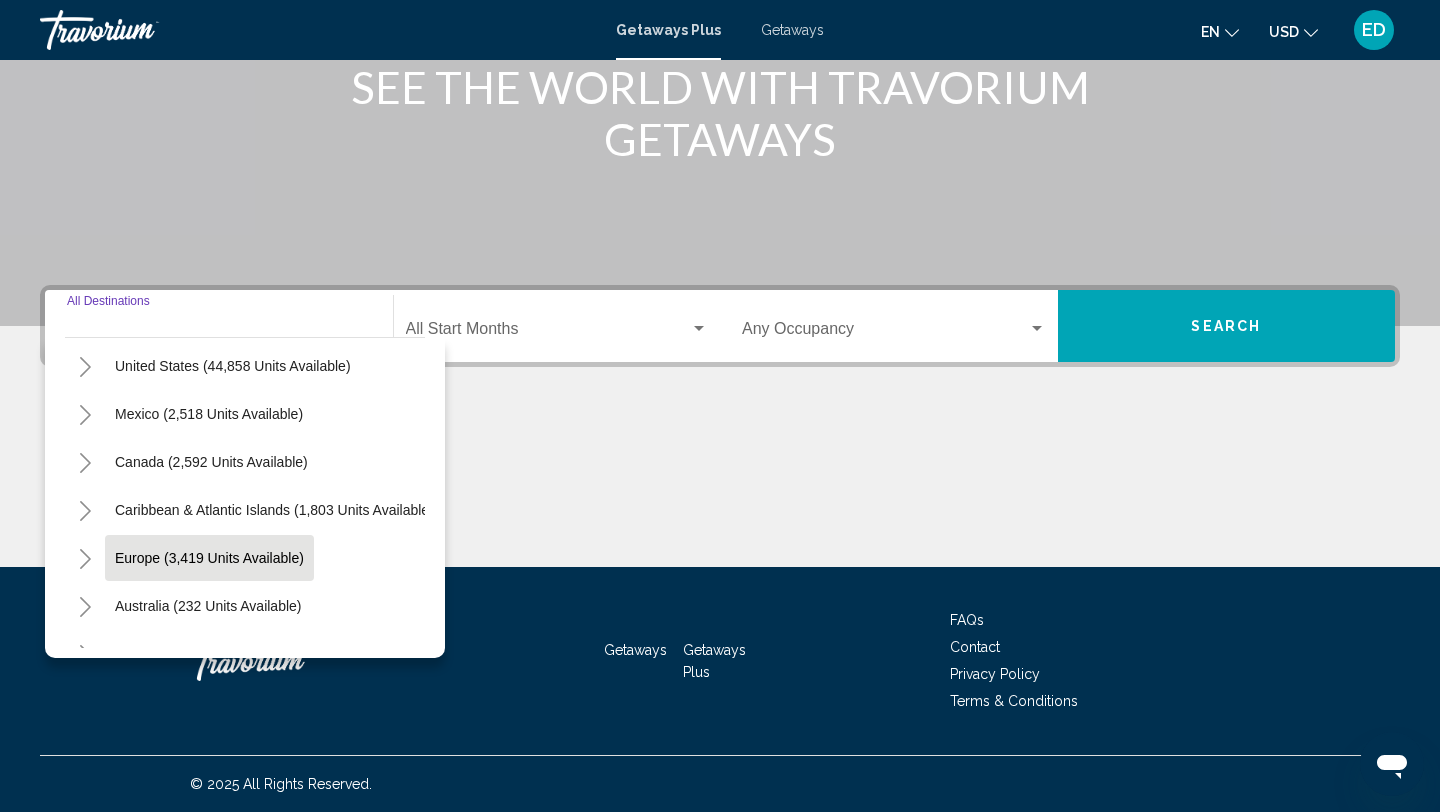 click on "Europe (3,419 units available)" at bounding box center [208, 606] 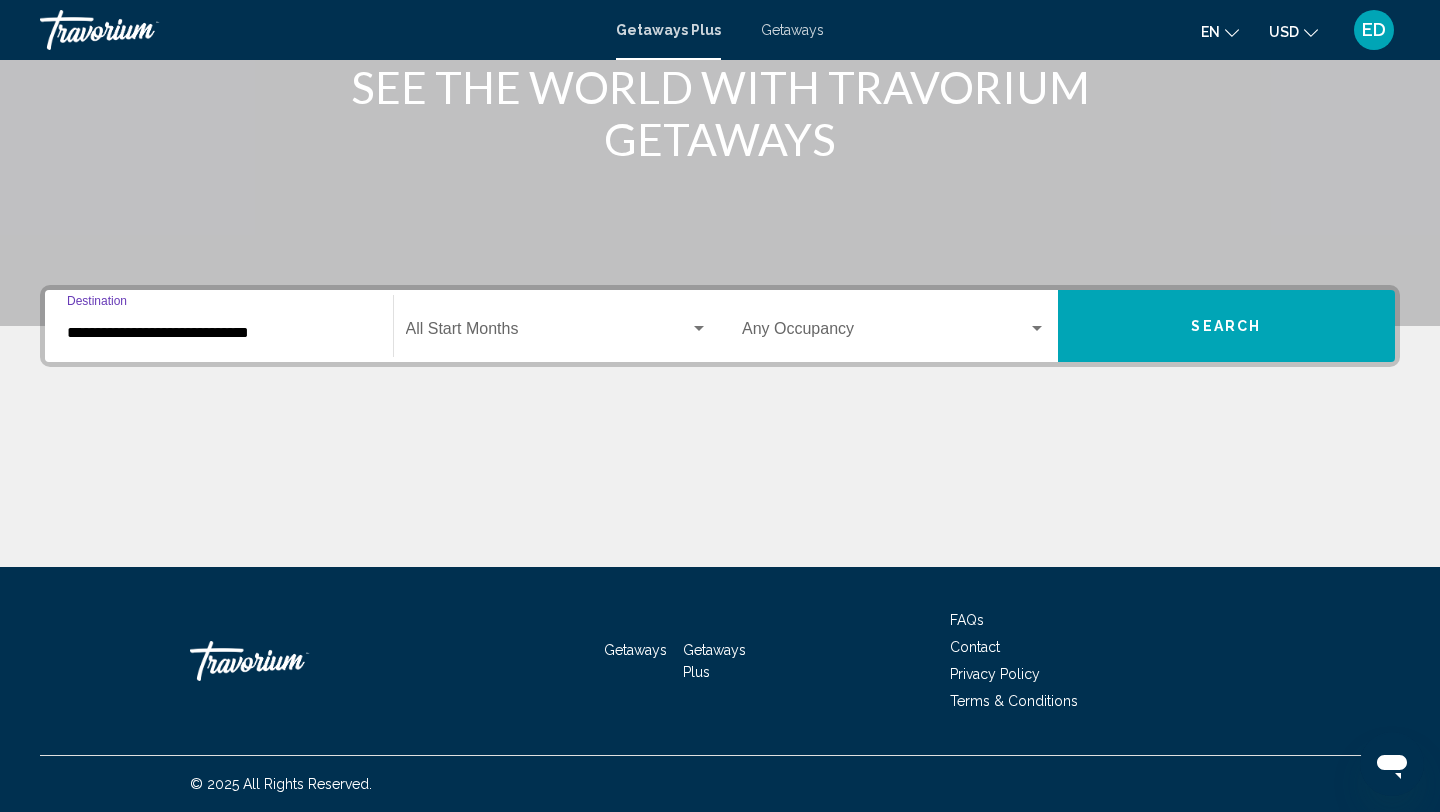 click on "**********" at bounding box center [219, 333] 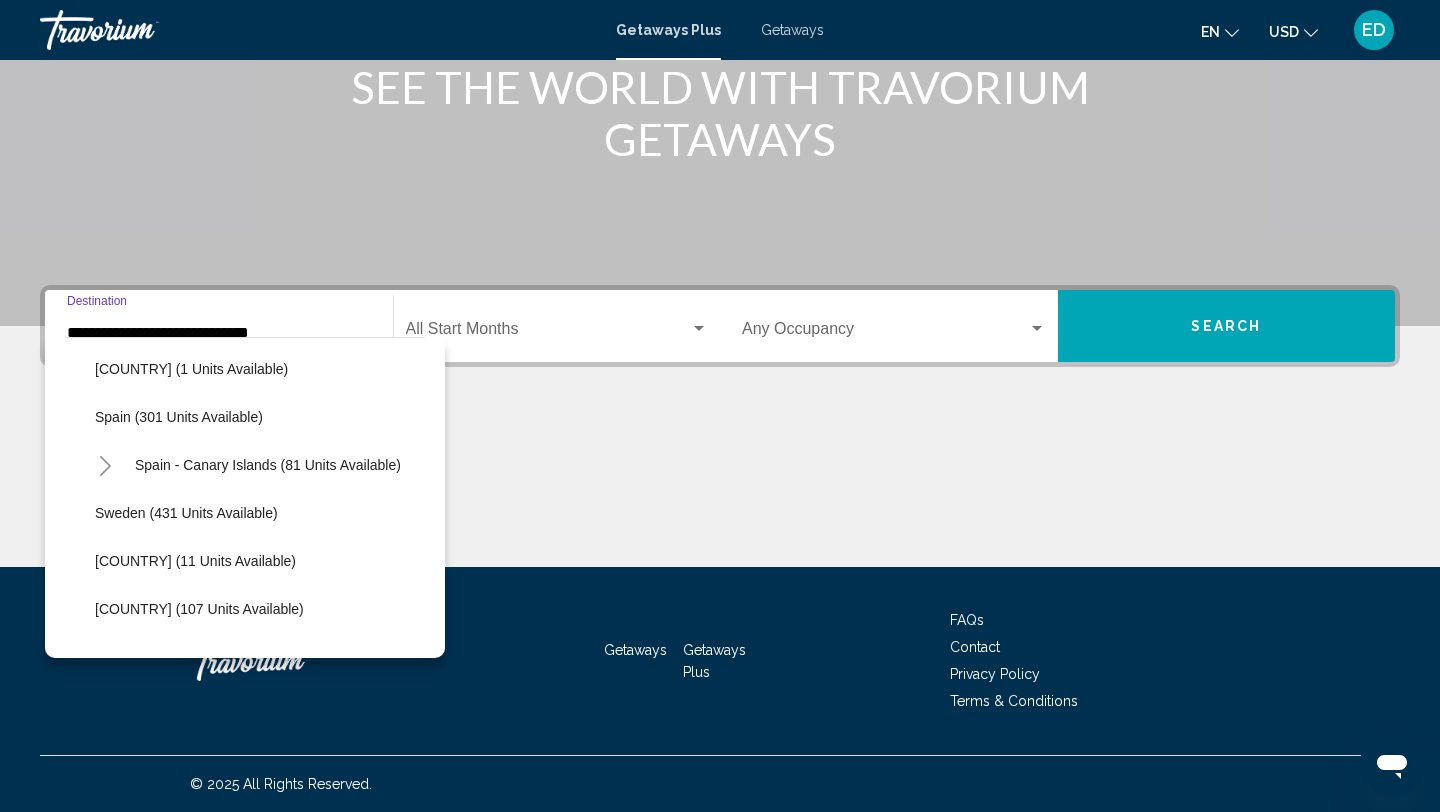 scroll, scrollTop: 776, scrollLeft: 0, axis: vertical 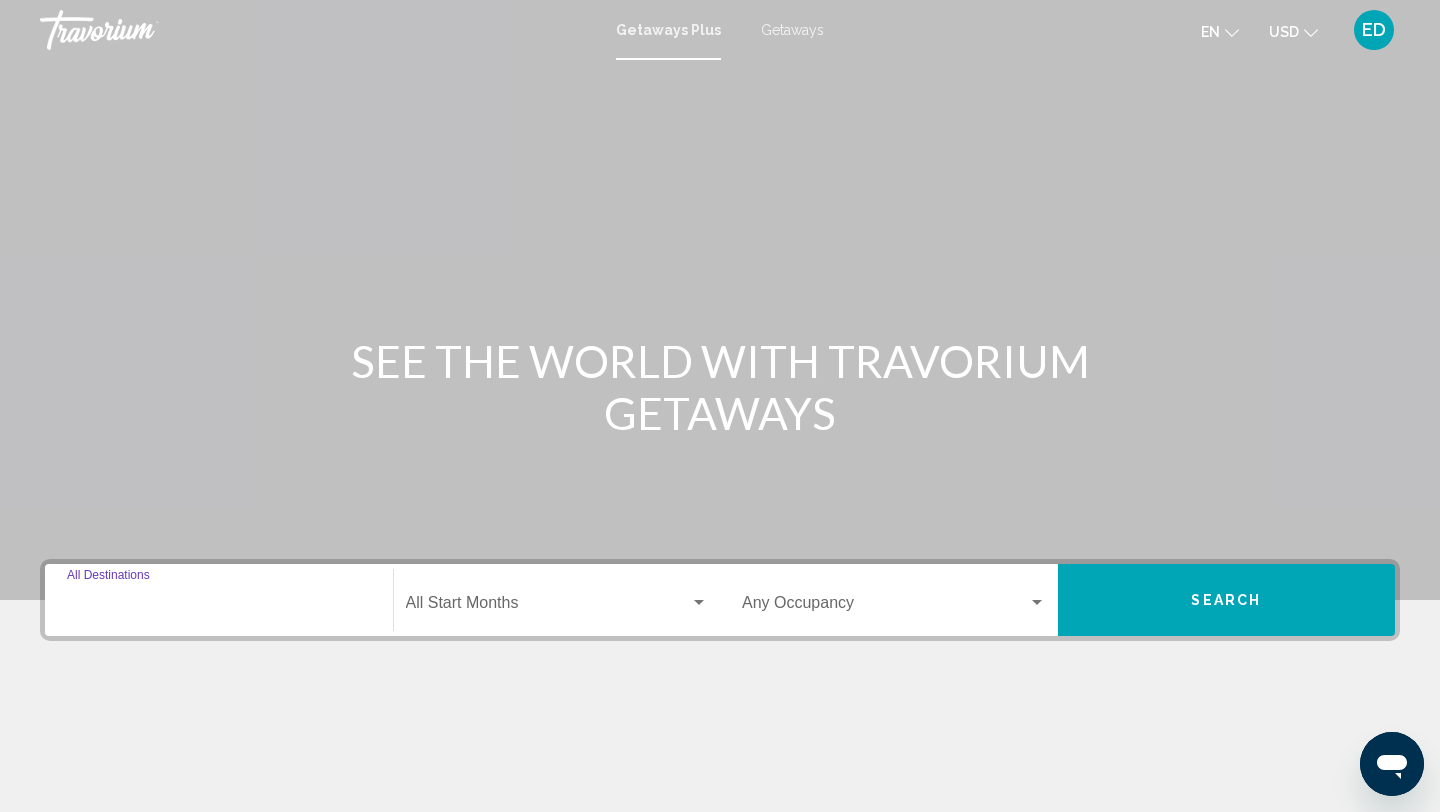 click on "Destination All Destinations" at bounding box center [219, 607] 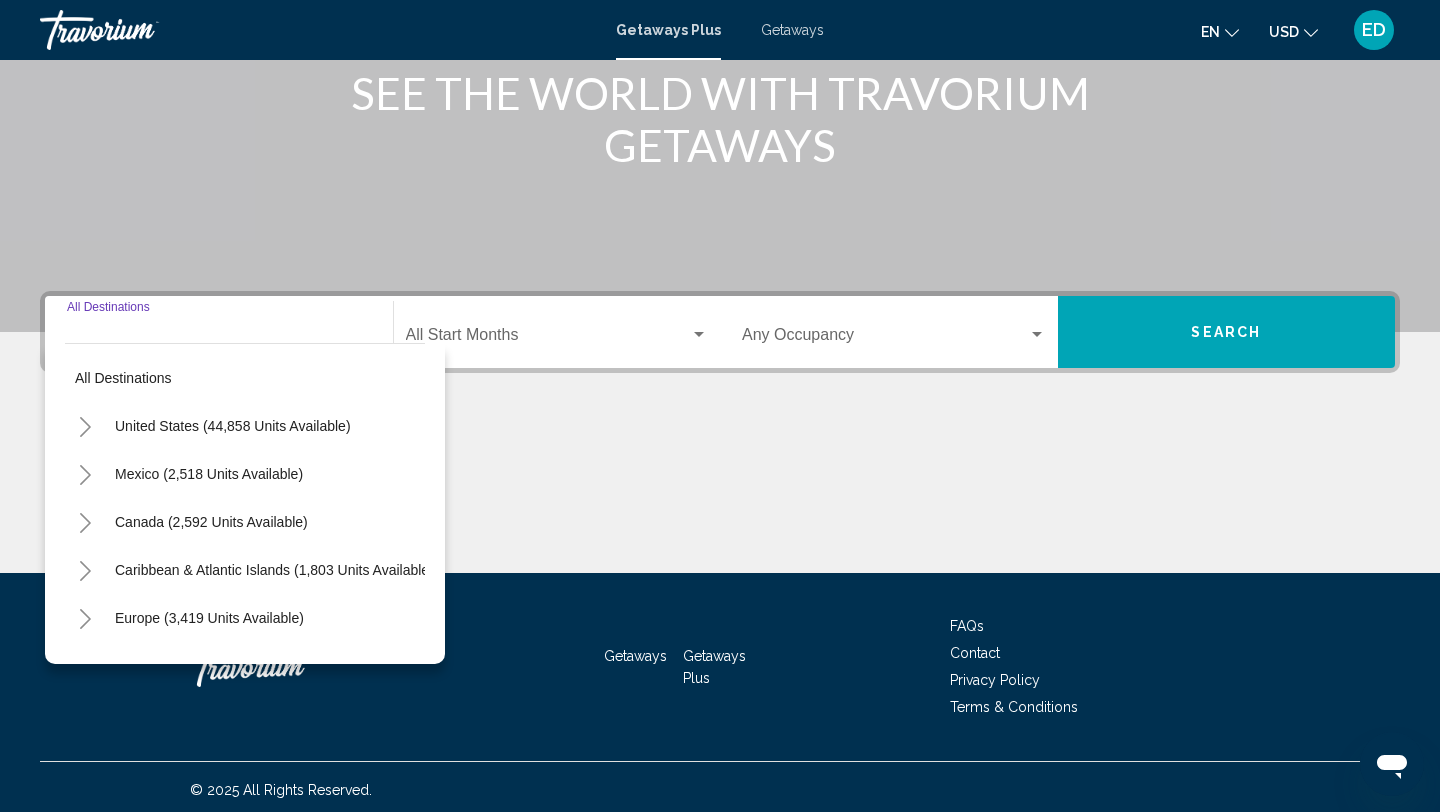 scroll, scrollTop: 274, scrollLeft: 0, axis: vertical 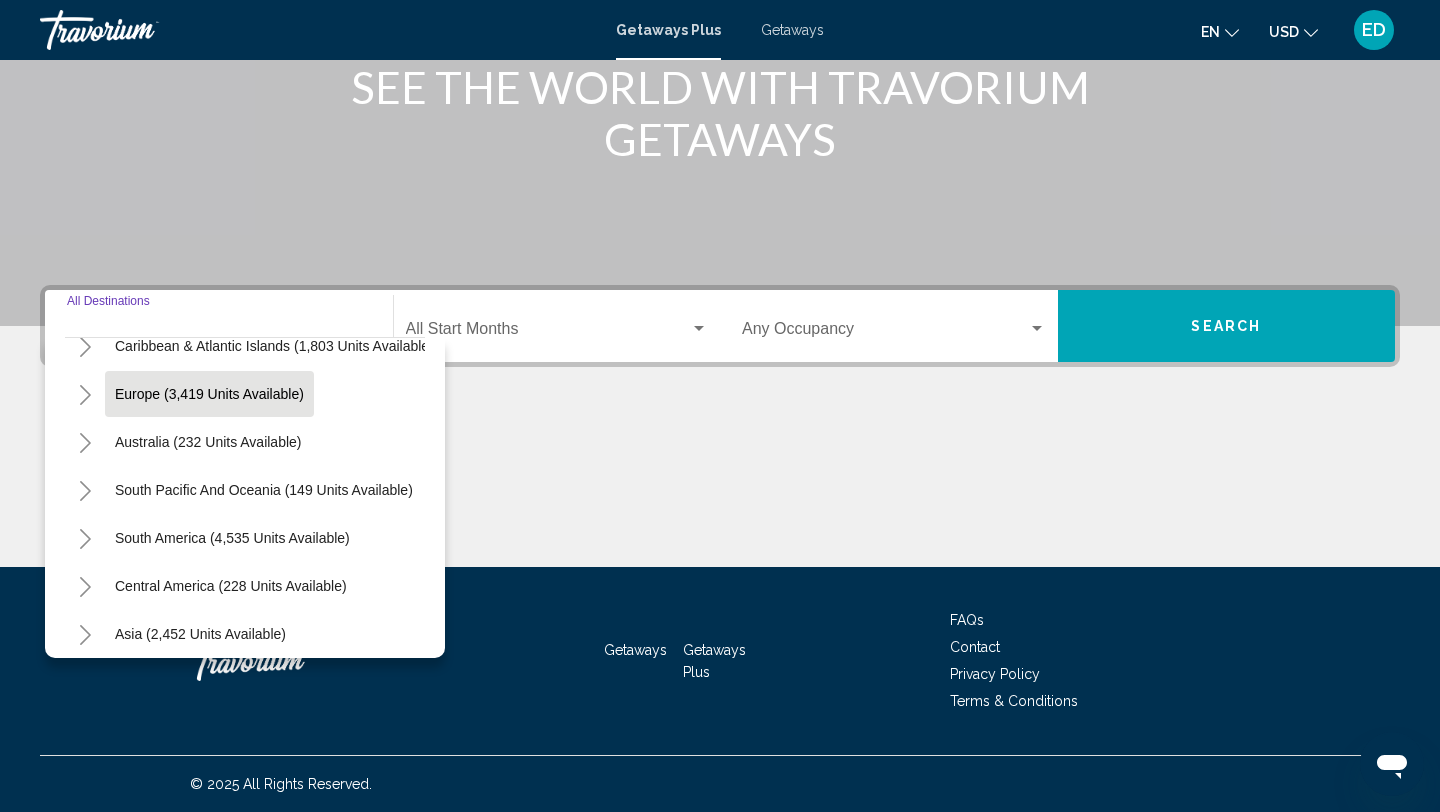 click on "Europe (3,419 units available)" at bounding box center [208, 442] 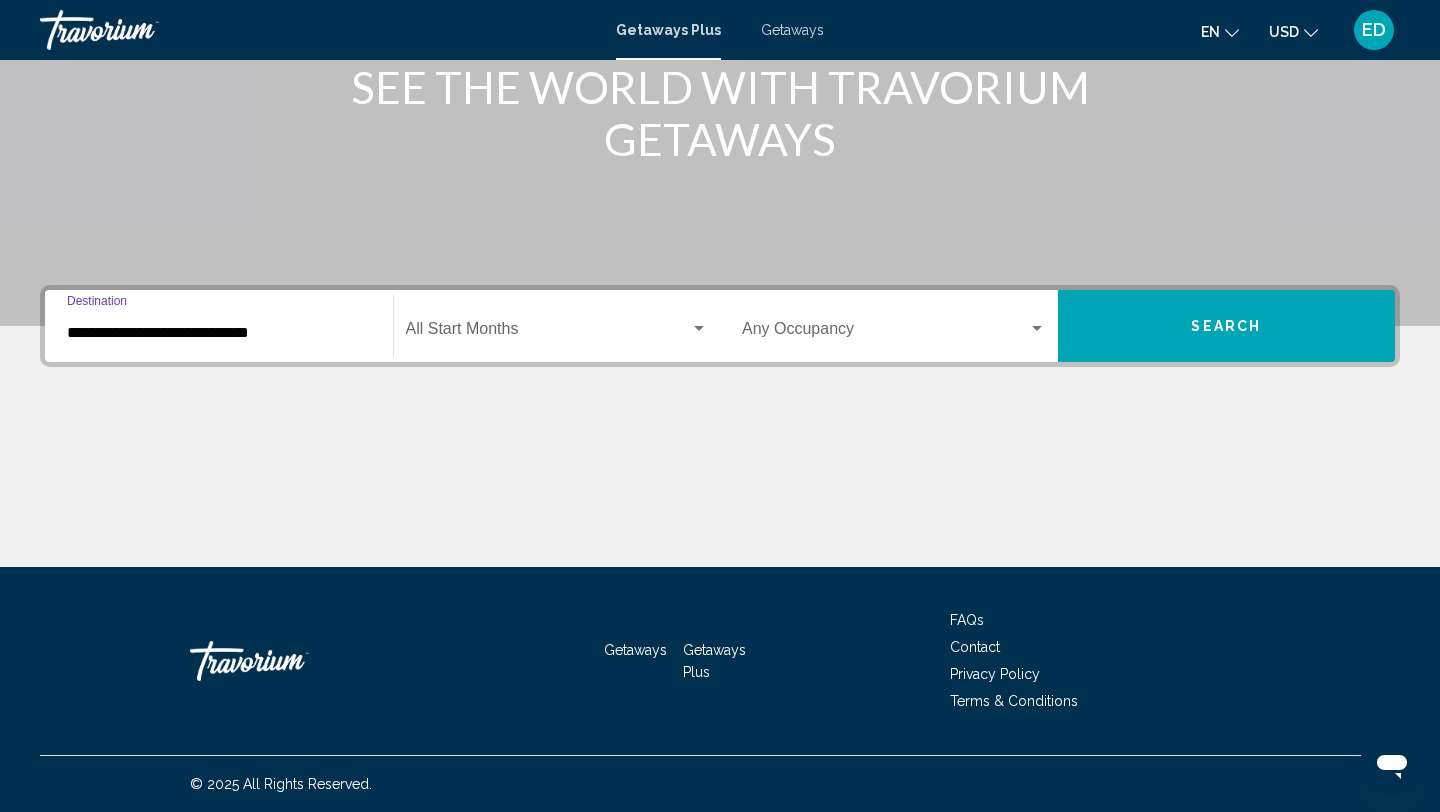 click at bounding box center (548, 333) 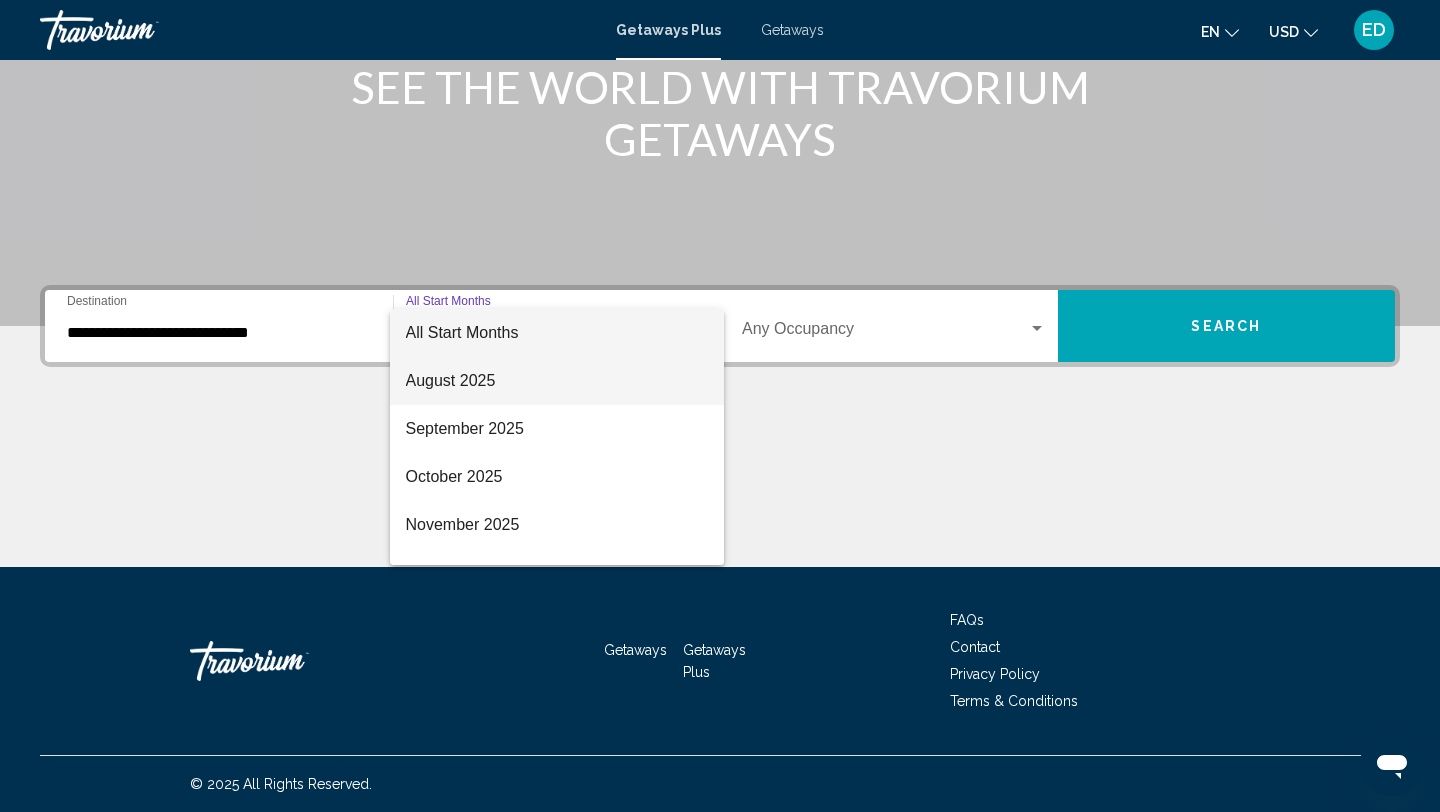 click on "August 2025" at bounding box center (557, 381) 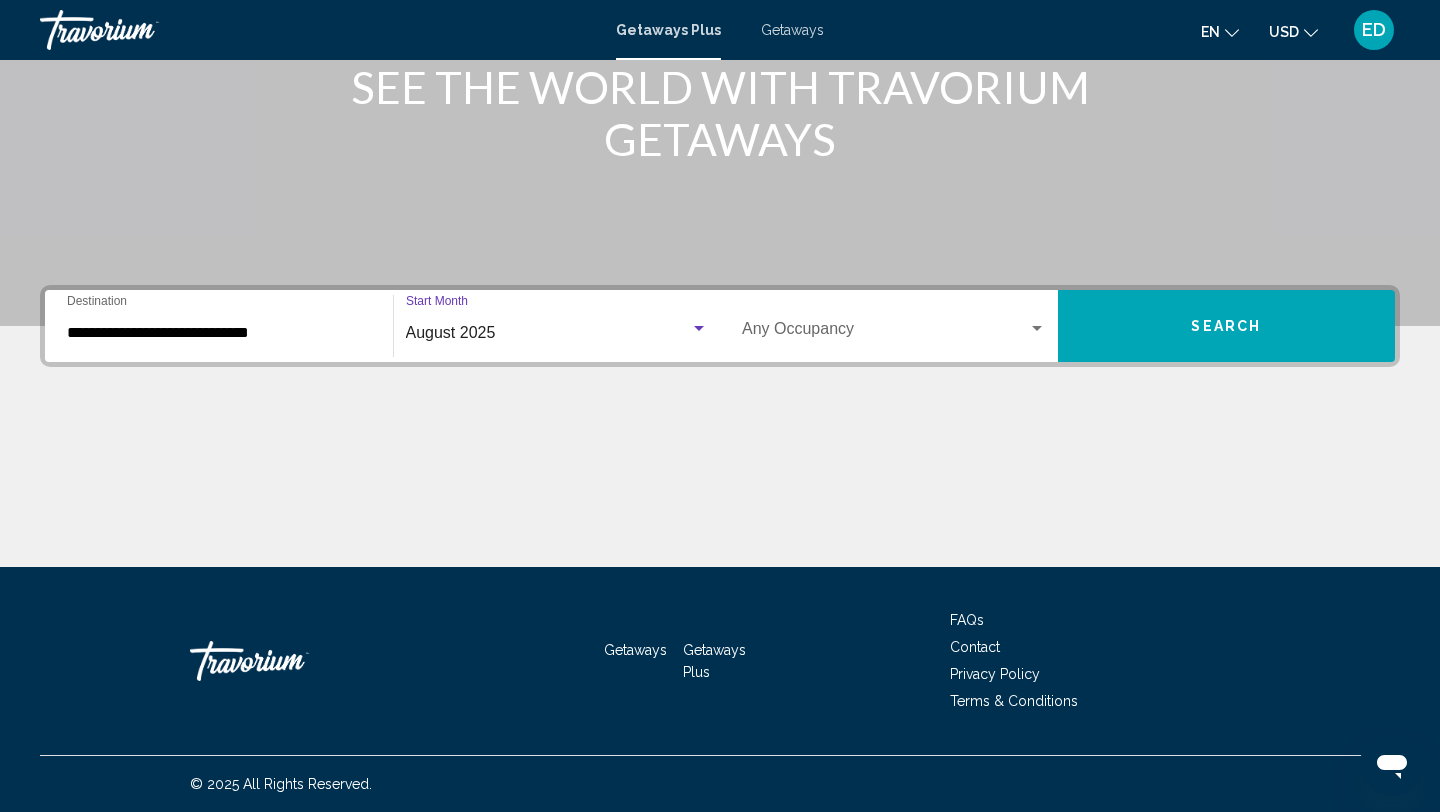 click on "Occupancy Any Occupancy" at bounding box center (894, 326) 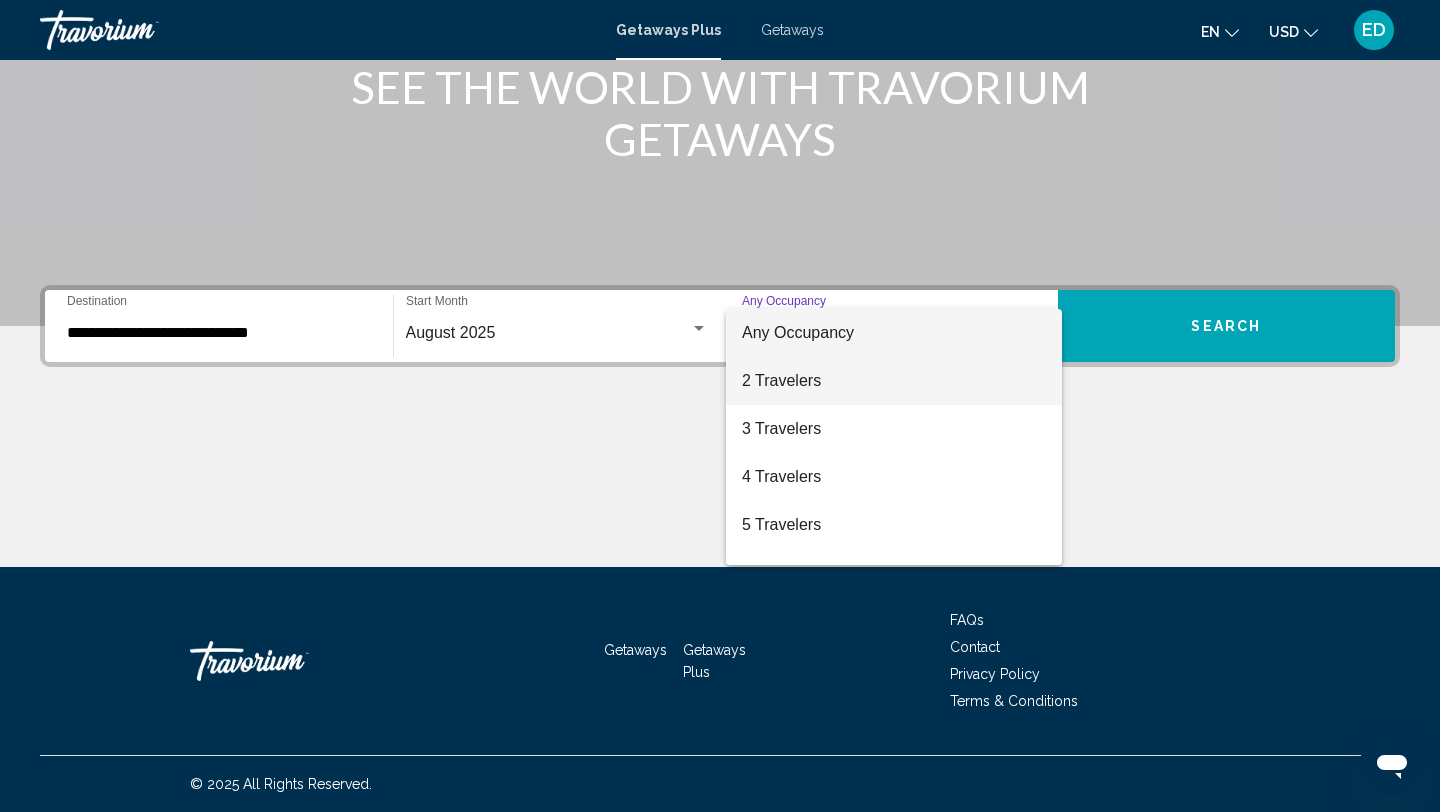 click on "2 Travelers" at bounding box center (894, 381) 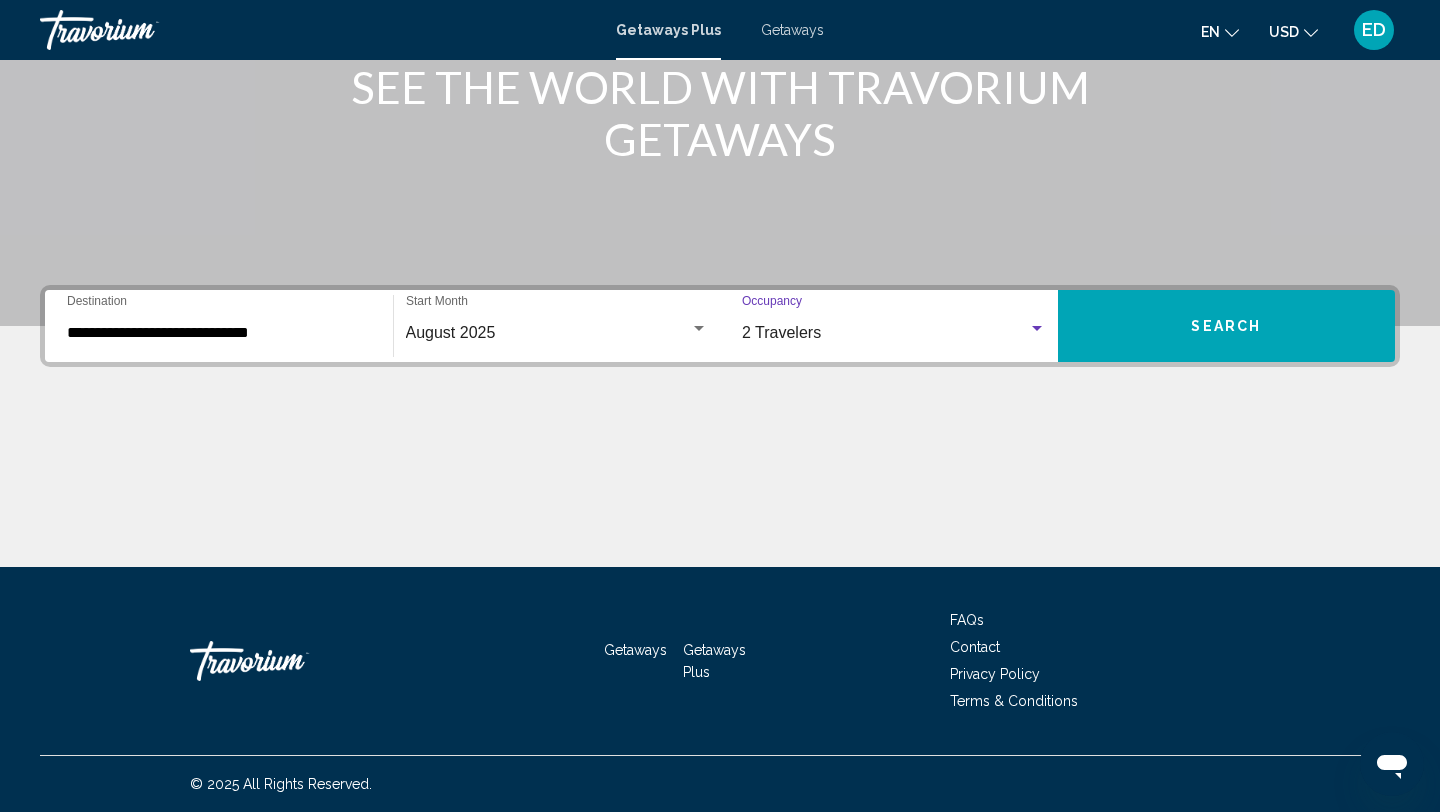 click on "Search" at bounding box center [1227, 326] 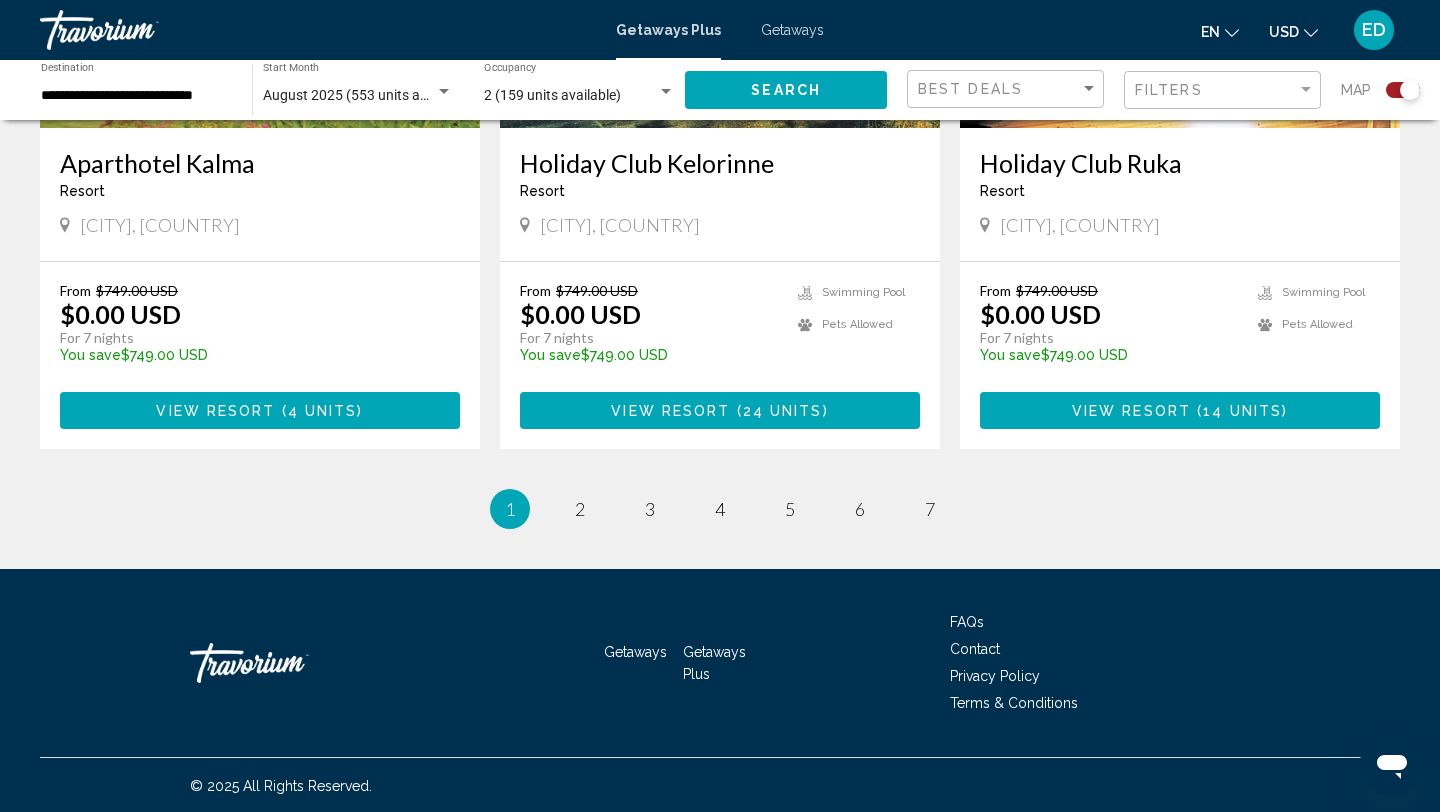 scroll, scrollTop: 3066, scrollLeft: 0, axis: vertical 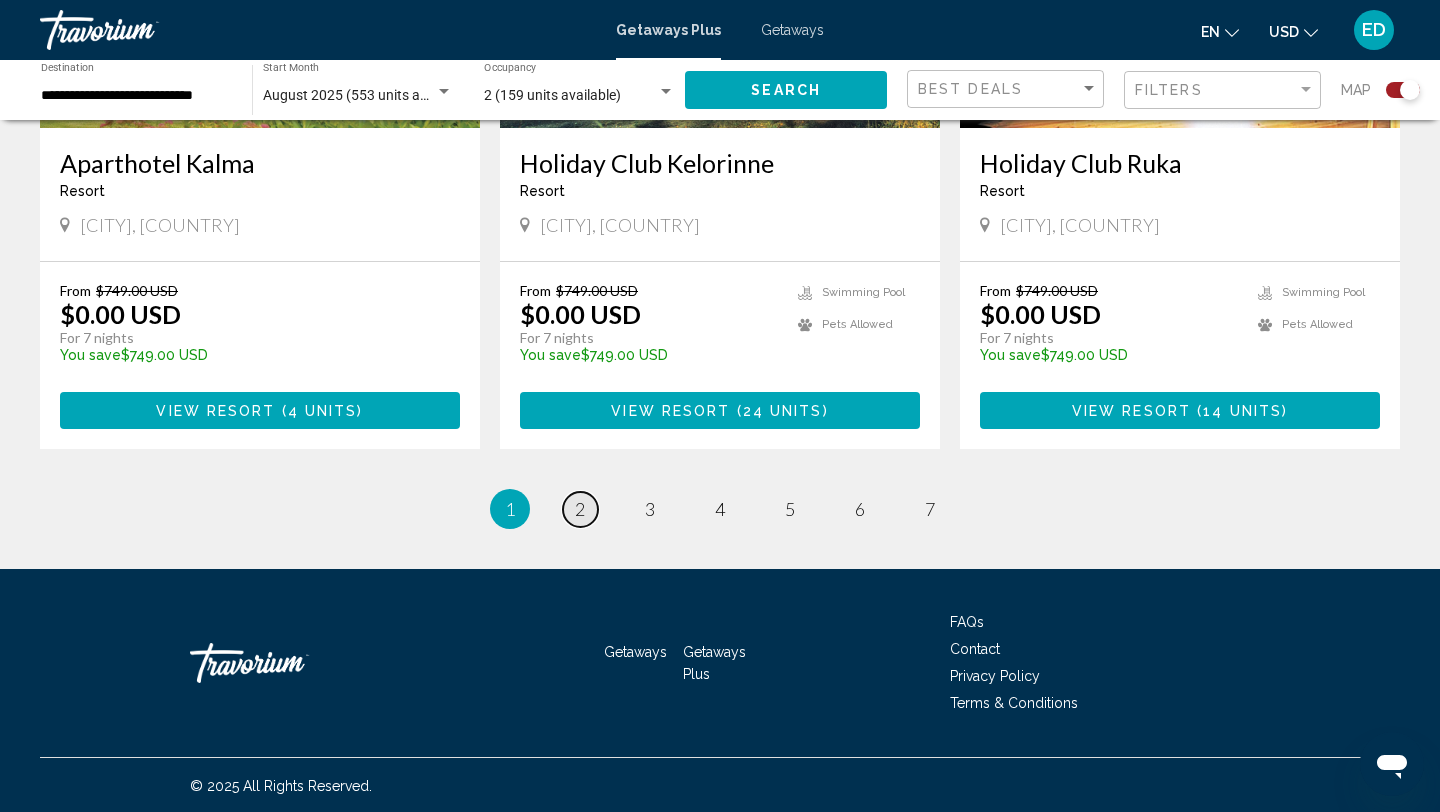 click on "2" at bounding box center (580, 509) 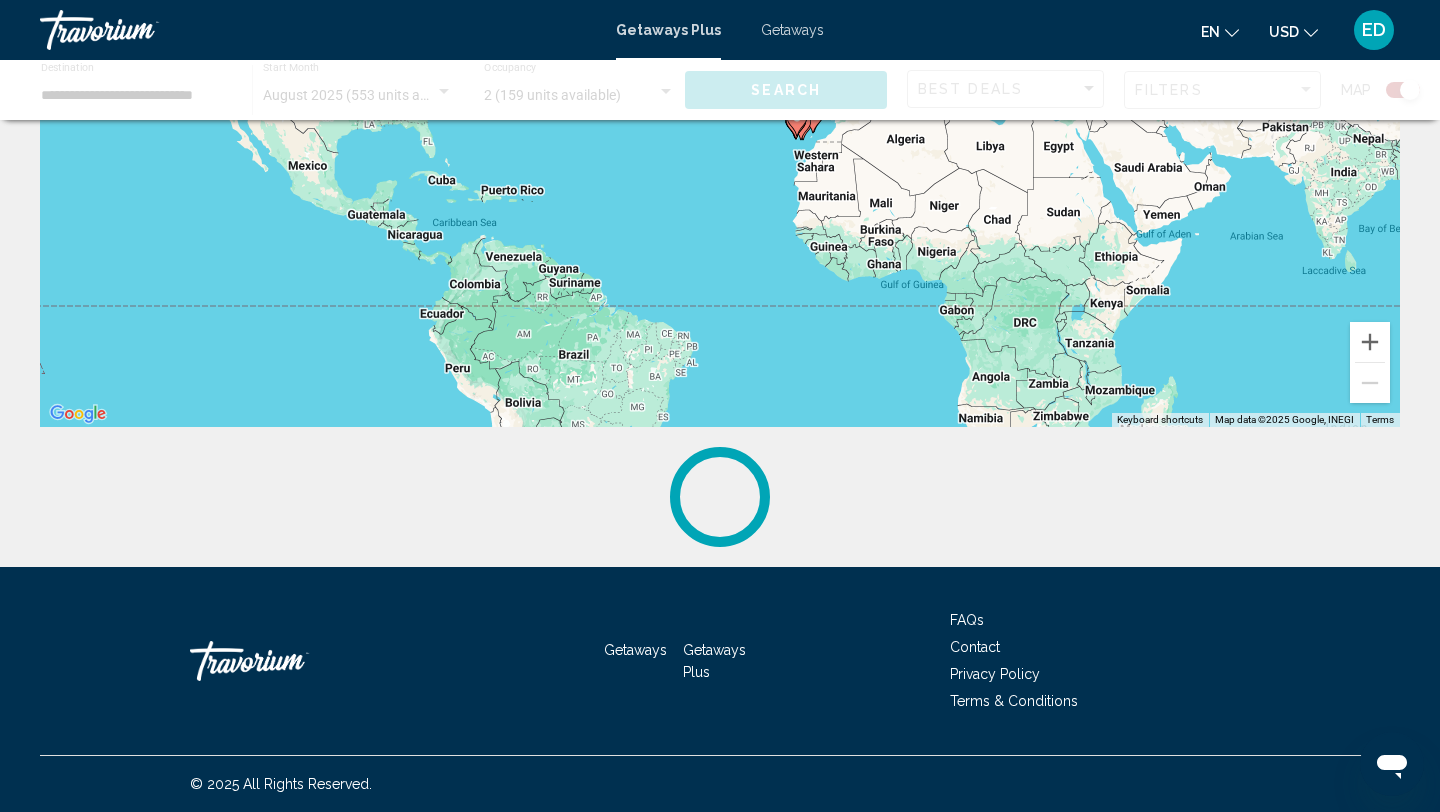 scroll, scrollTop: 0, scrollLeft: 0, axis: both 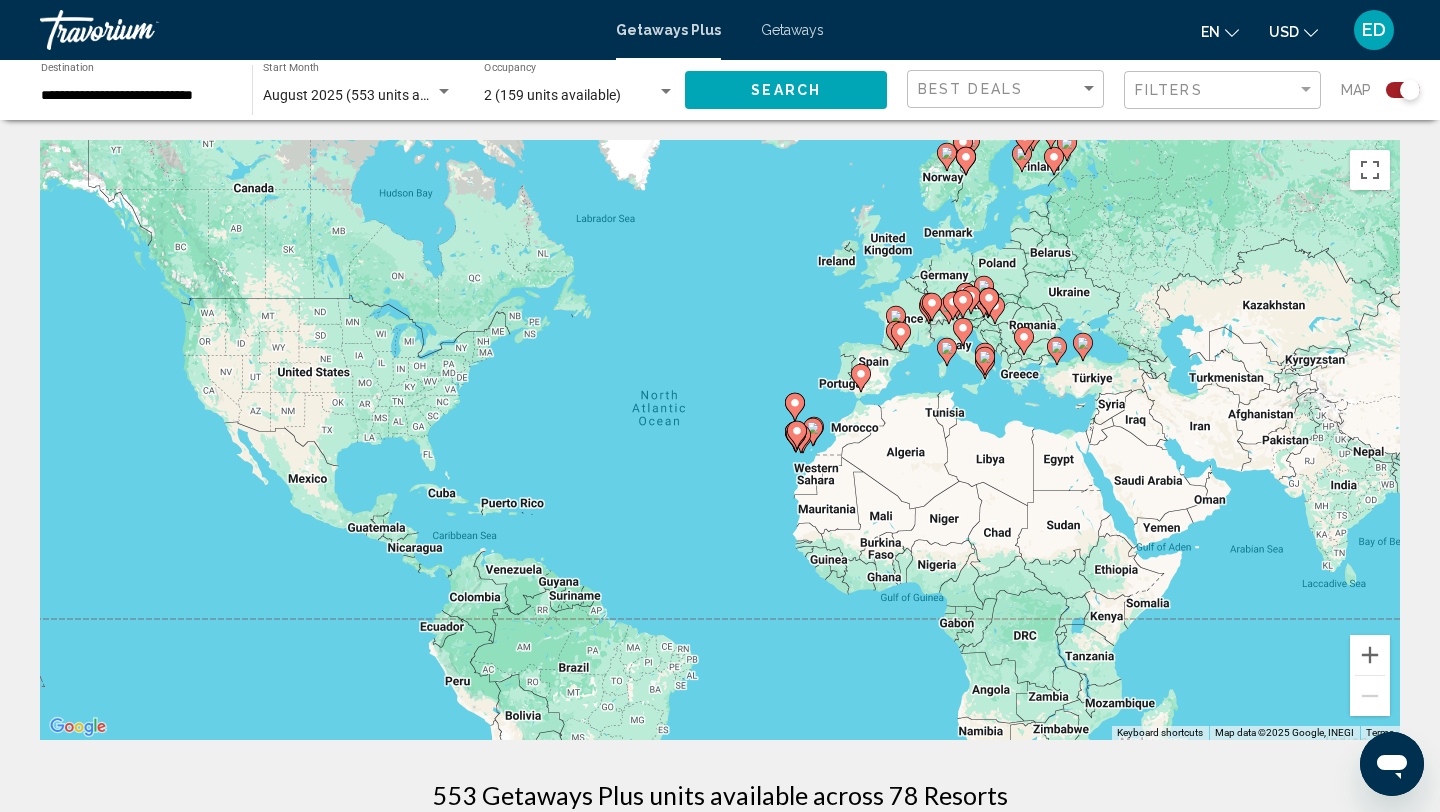 click at bounding box center (140, 30) 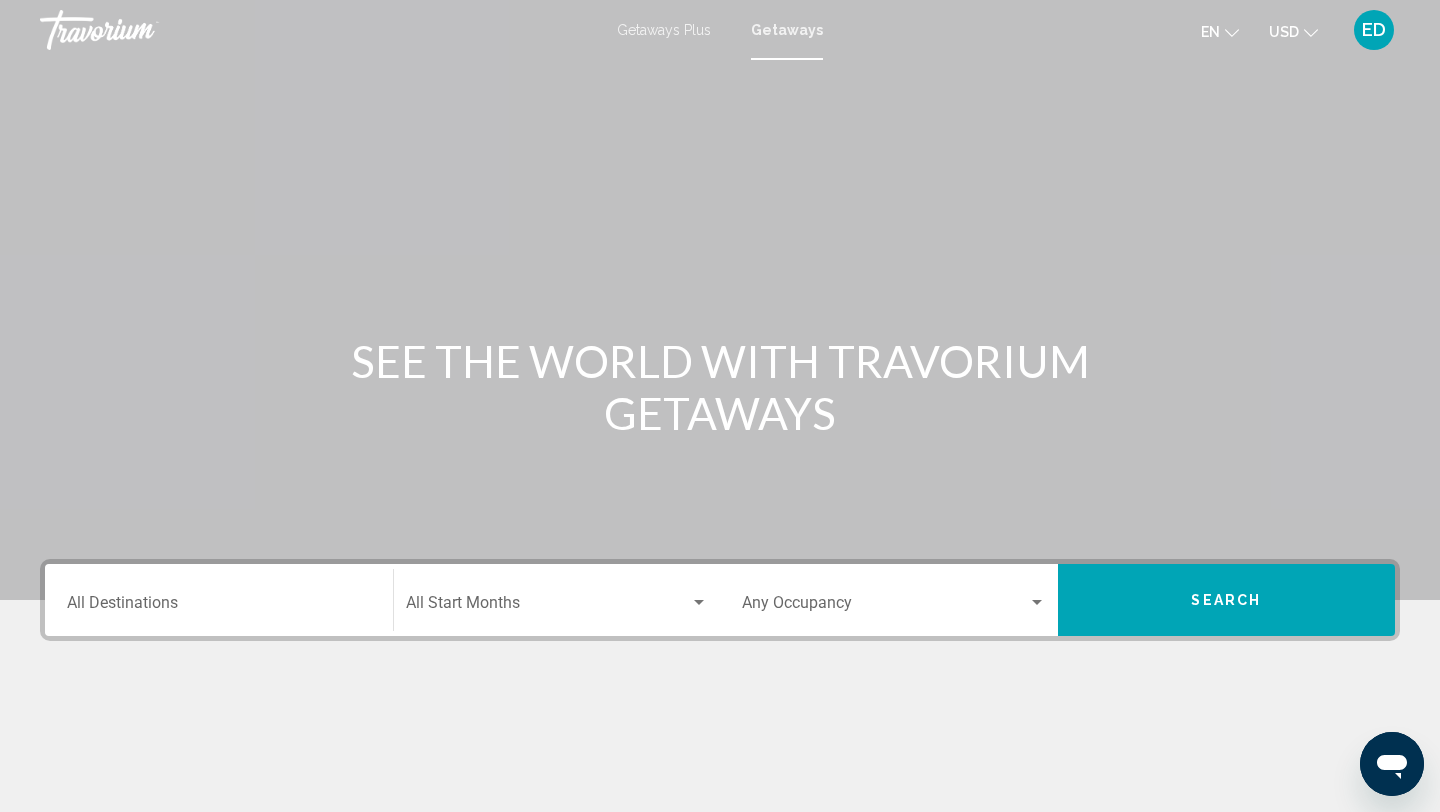 click at bounding box center (140, 30) 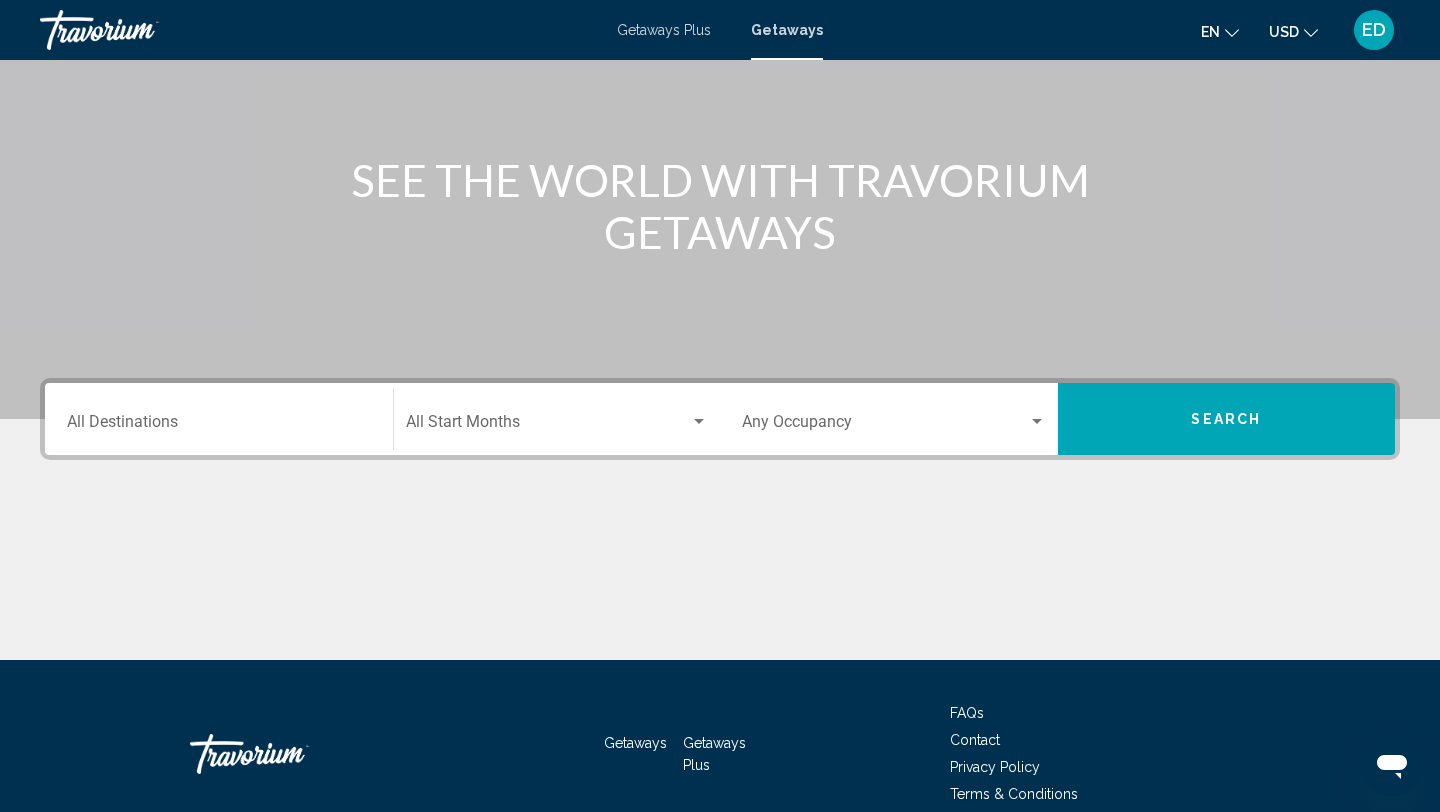 scroll, scrollTop: 0, scrollLeft: 0, axis: both 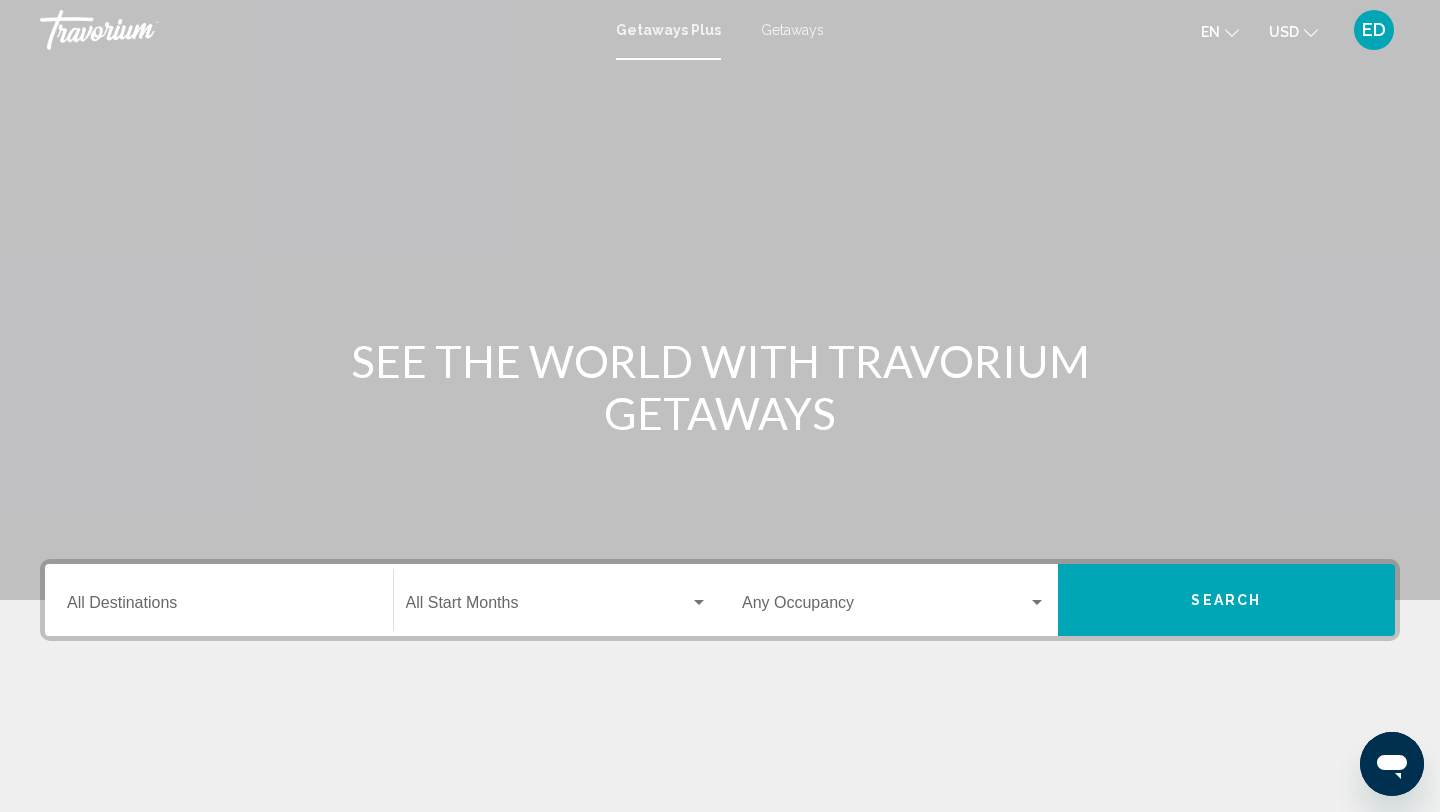 click on "Destination All Destinations" at bounding box center (219, 600) 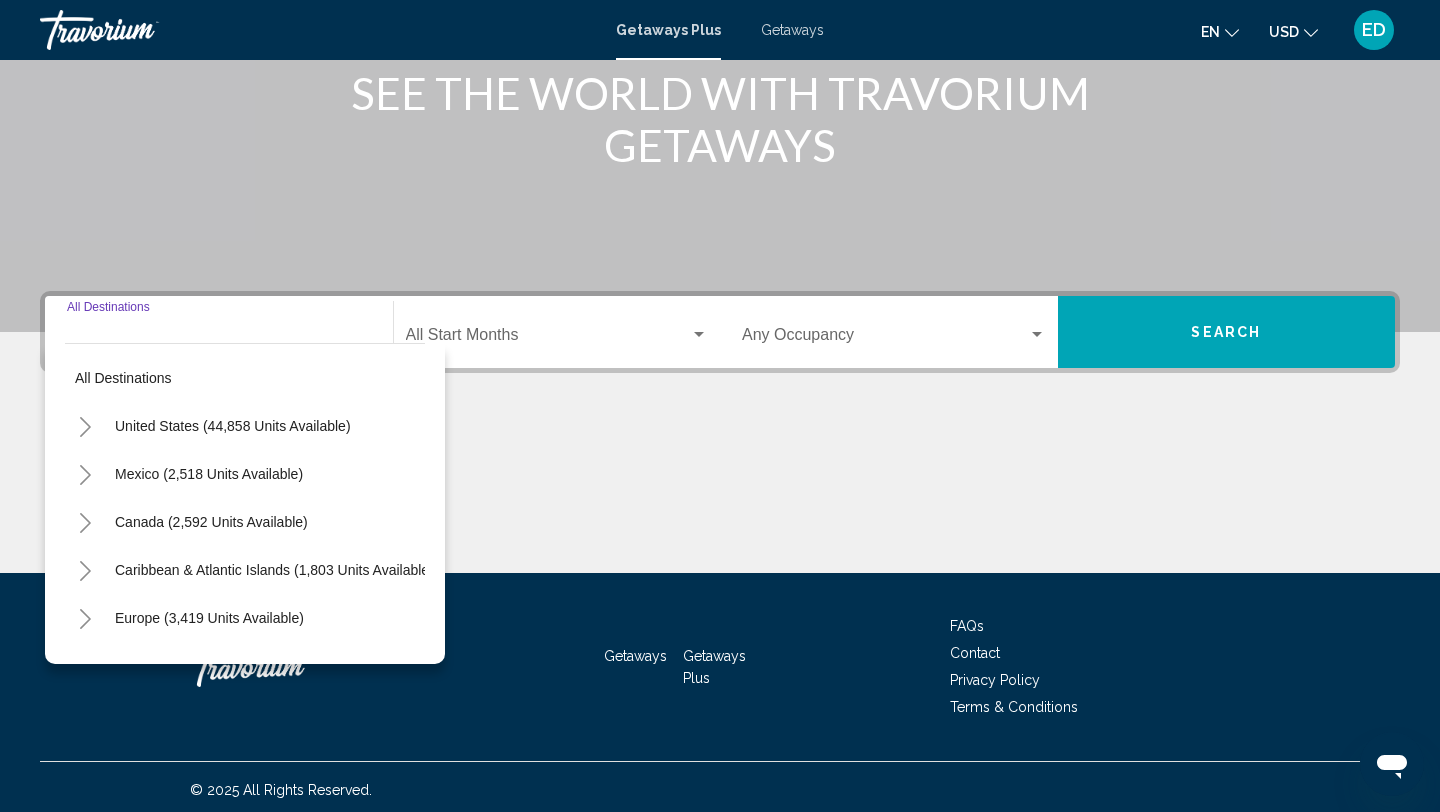scroll, scrollTop: 274, scrollLeft: 0, axis: vertical 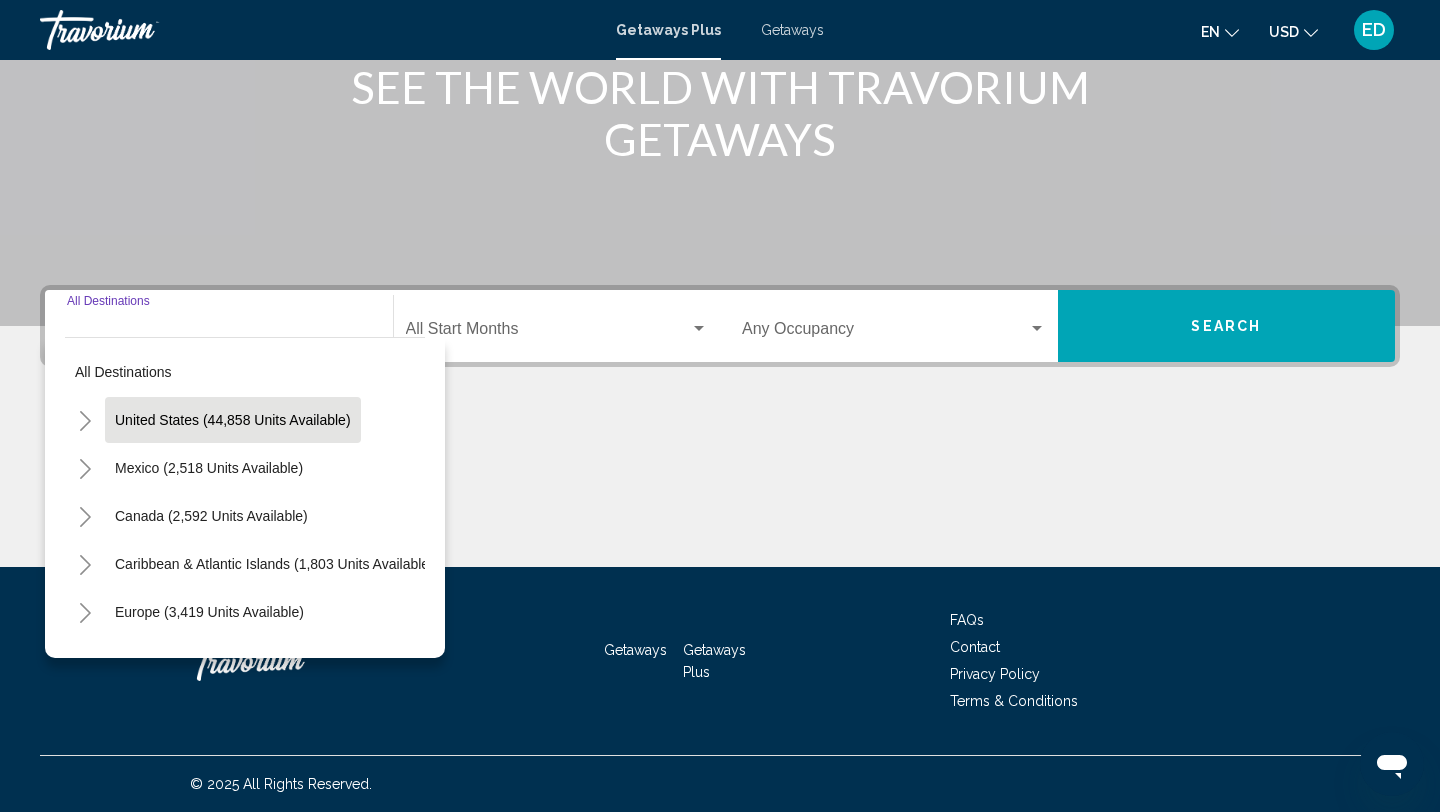 click on "United States (44,858 units available)" at bounding box center [209, 468] 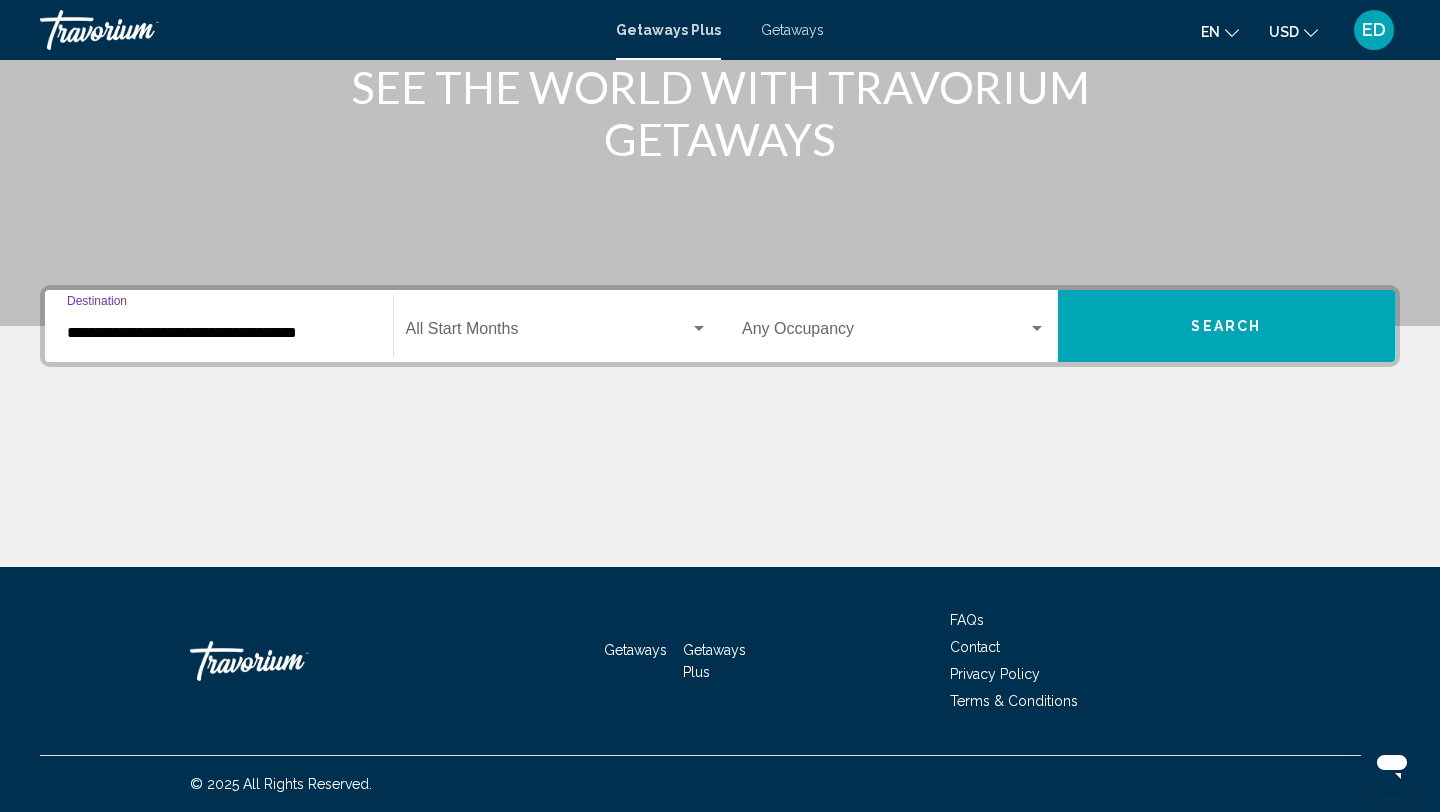 click on "**********" at bounding box center [219, 333] 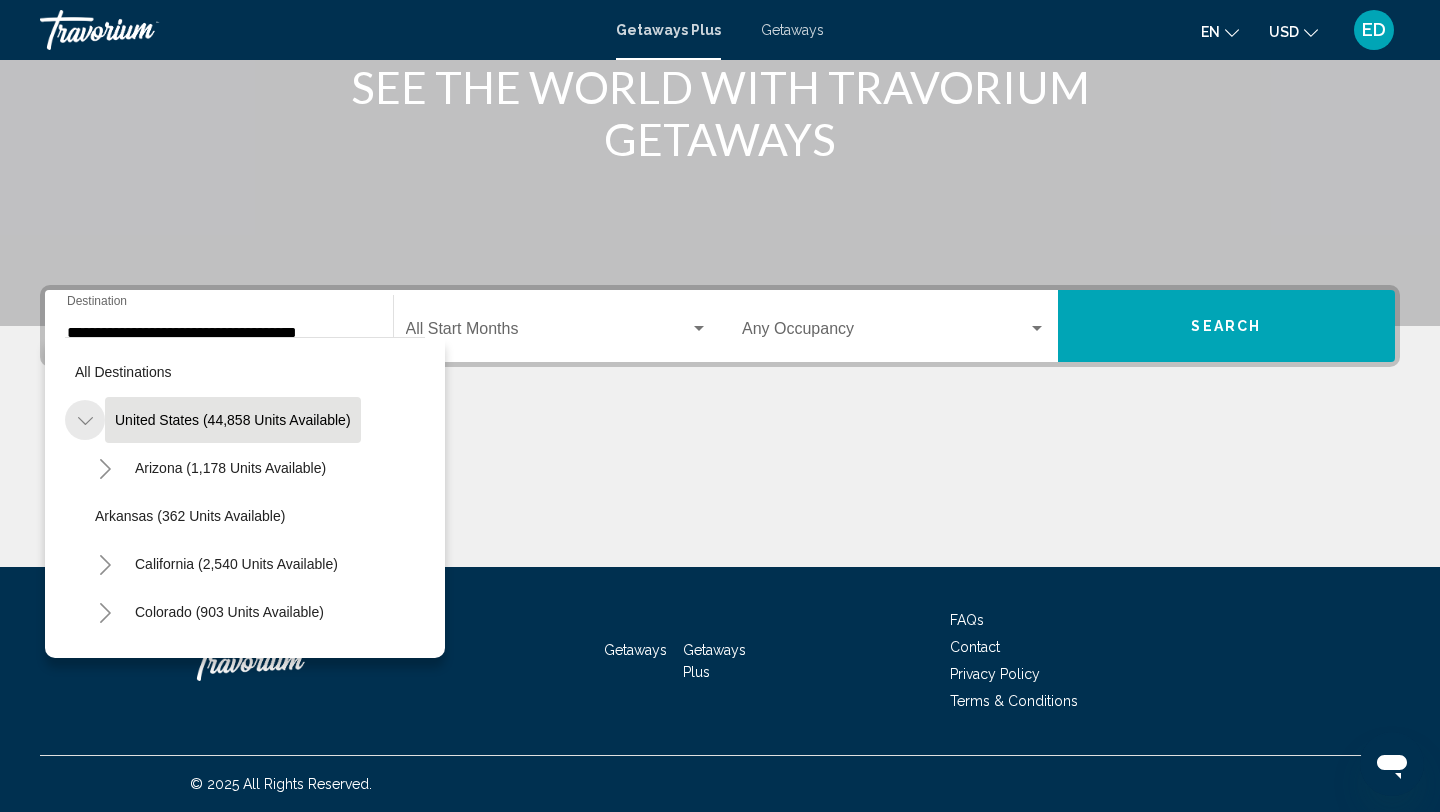click 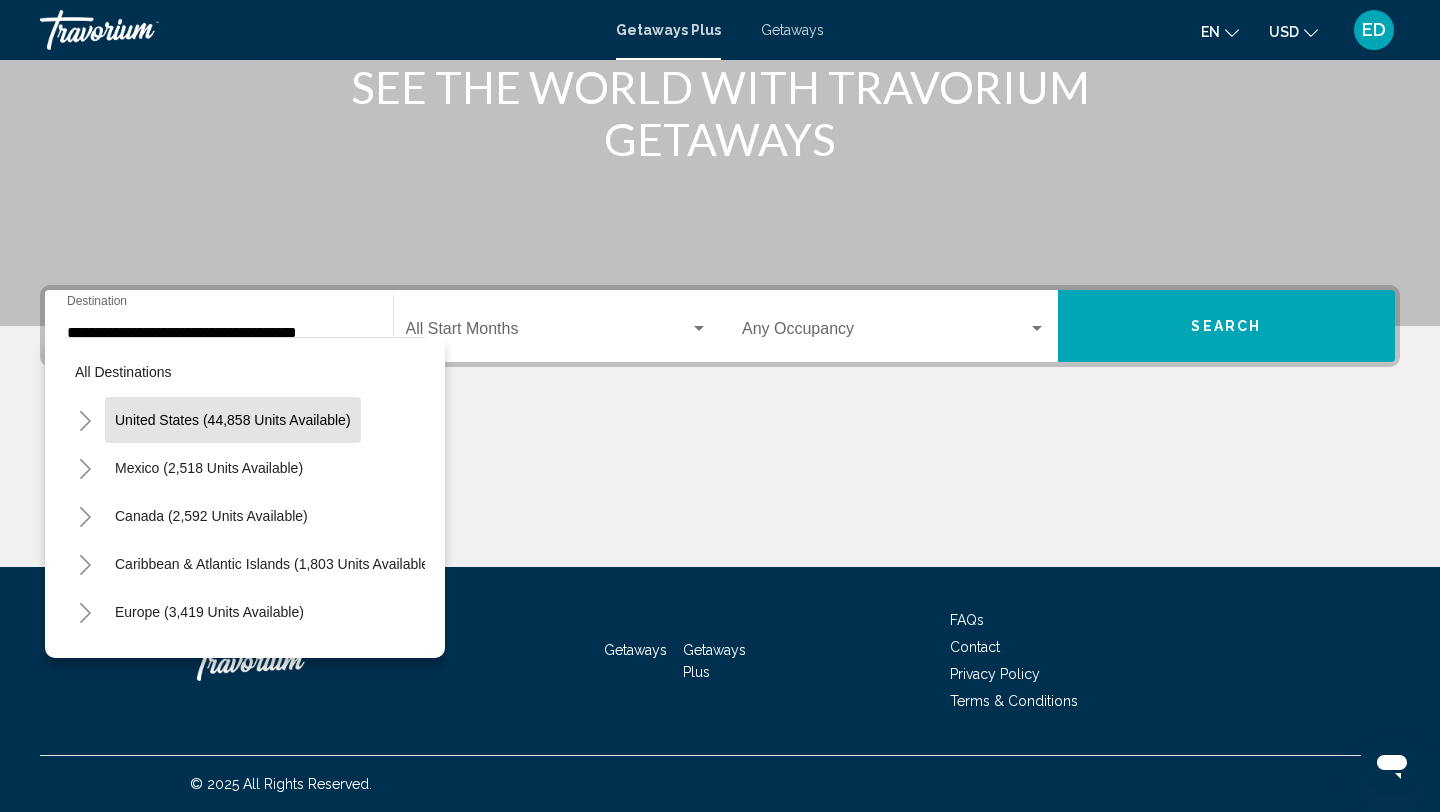 click 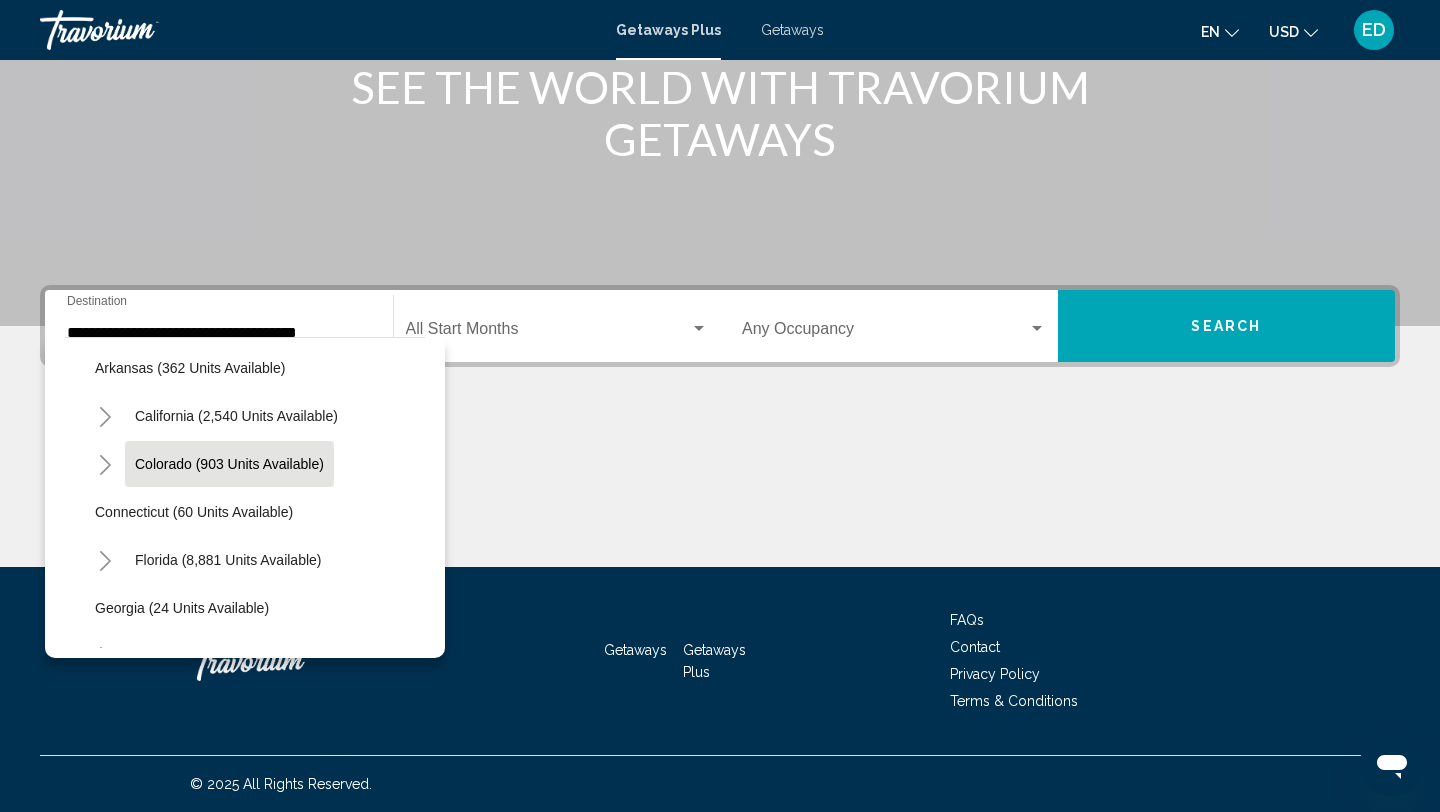 scroll, scrollTop: 154, scrollLeft: 0, axis: vertical 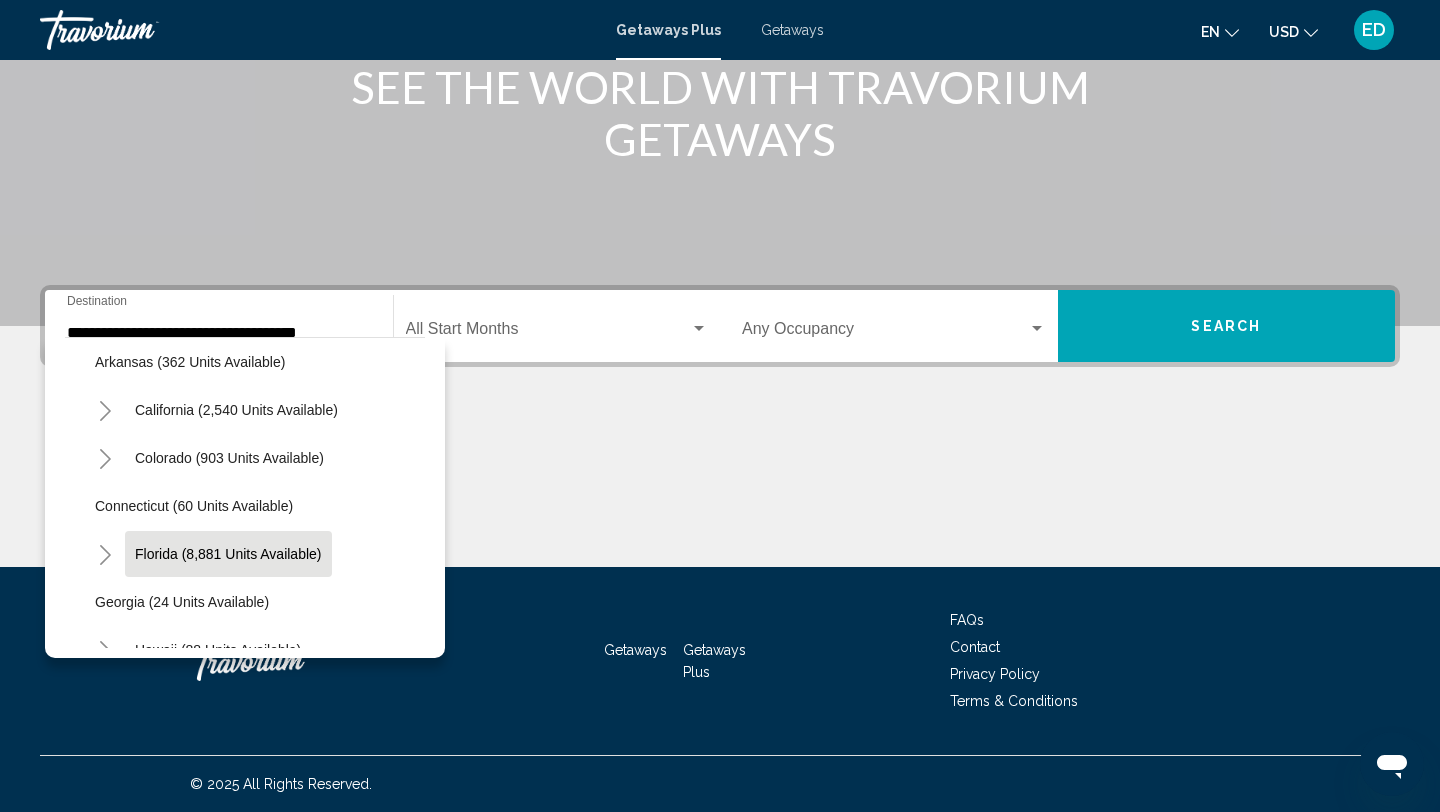 click on "Florida (8,881 units available)" 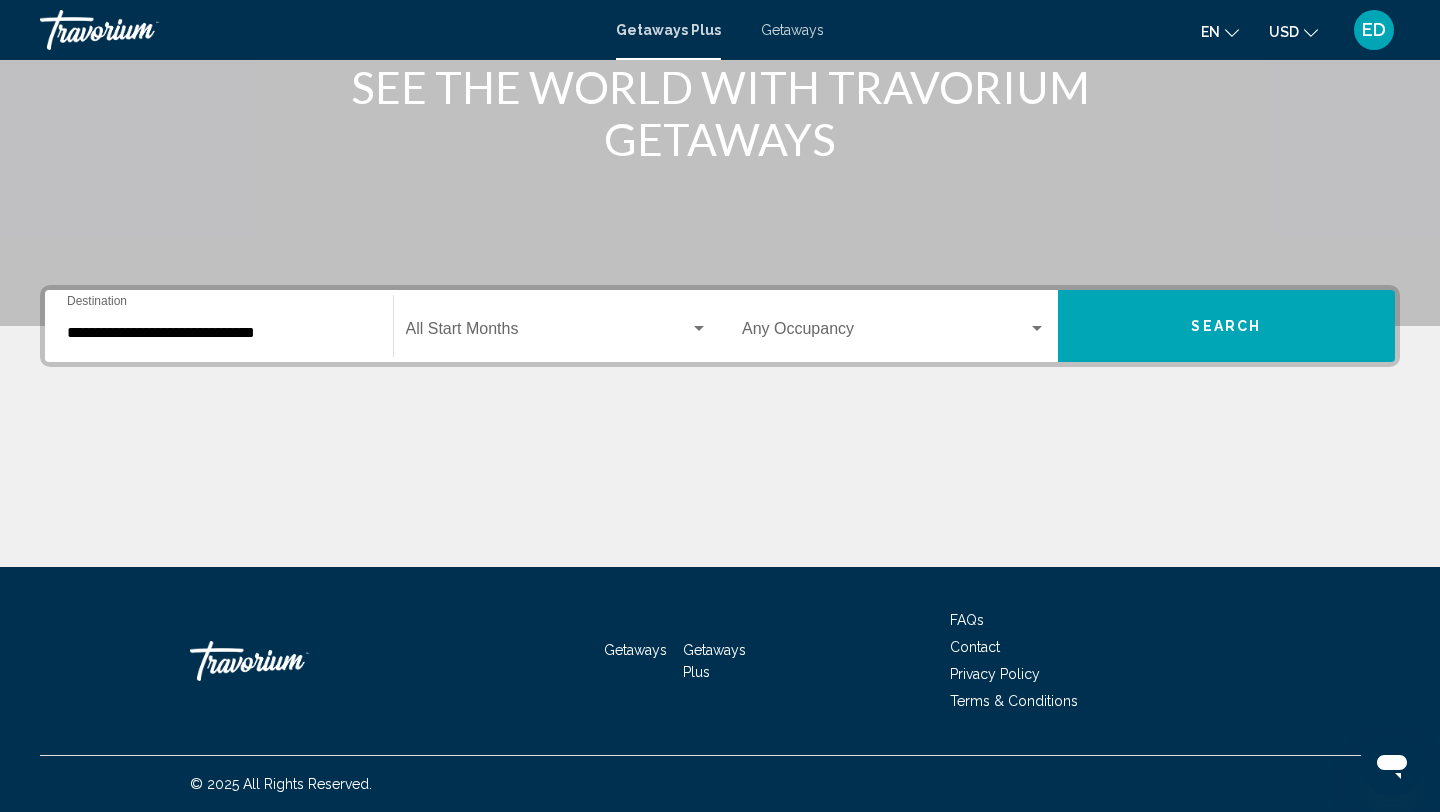click on "Start Month All Start Months" 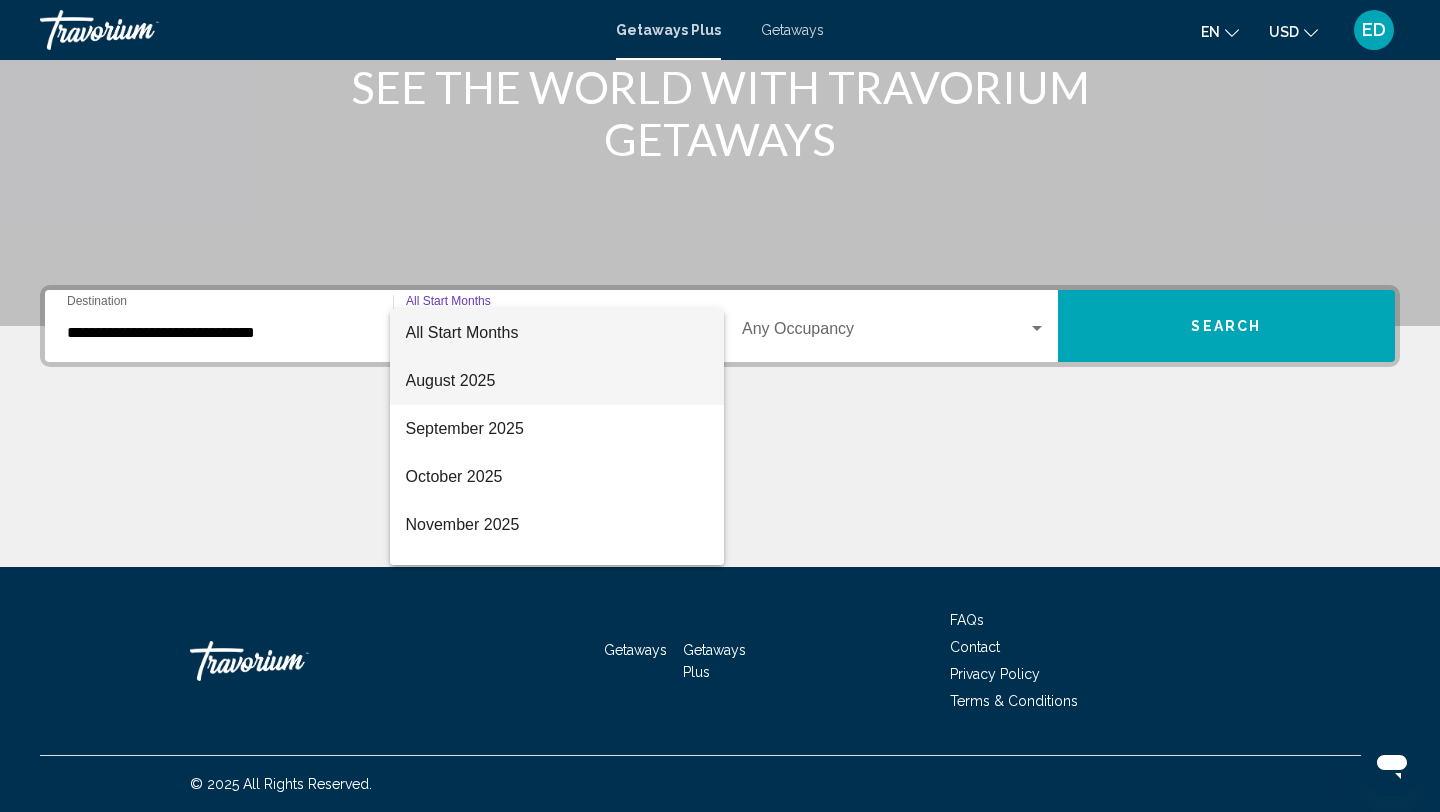 click on "August 2025" at bounding box center [557, 381] 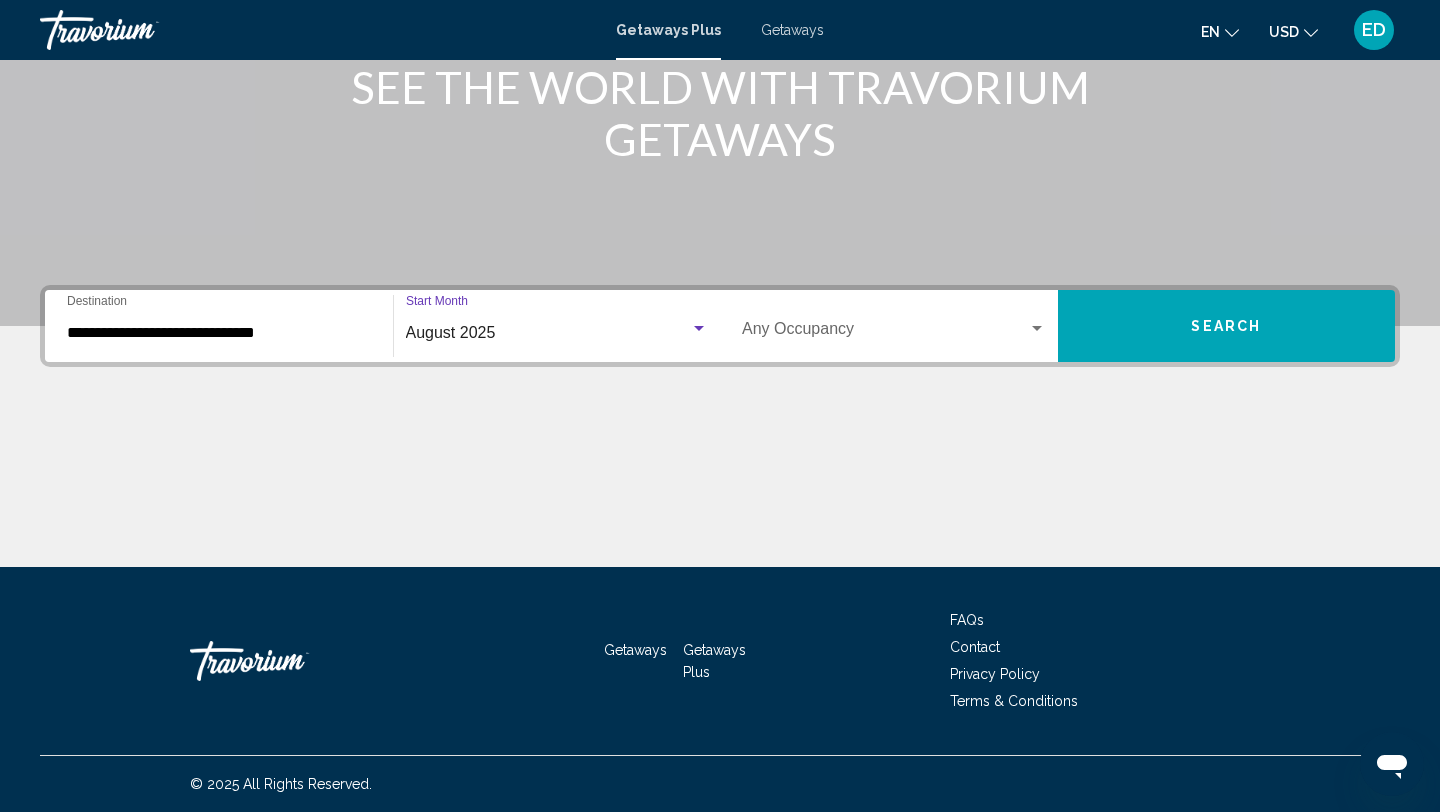 click at bounding box center (1037, 329) 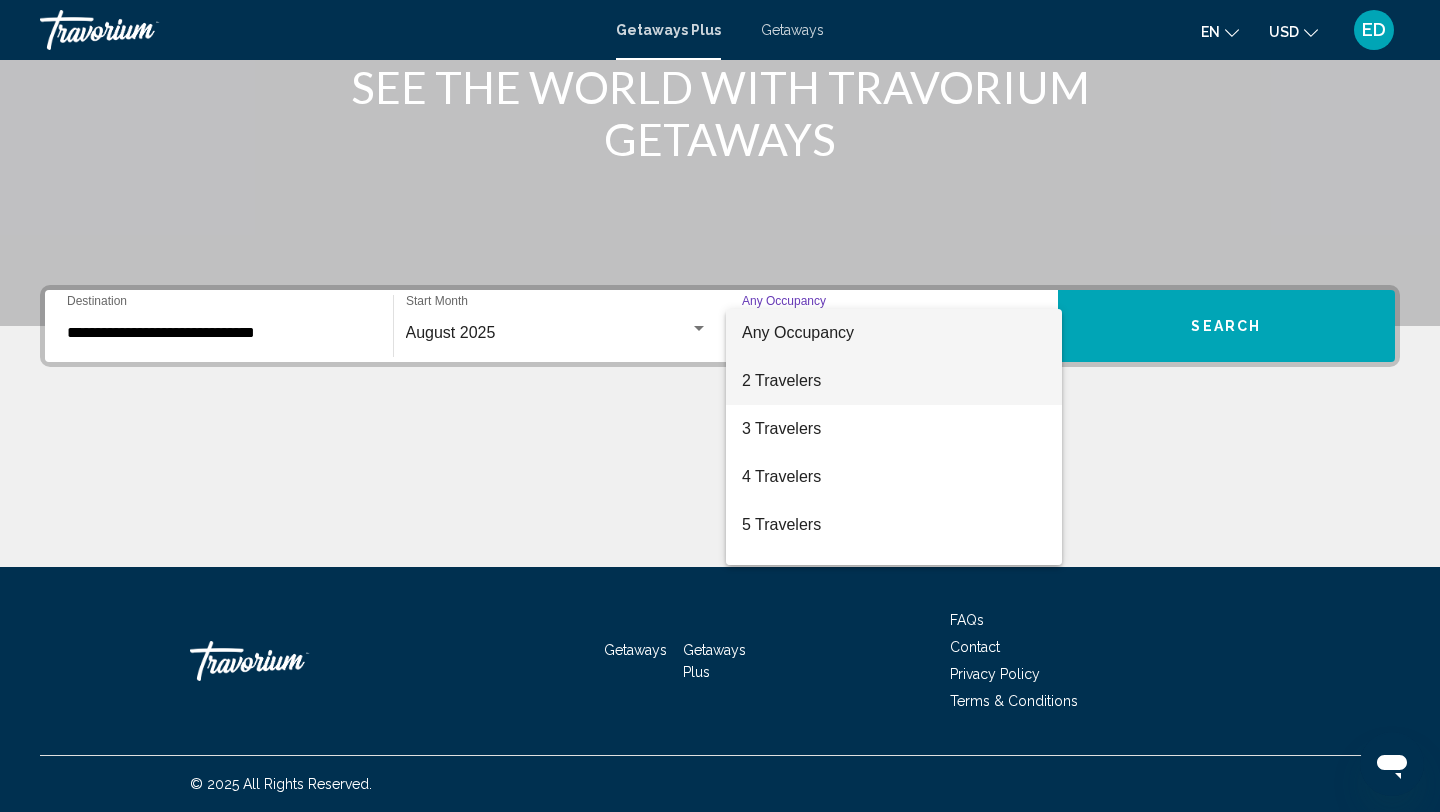click on "2 Travelers" at bounding box center [894, 381] 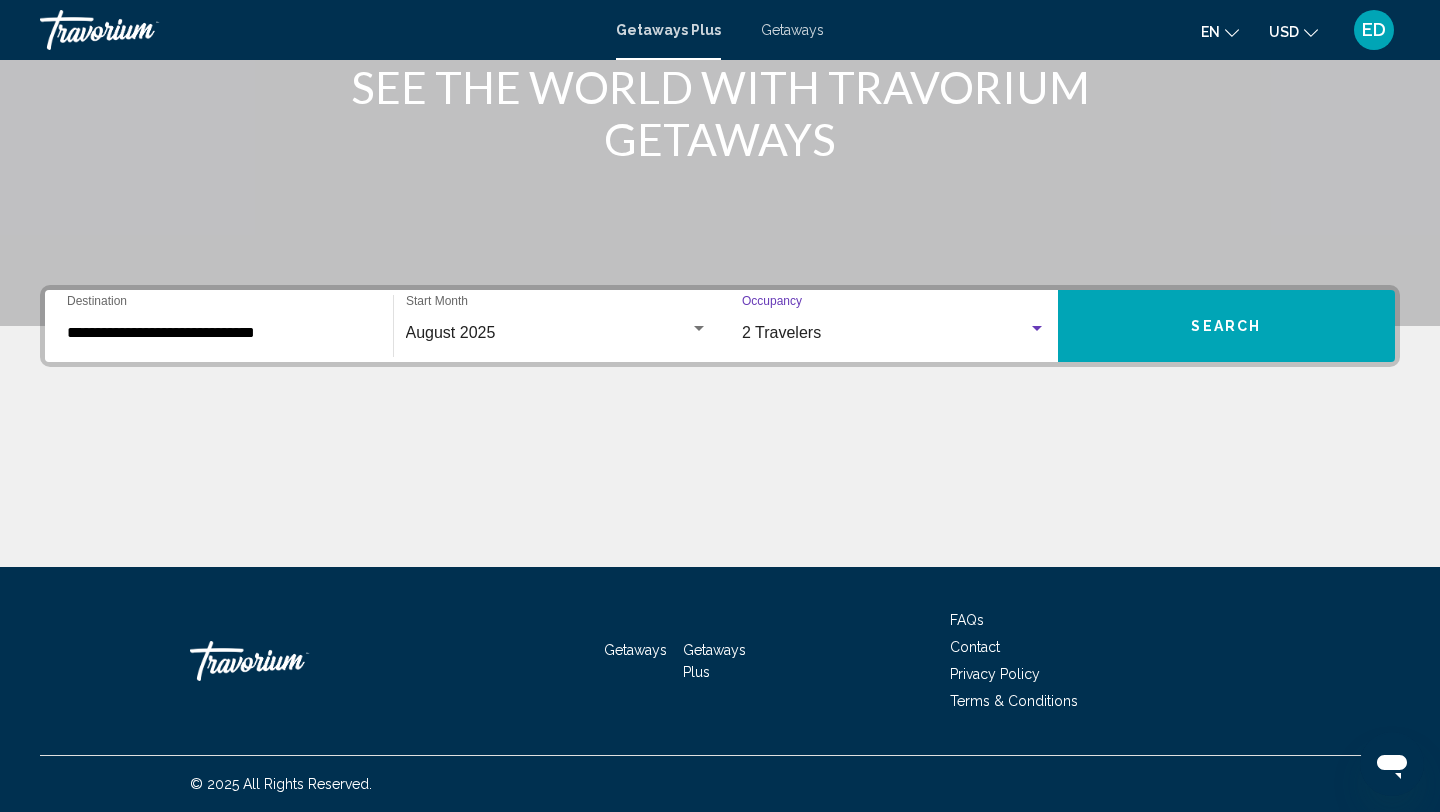 click on "Search" at bounding box center (1227, 326) 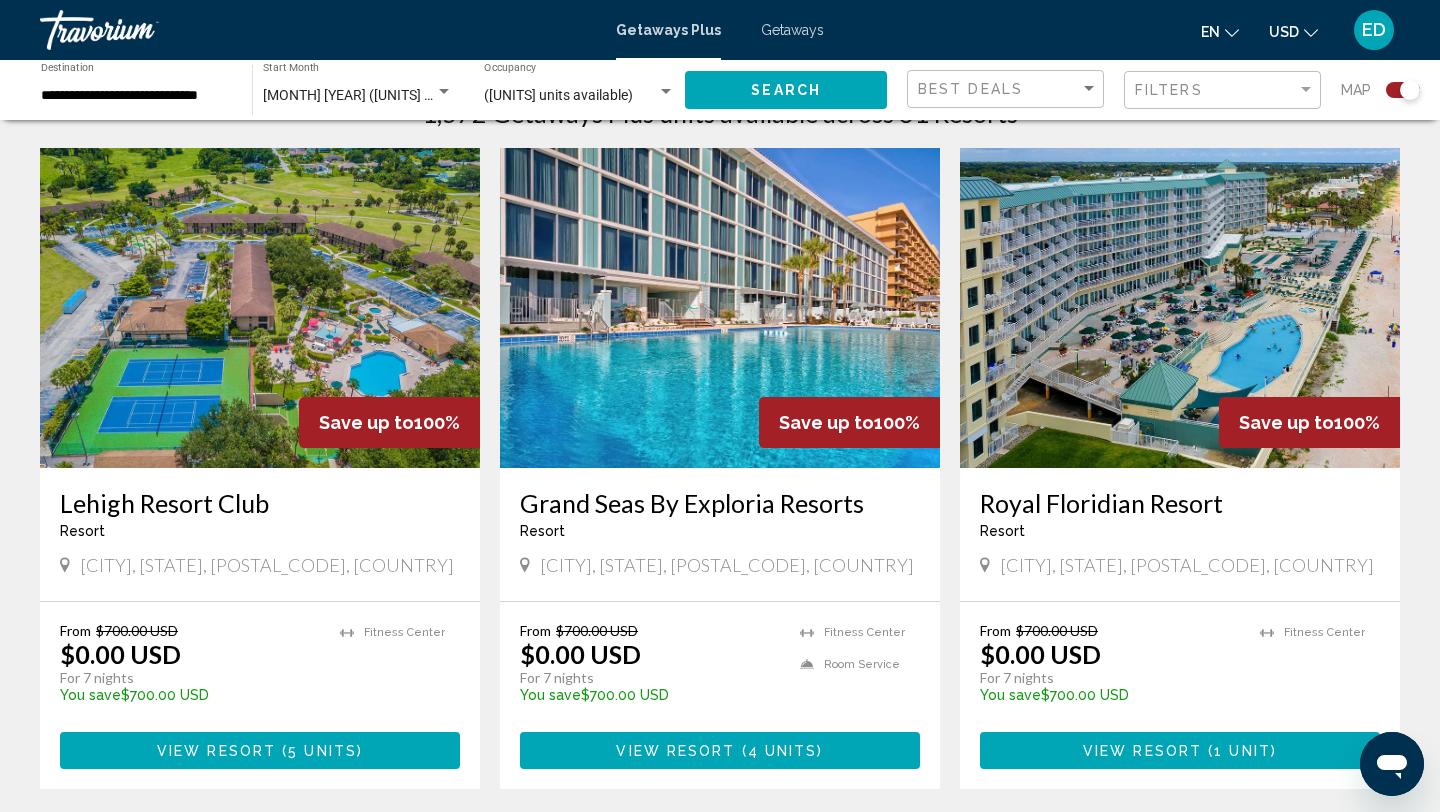 scroll, scrollTop: 677, scrollLeft: 0, axis: vertical 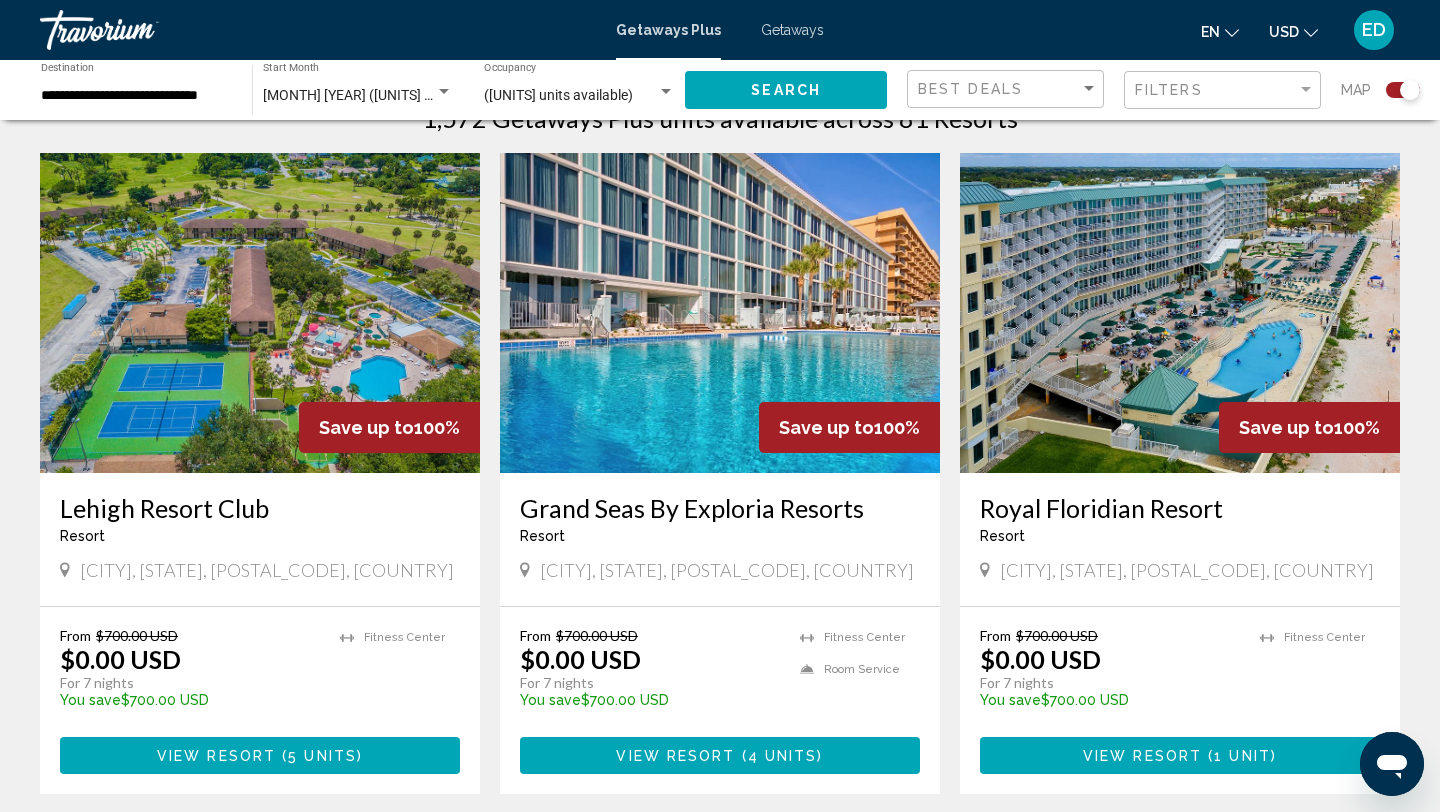 click at bounding box center (260, 313) 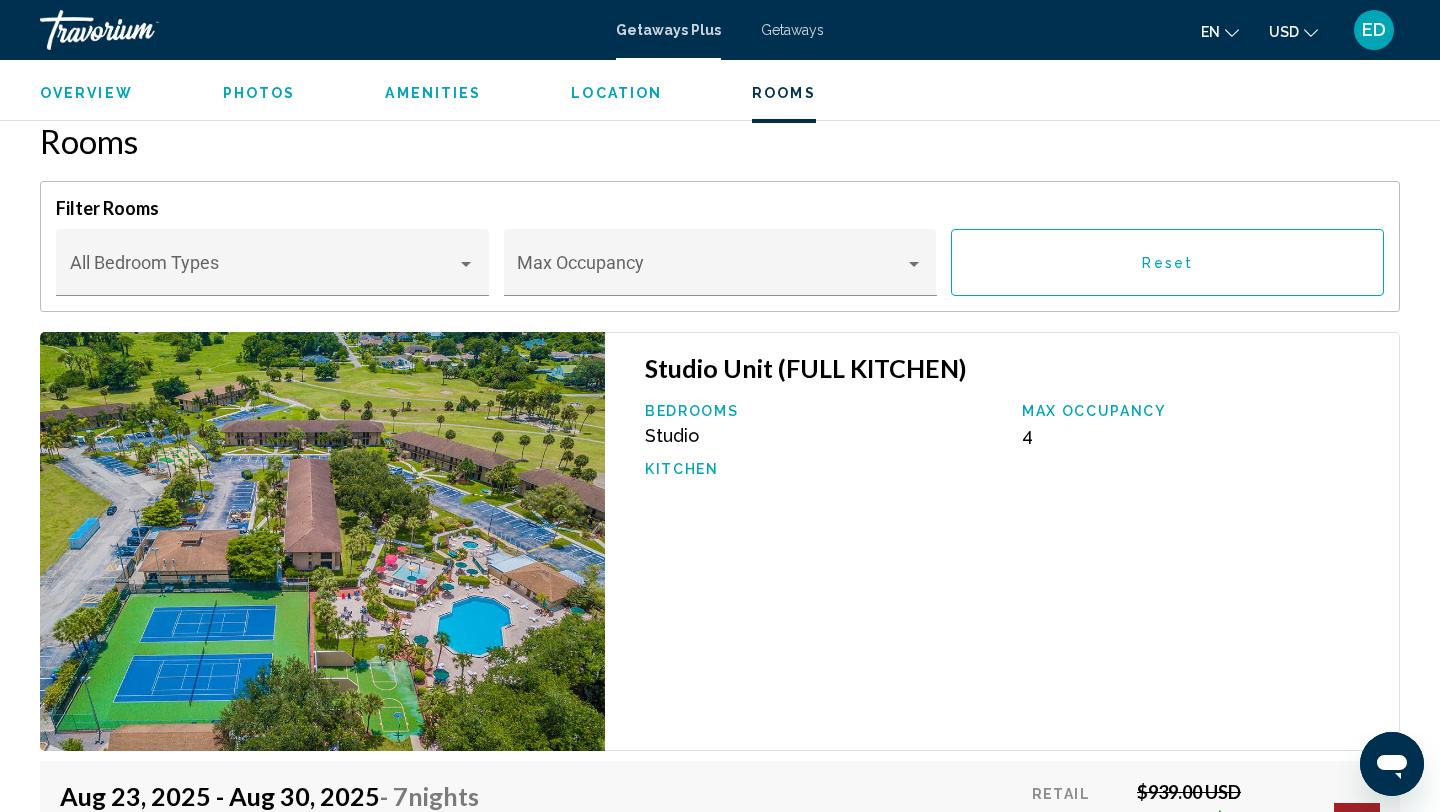 scroll, scrollTop: 3009, scrollLeft: 0, axis: vertical 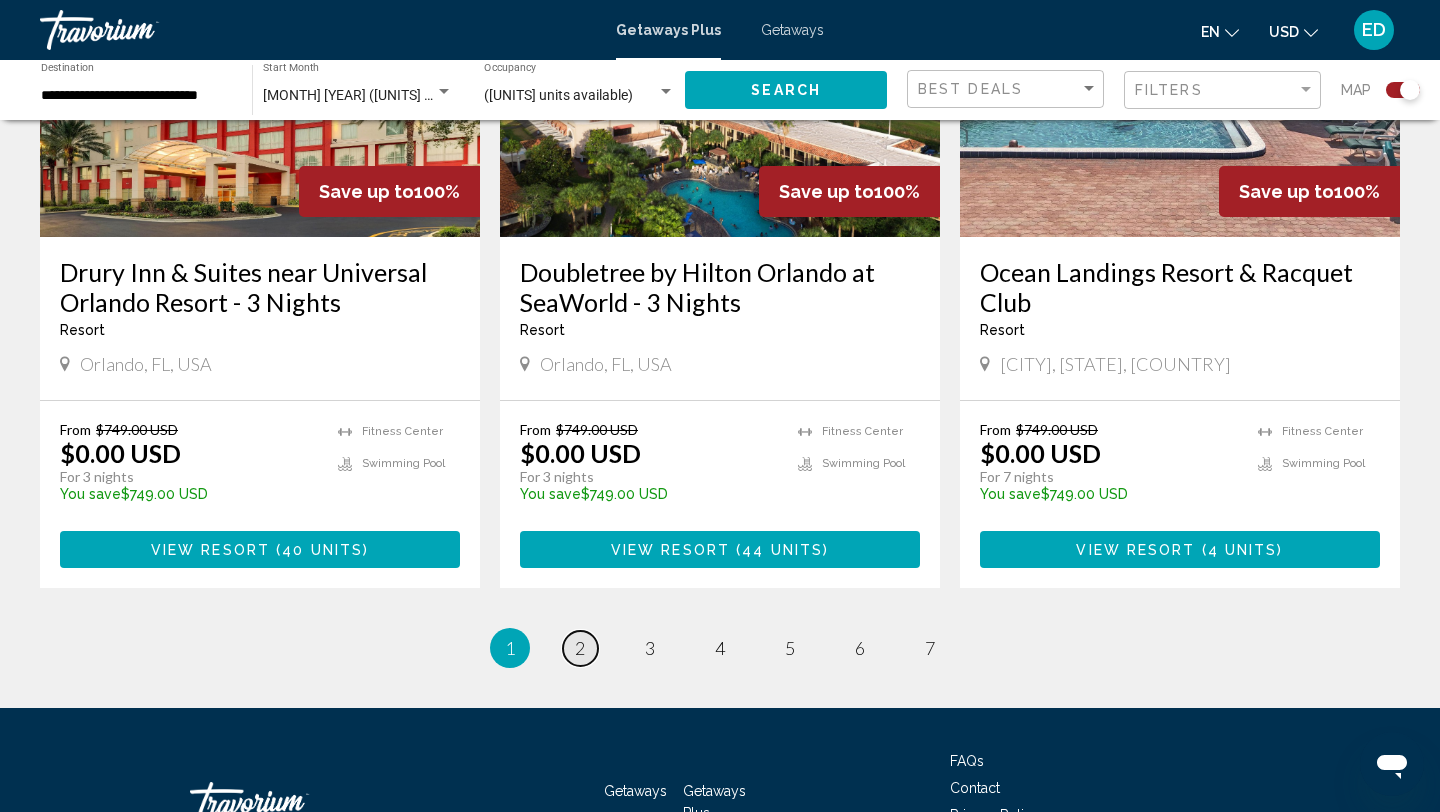 click on "2" at bounding box center (580, 648) 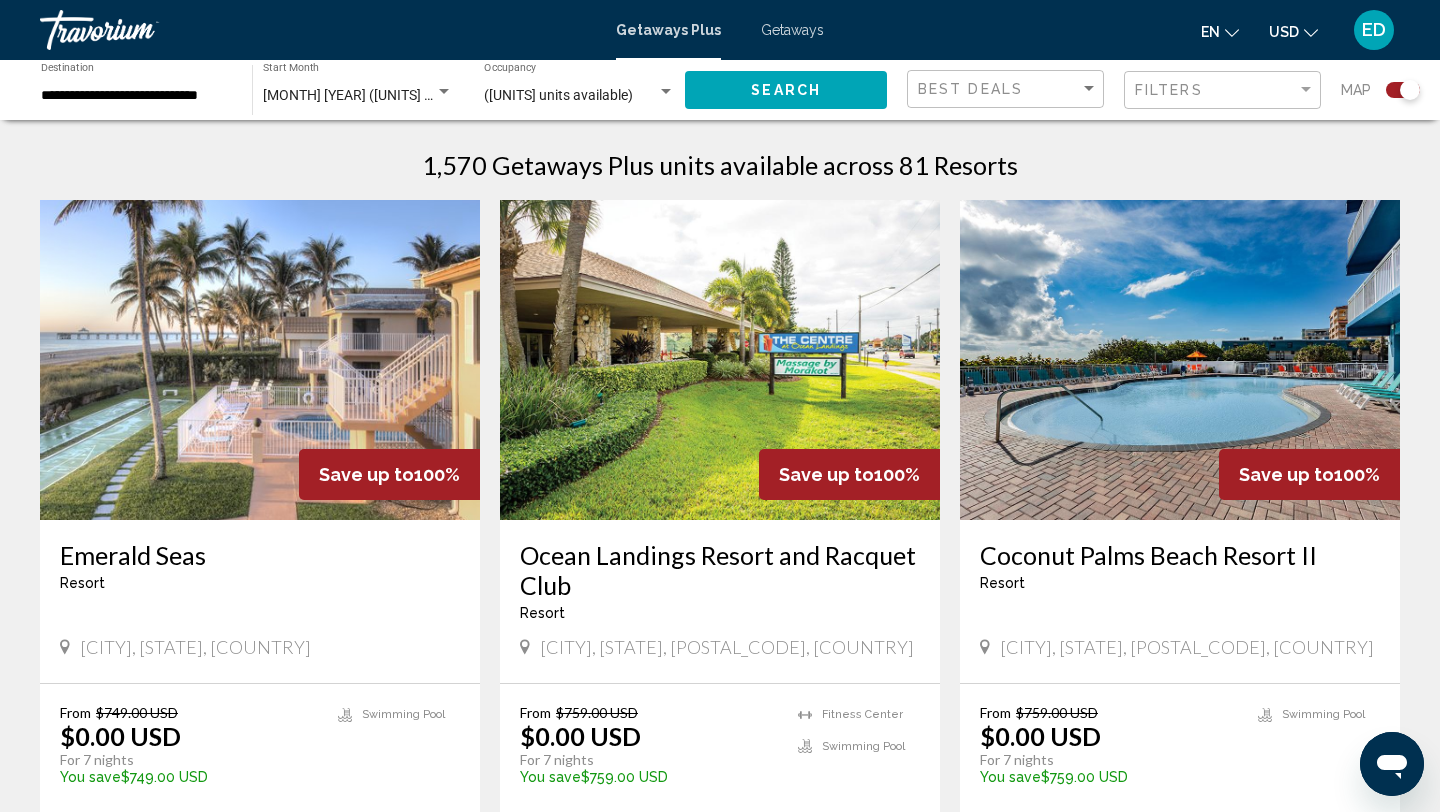scroll, scrollTop: 634, scrollLeft: 0, axis: vertical 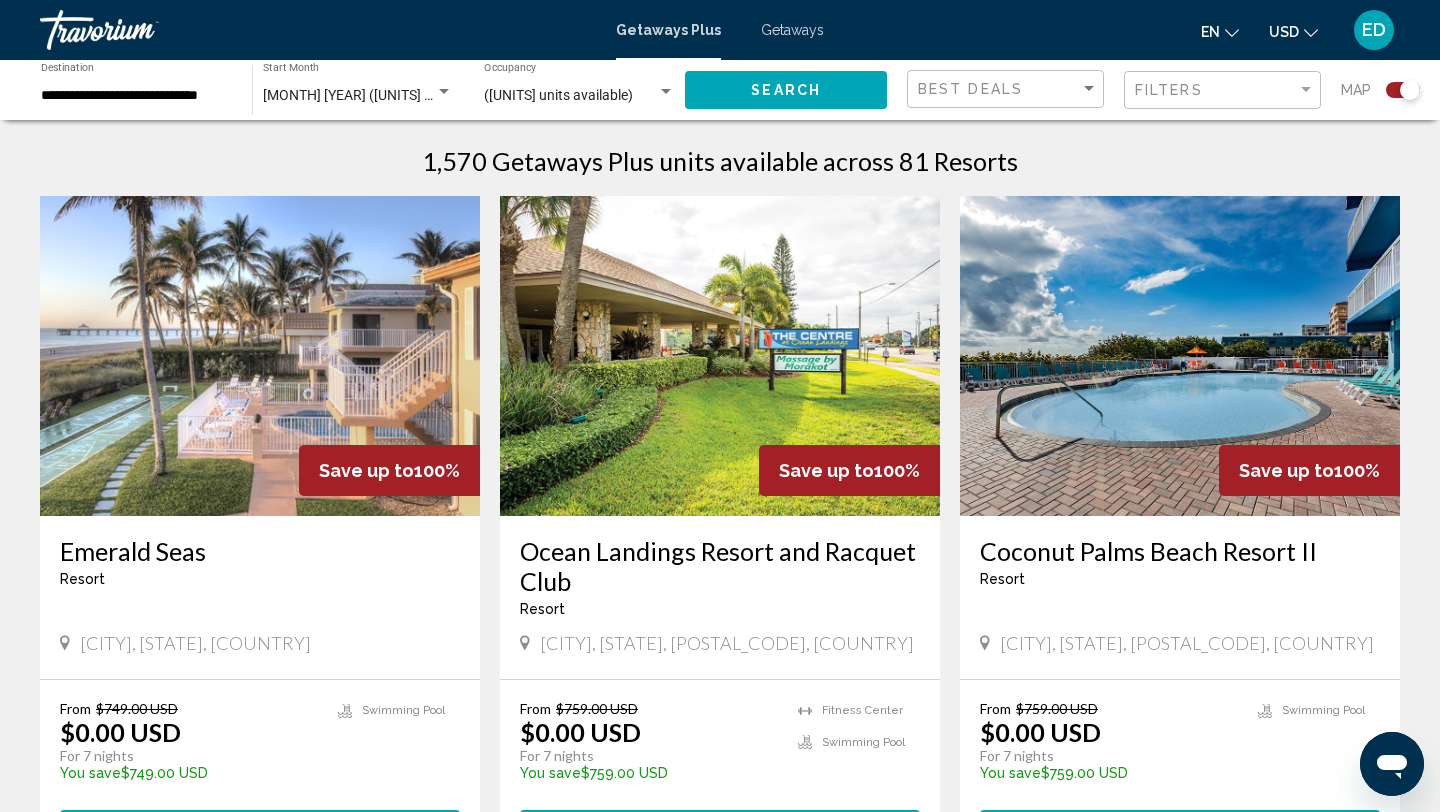 click at bounding box center (260, 356) 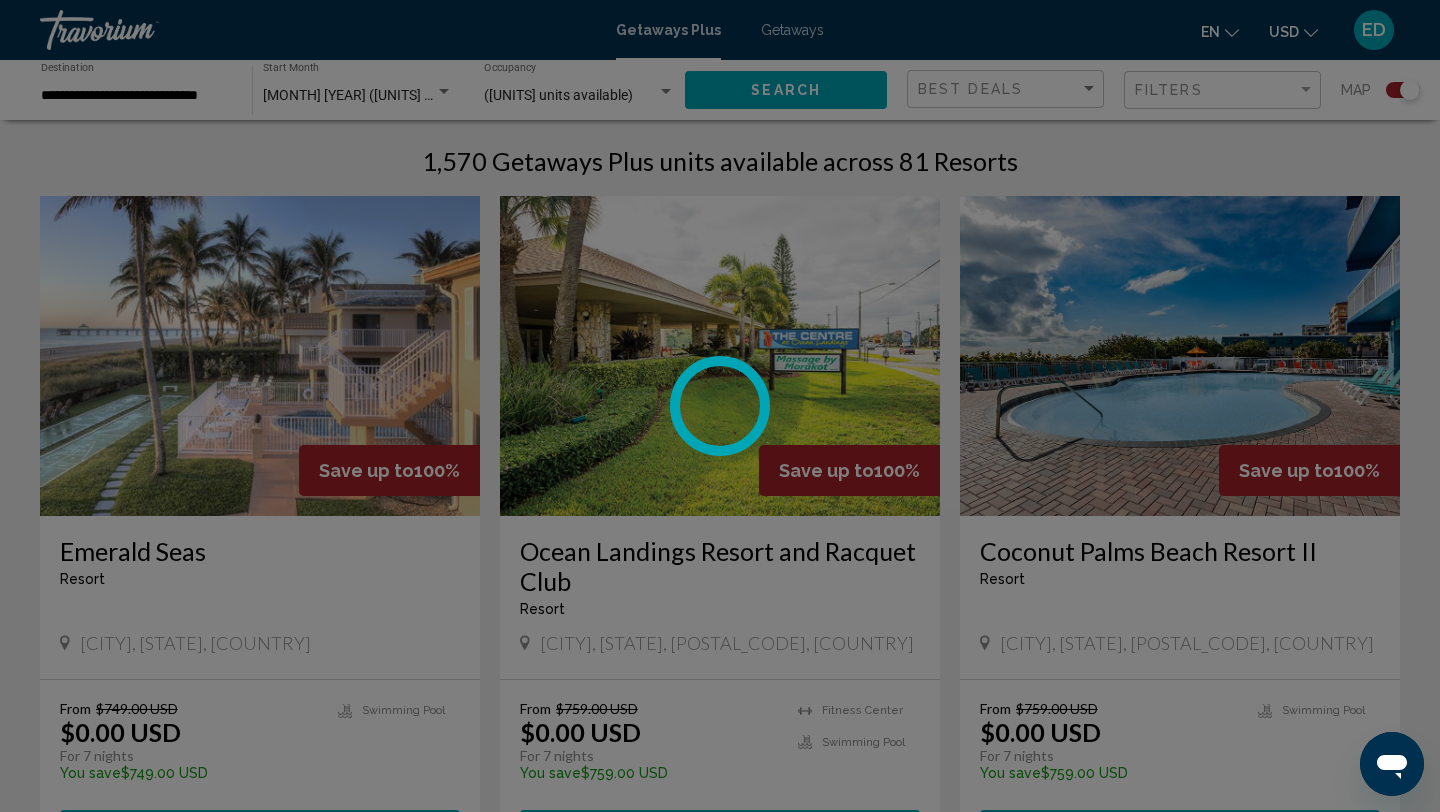 scroll, scrollTop: 0, scrollLeft: 0, axis: both 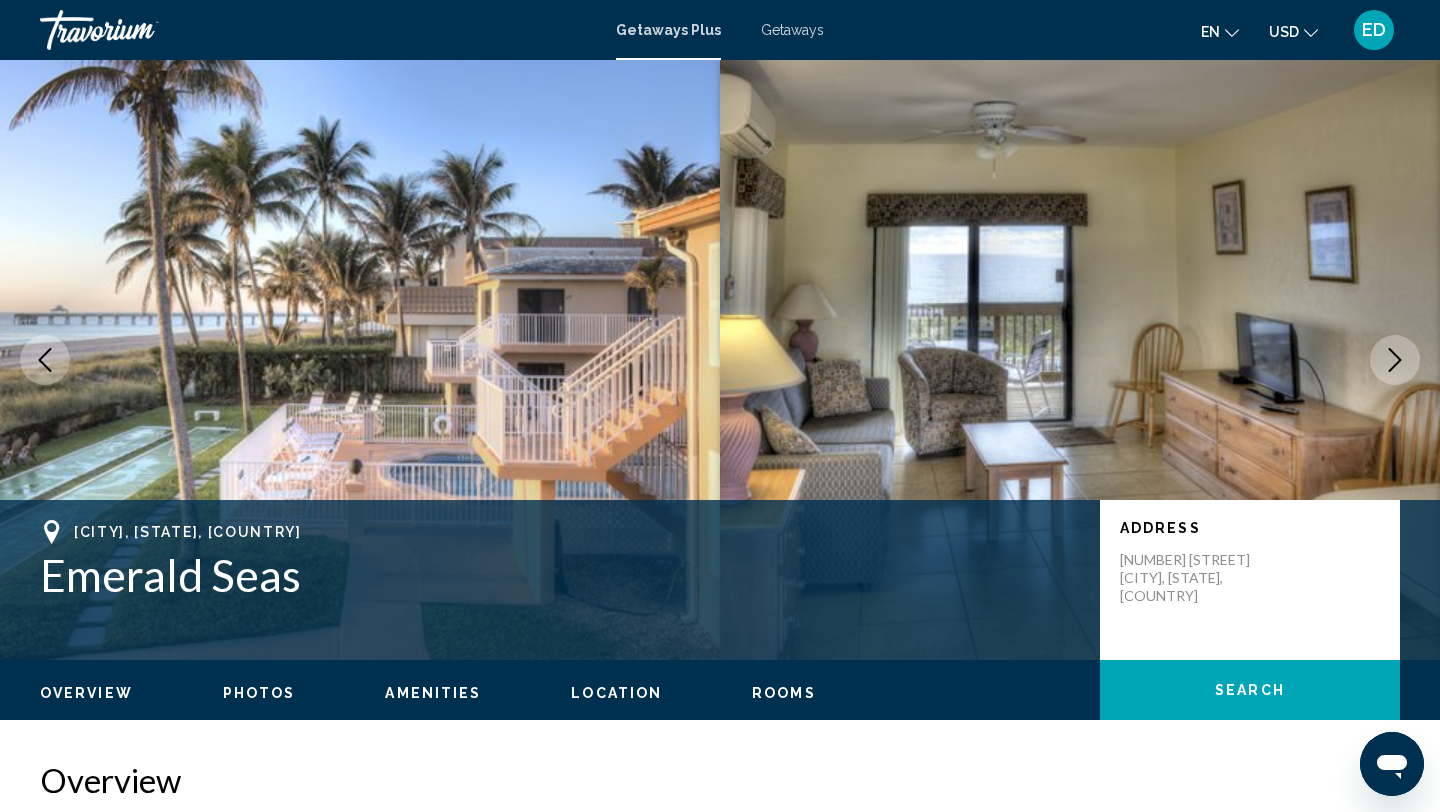 click 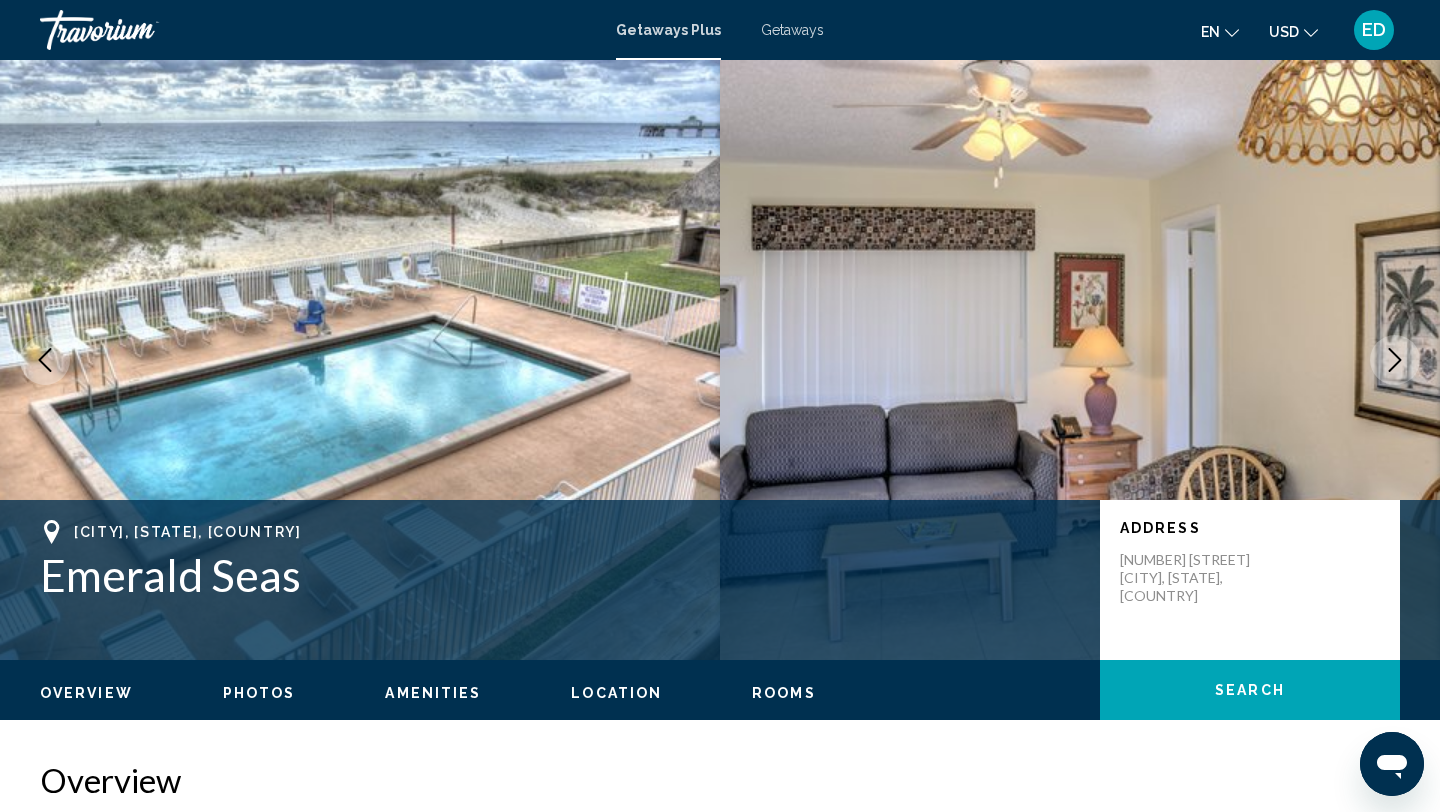 click 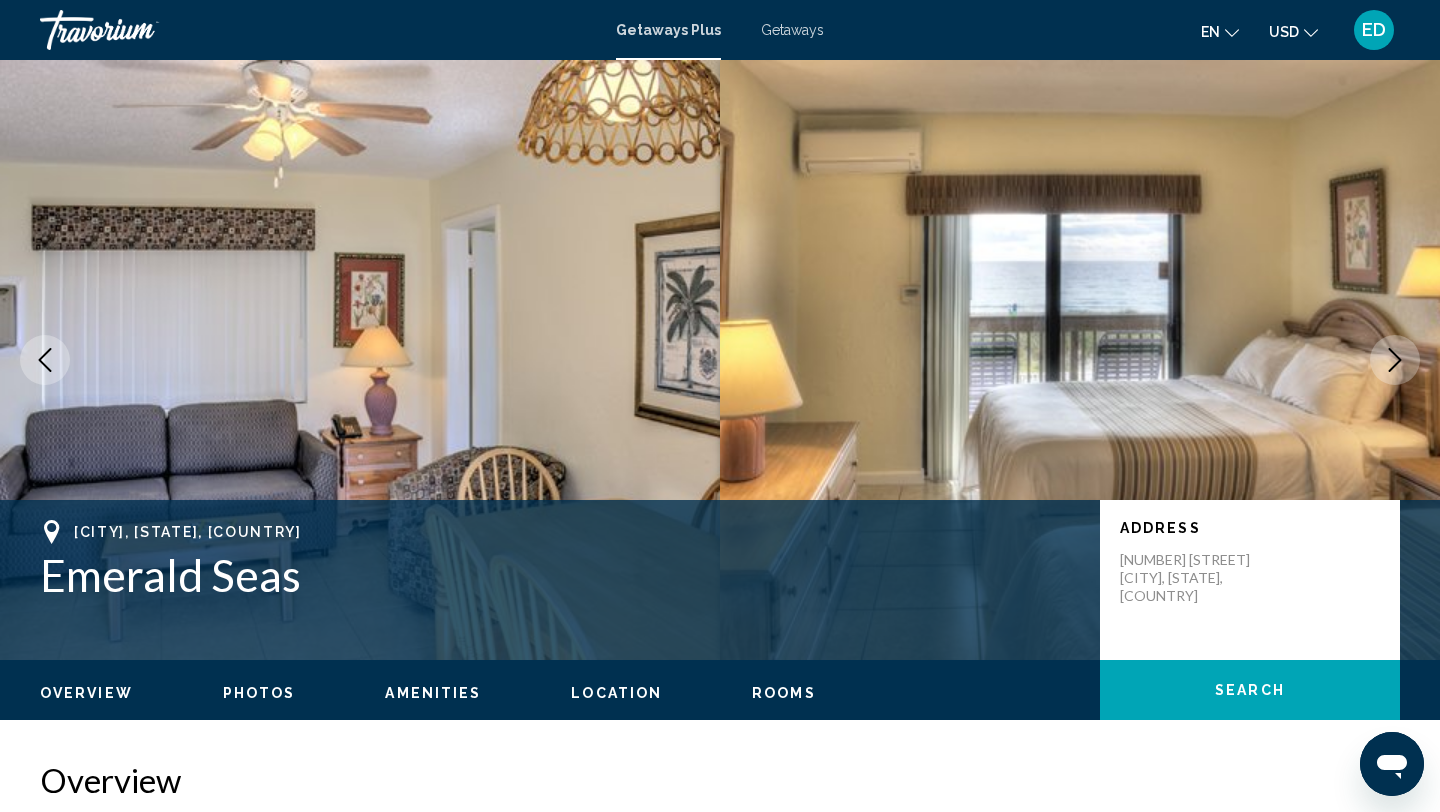 click 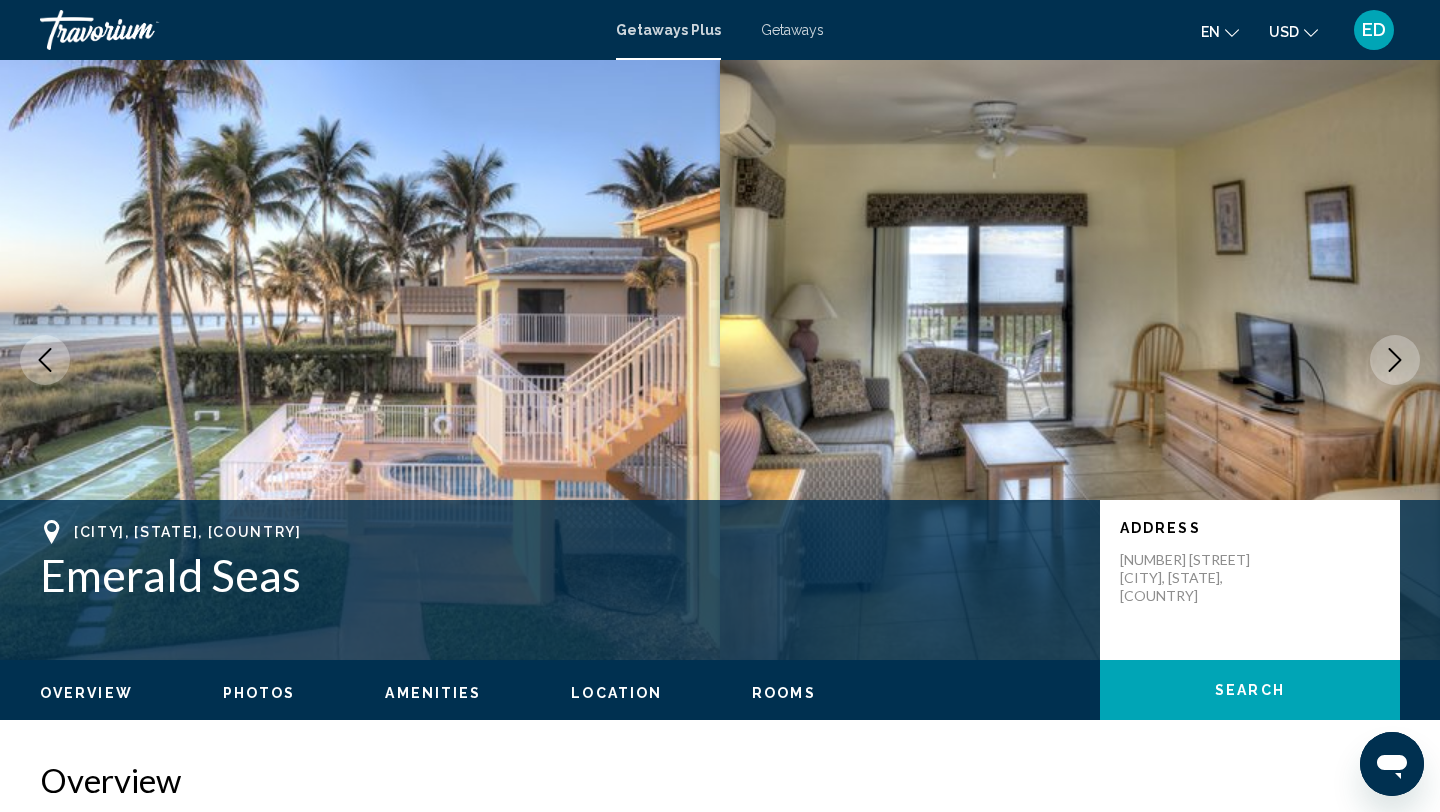 click 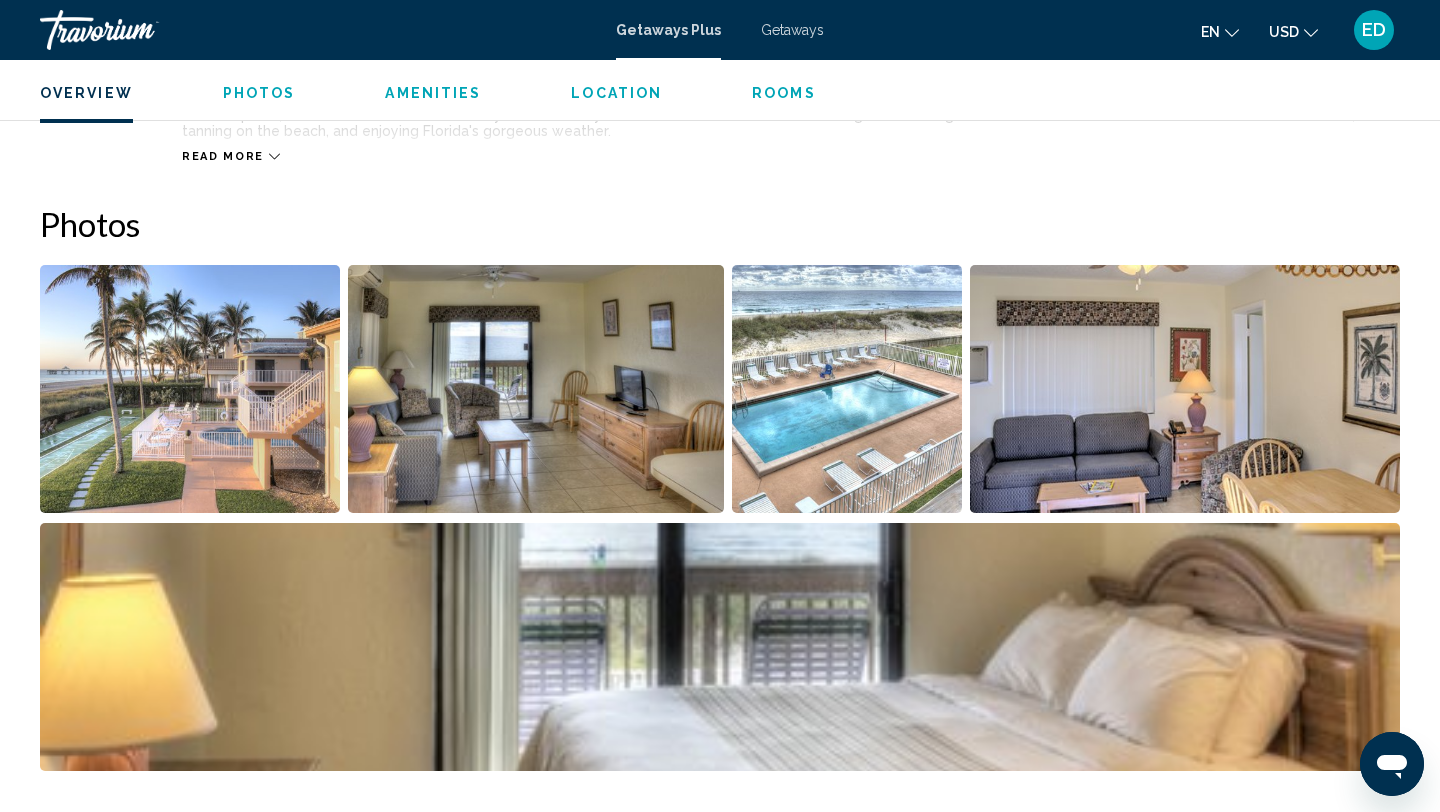 scroll, scrollTop: 810, scrollLeft: 0, axis: vertical 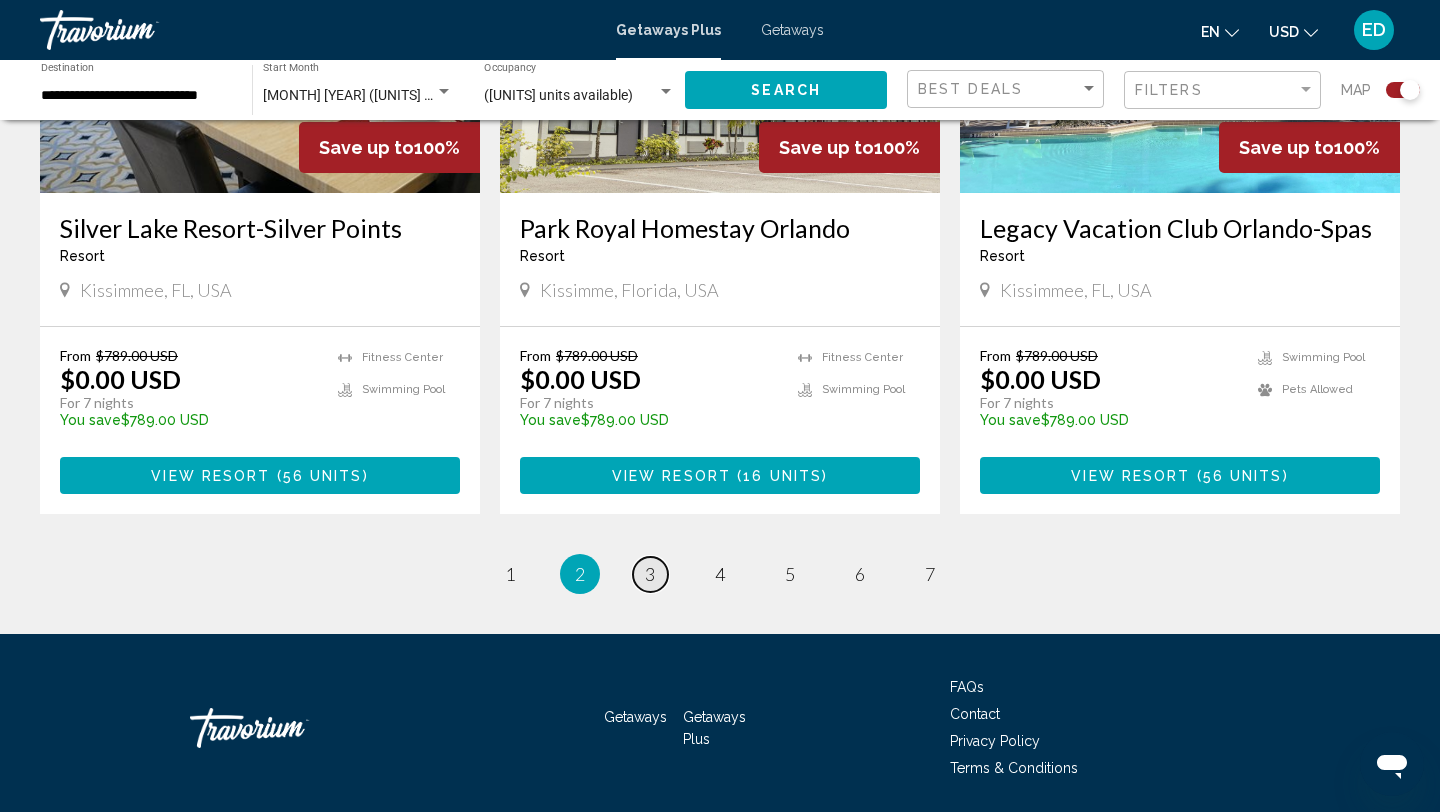 click on "3" at bounding box center (650, 574) 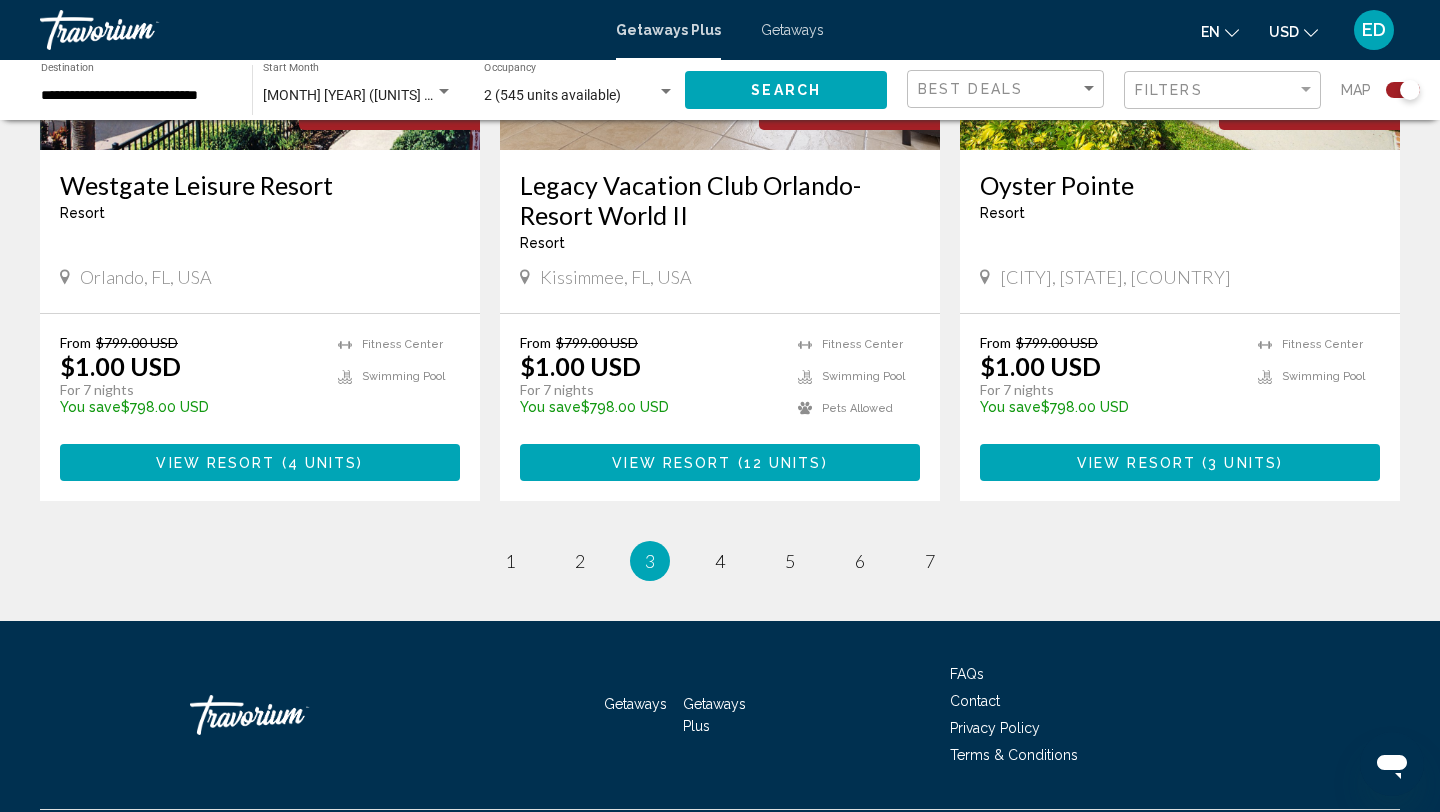 scroll, scrollTop: 3169, scrollLeft: 0, axis: vertical 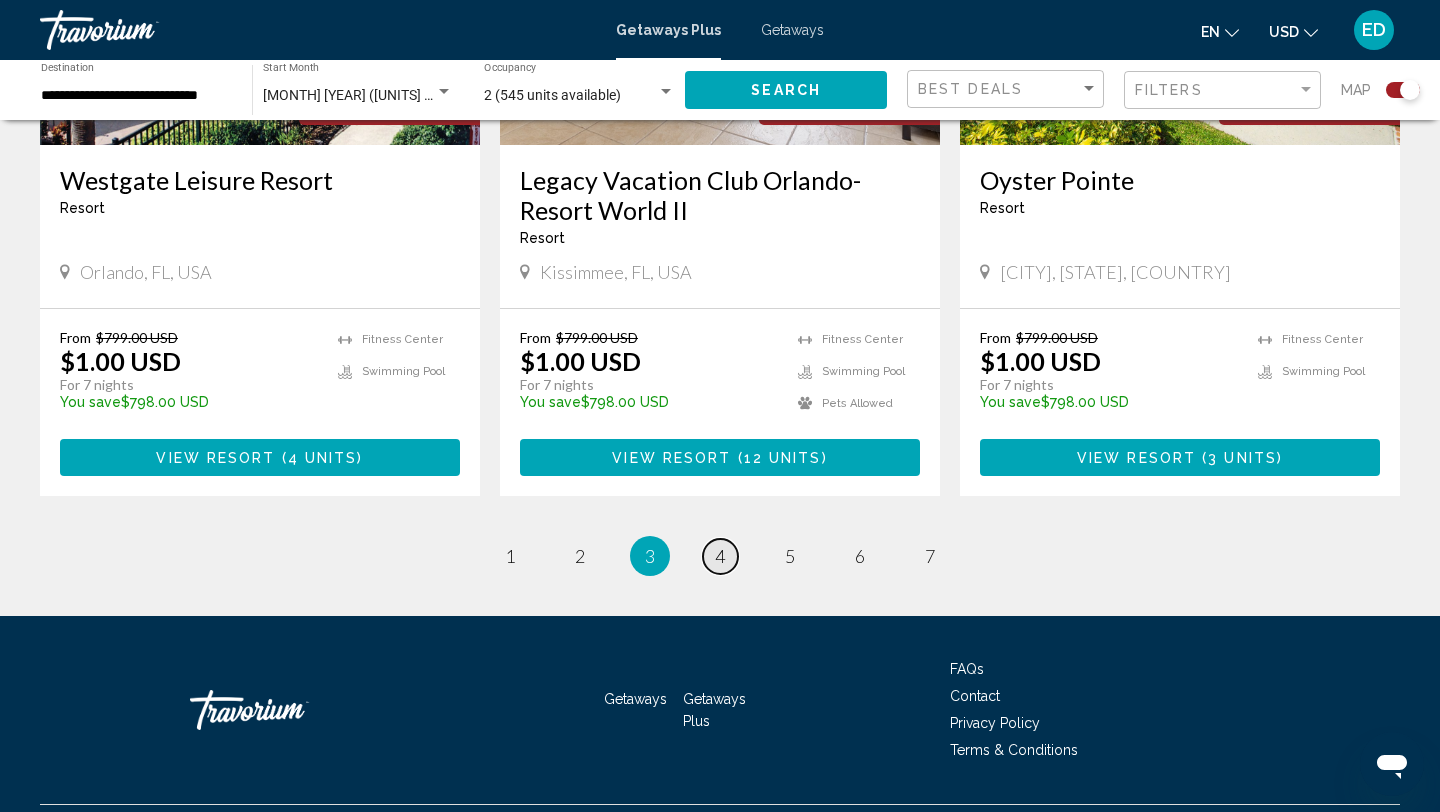 click on "4" at bounding box center [720, 556] 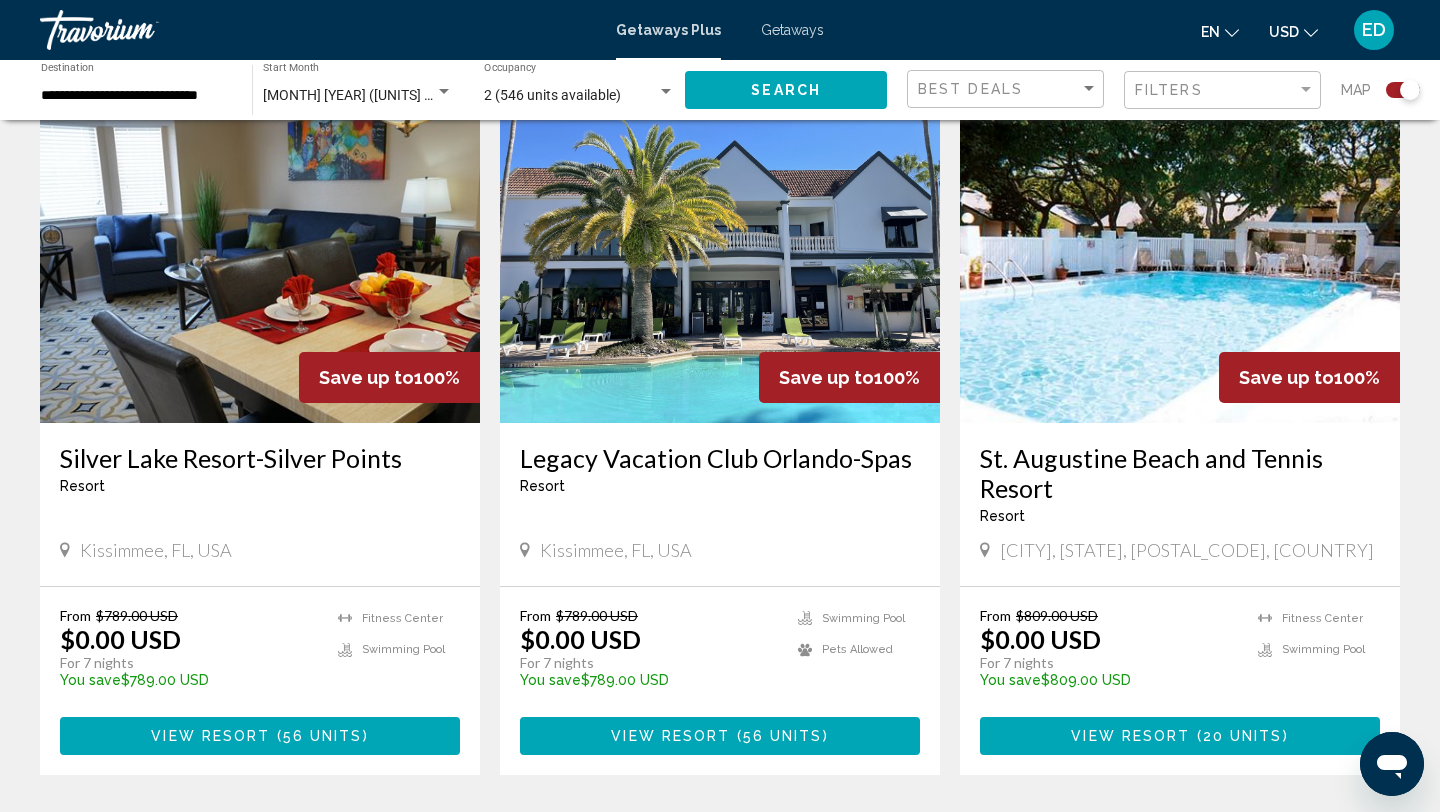 scroll, scrollTop: 1461, scrollLeft: 0, axis: vertical 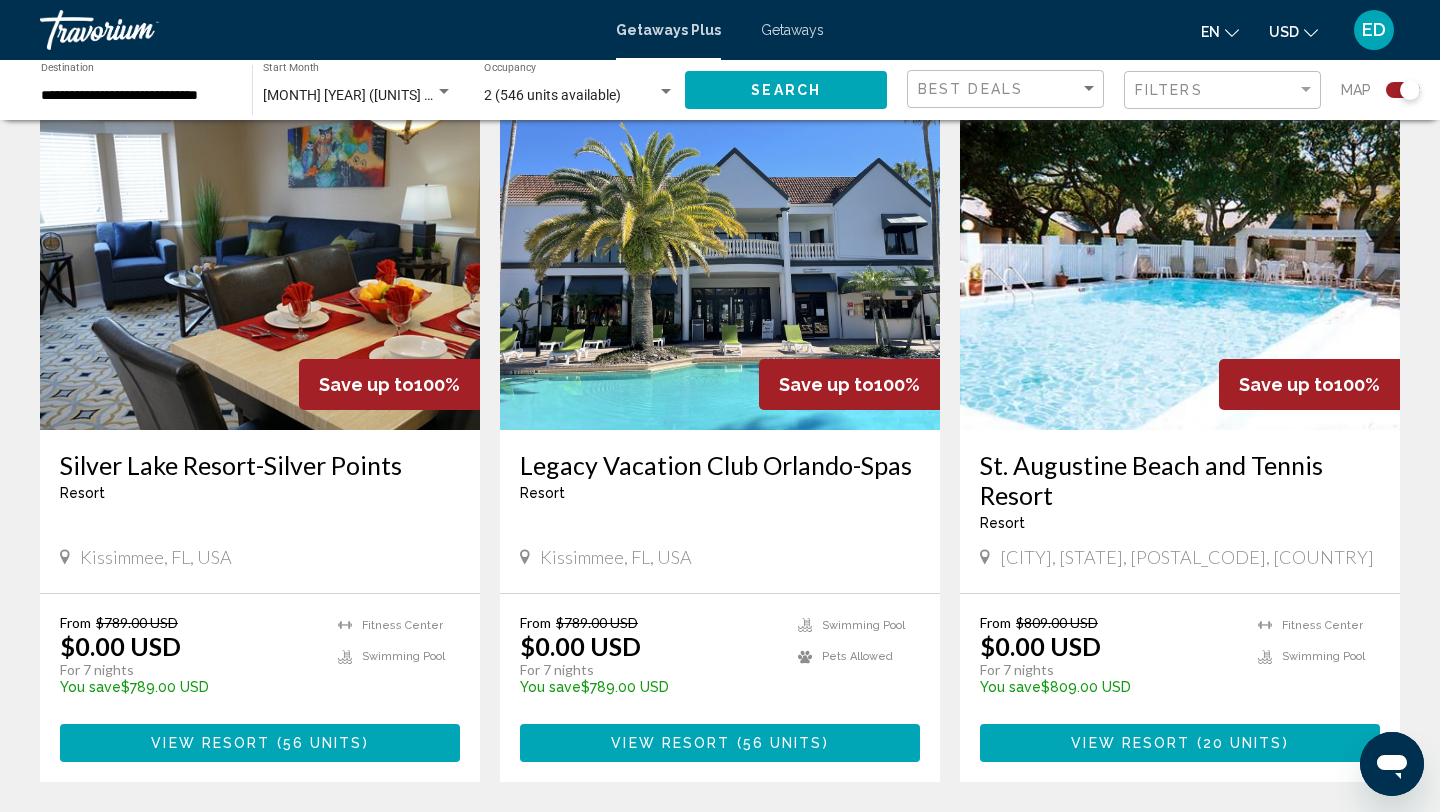 click at bounding box center [1180, 270] 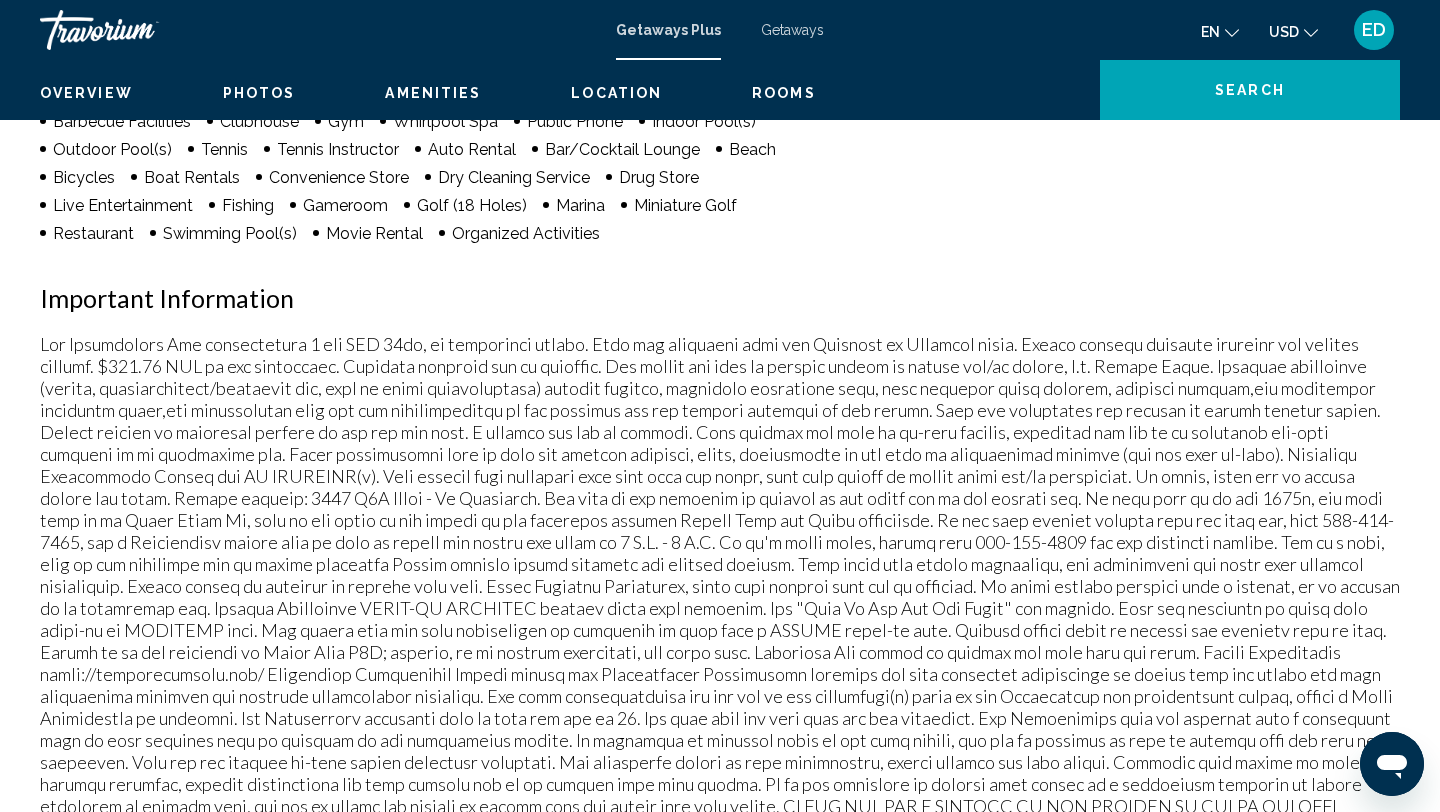 scroll, scrollTop: 0, scrollLeft: 0, axis: both 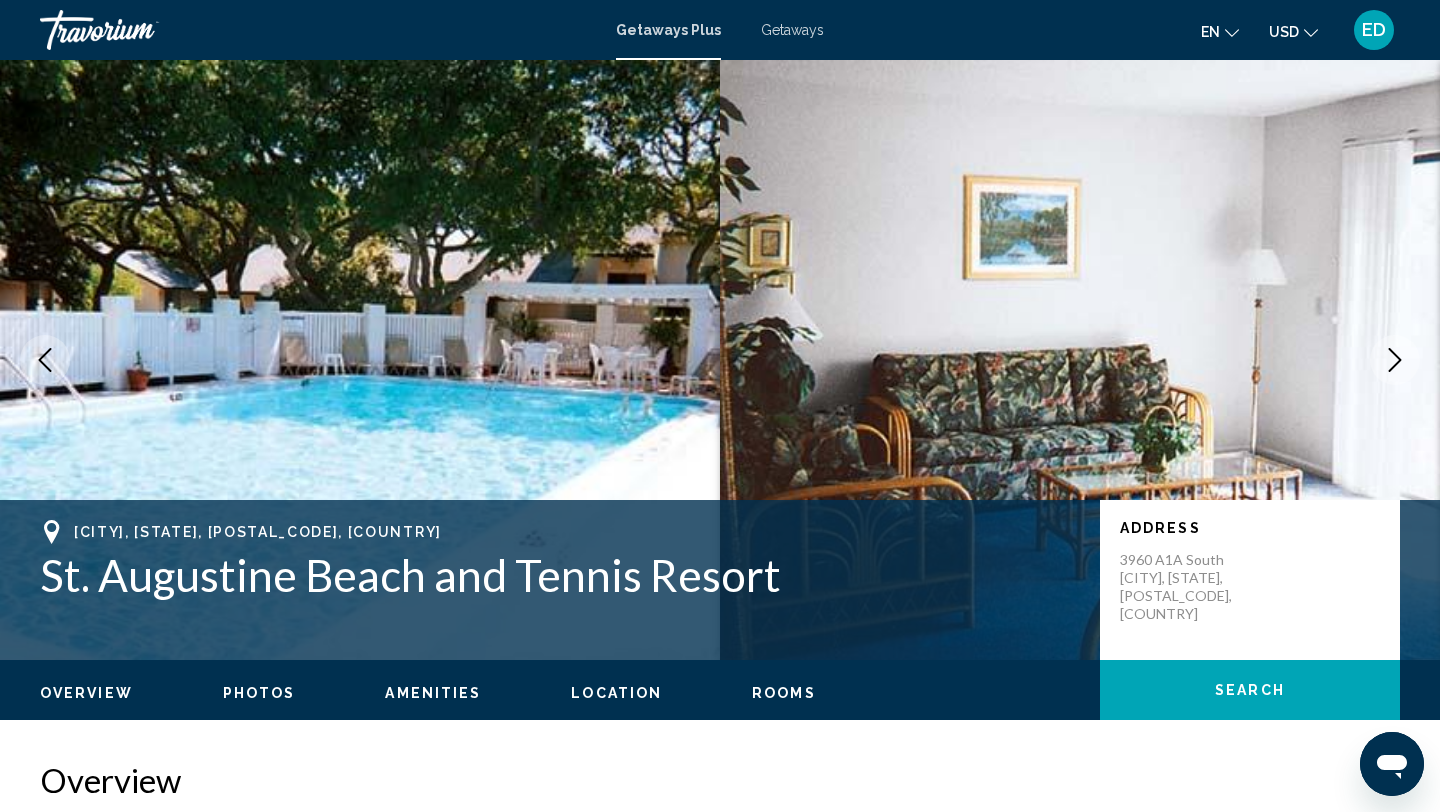 click 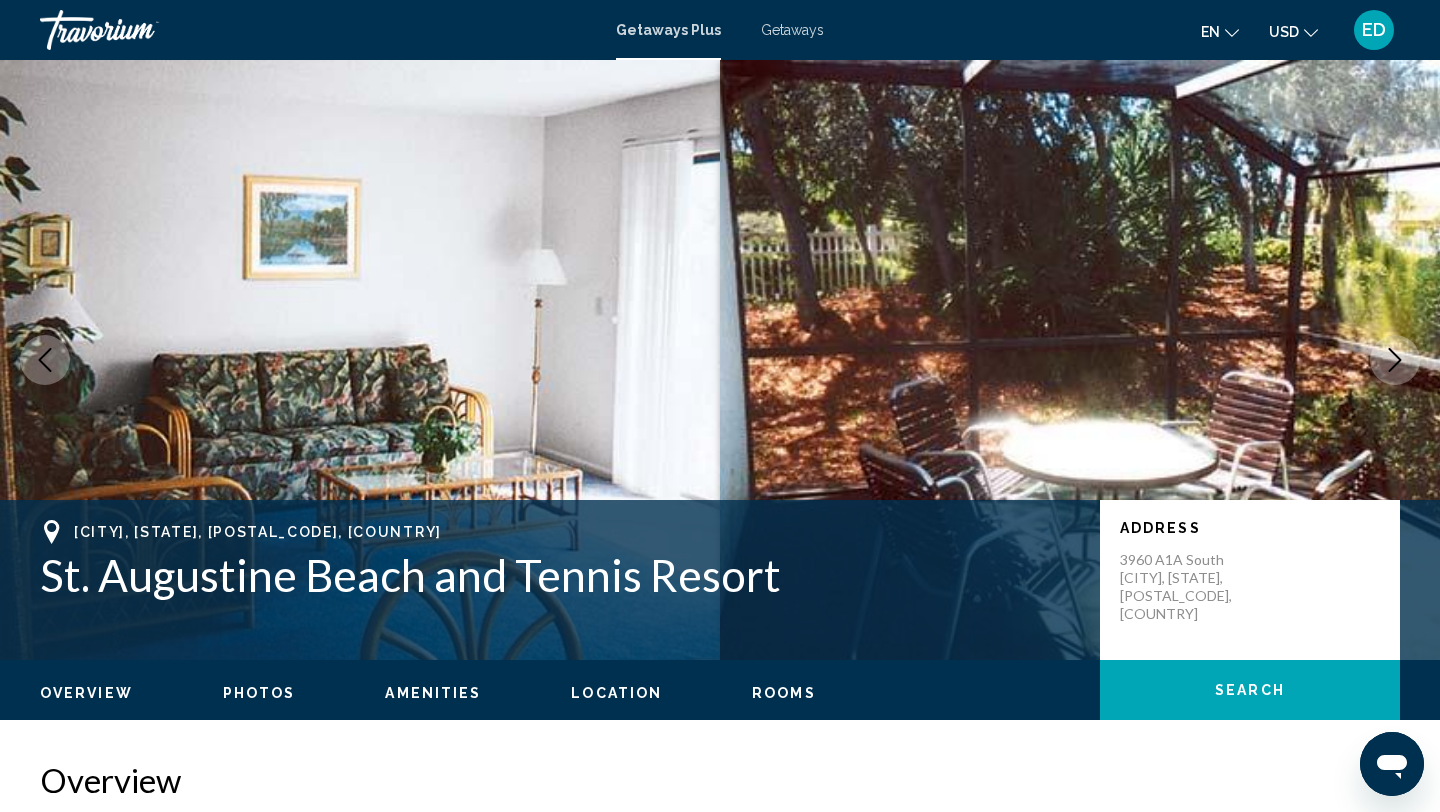 click 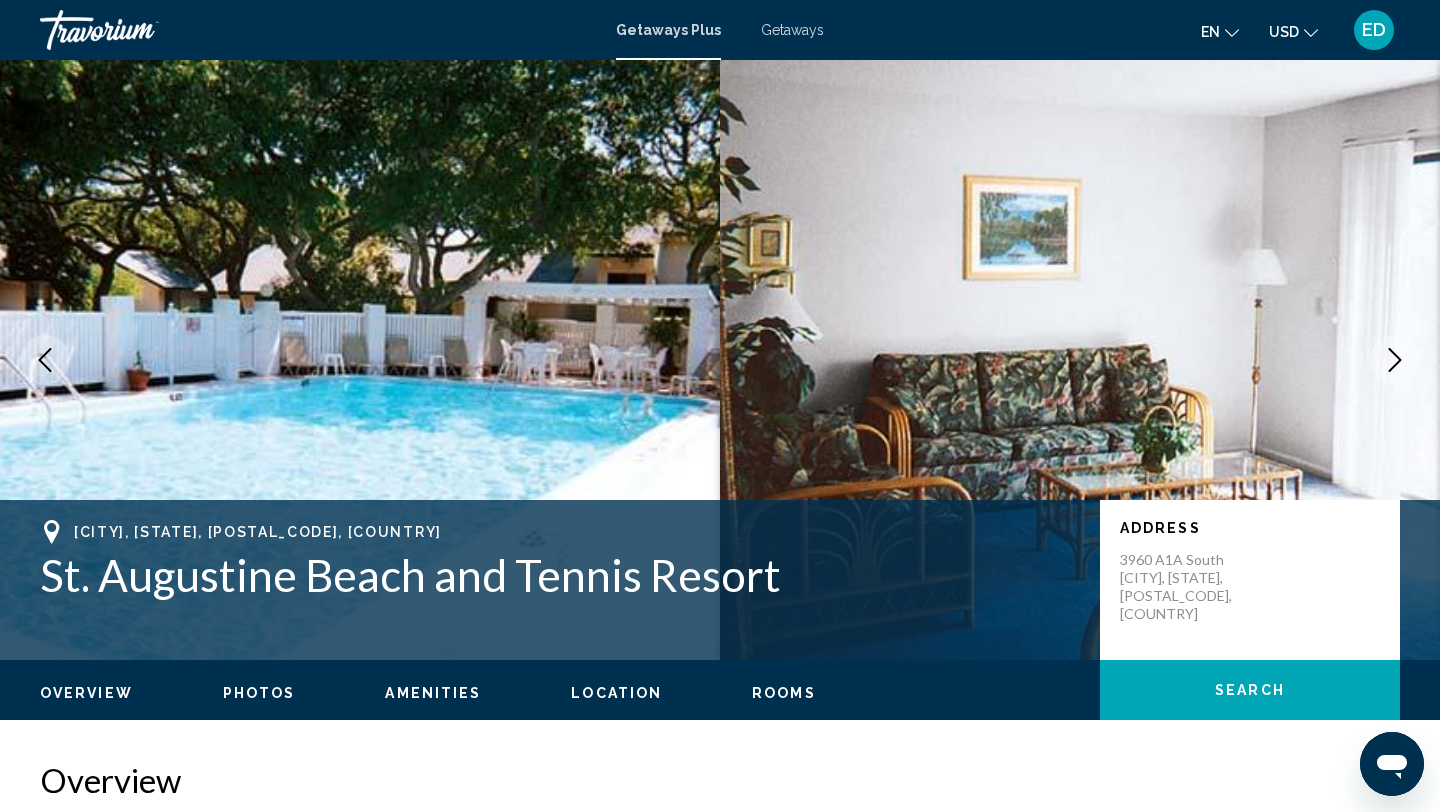 click 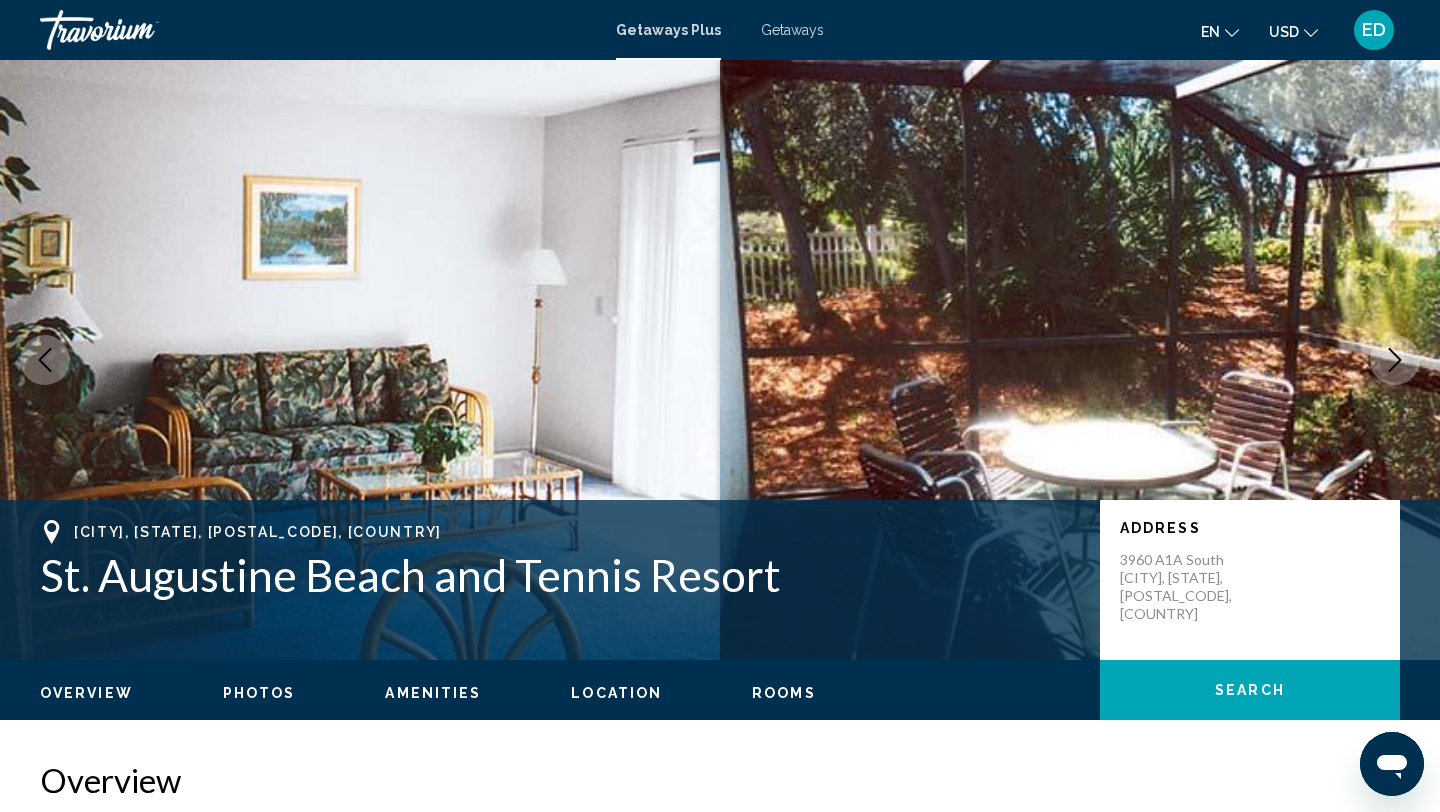 click 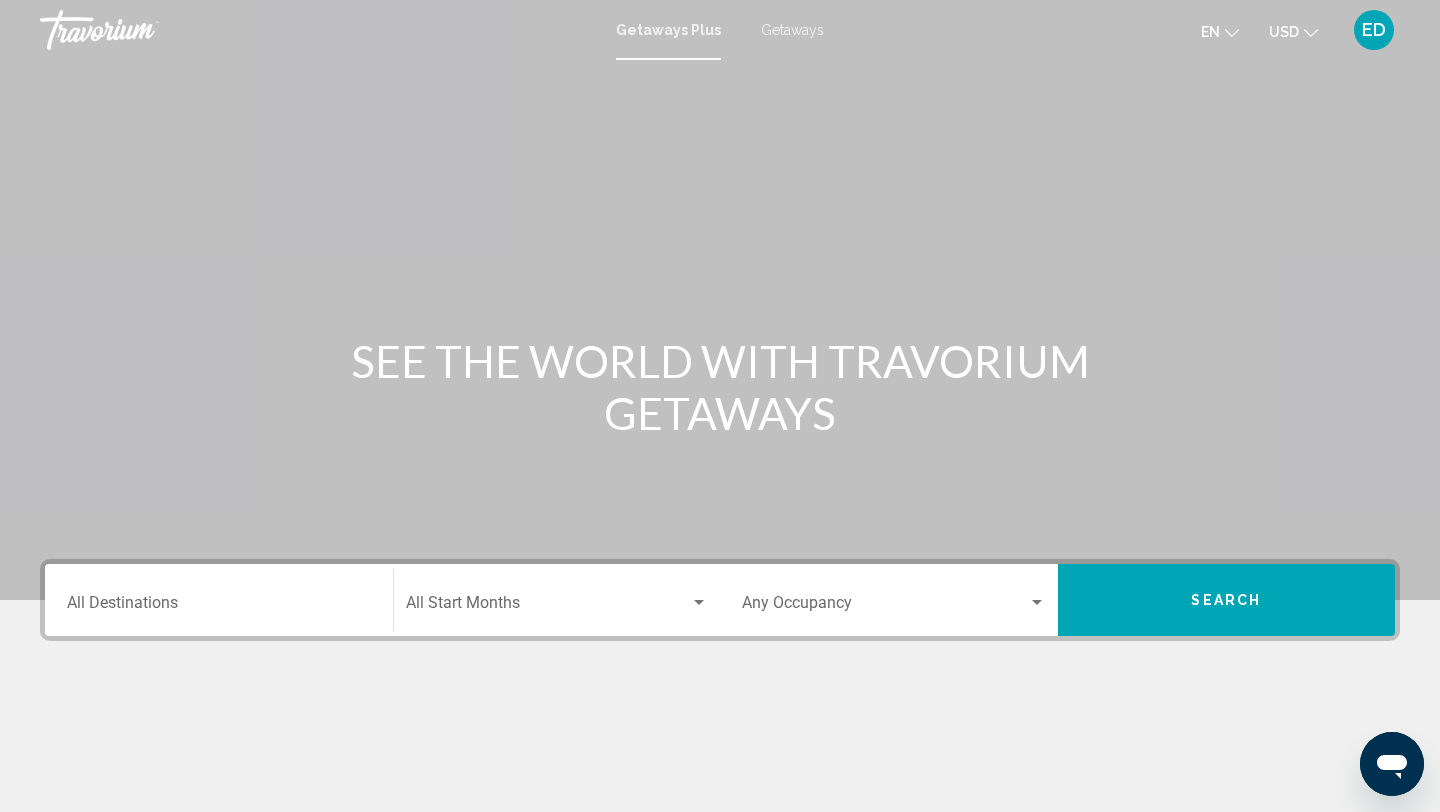 click on "Destination All Destinations" at bounding box center (219, 607) 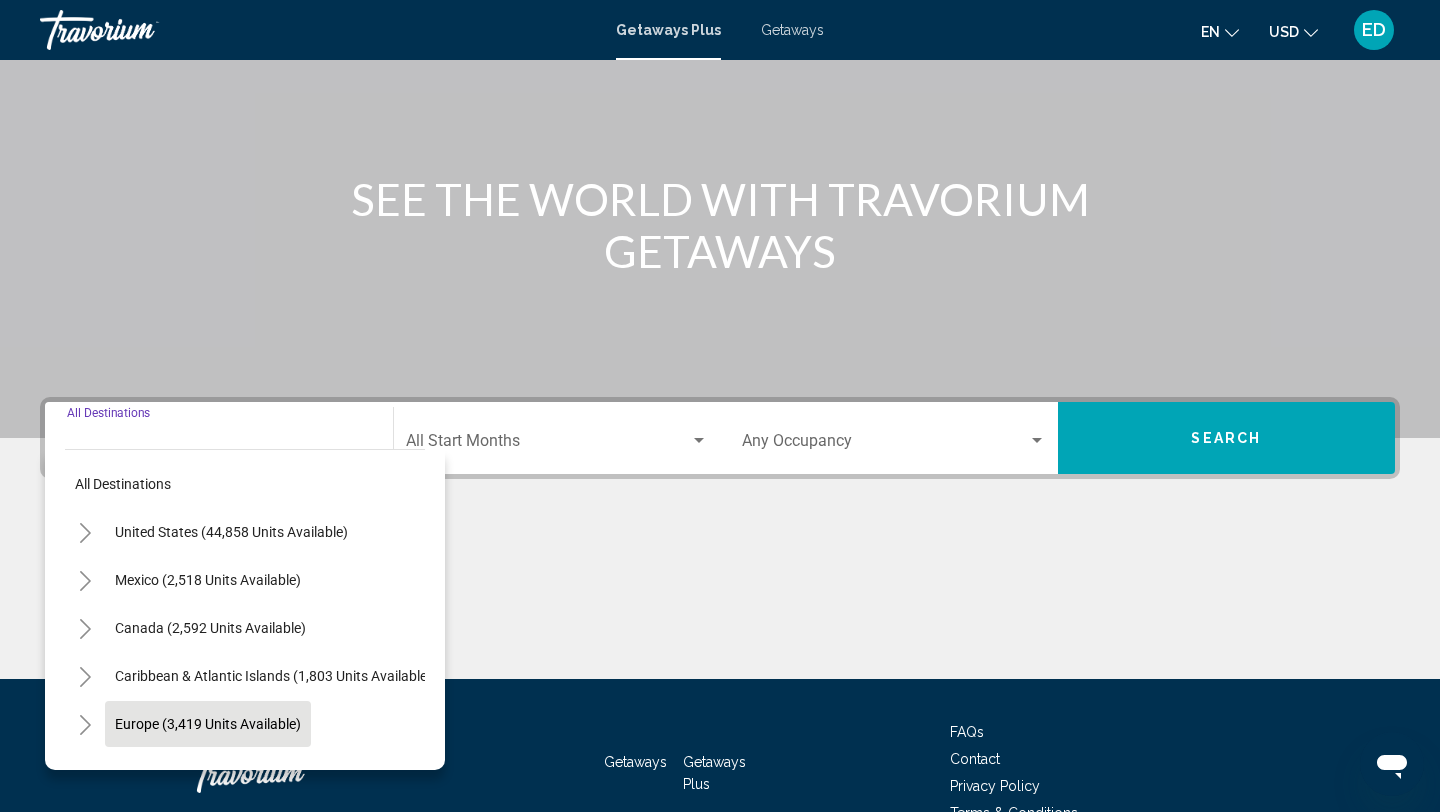 scroll, scrollTop: 274, scrollLeft: 0, axis: vertical 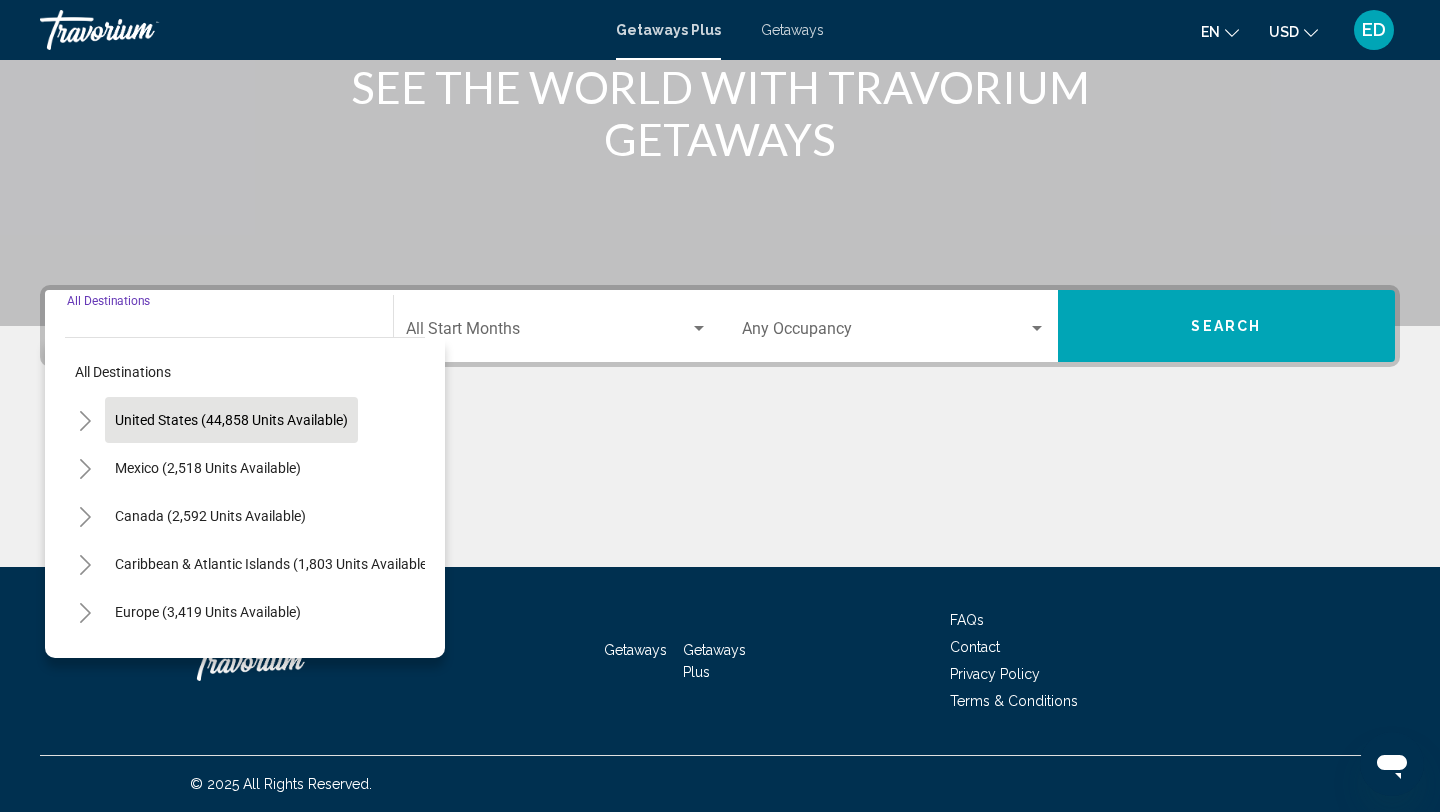 click on "United States (44,858 units available)" at bounding box center (208, 468) 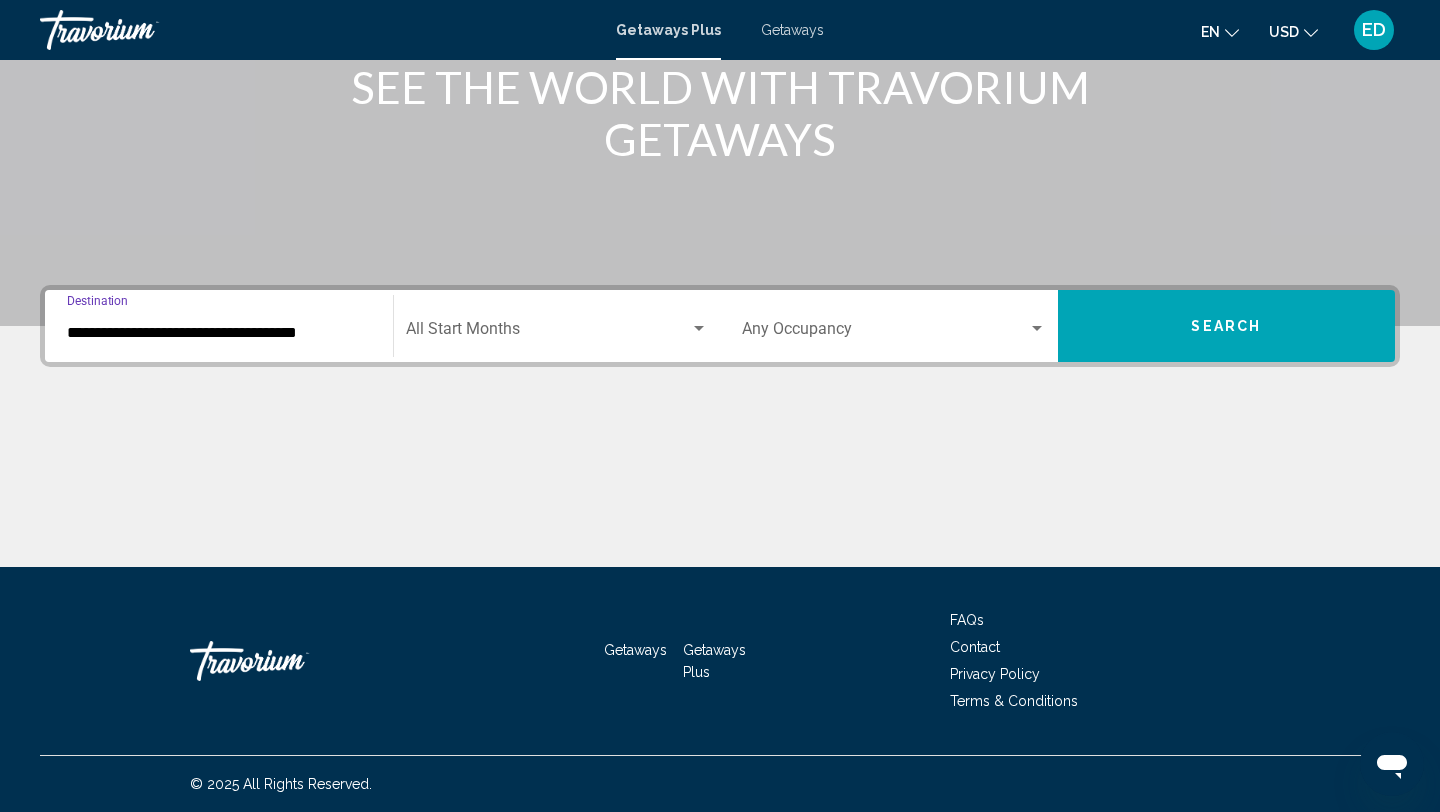 click on "**********" at bounding box center (219, 326) 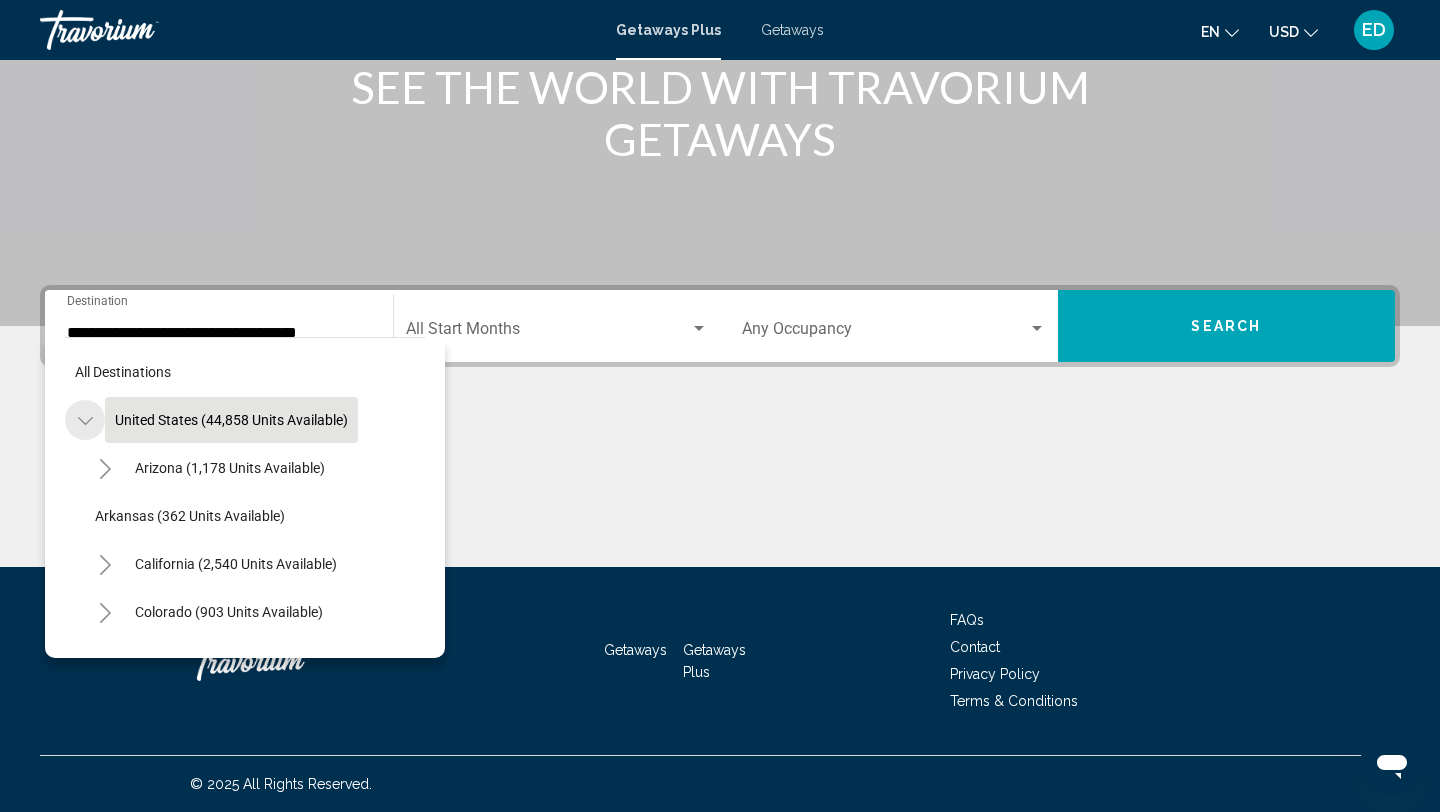 click 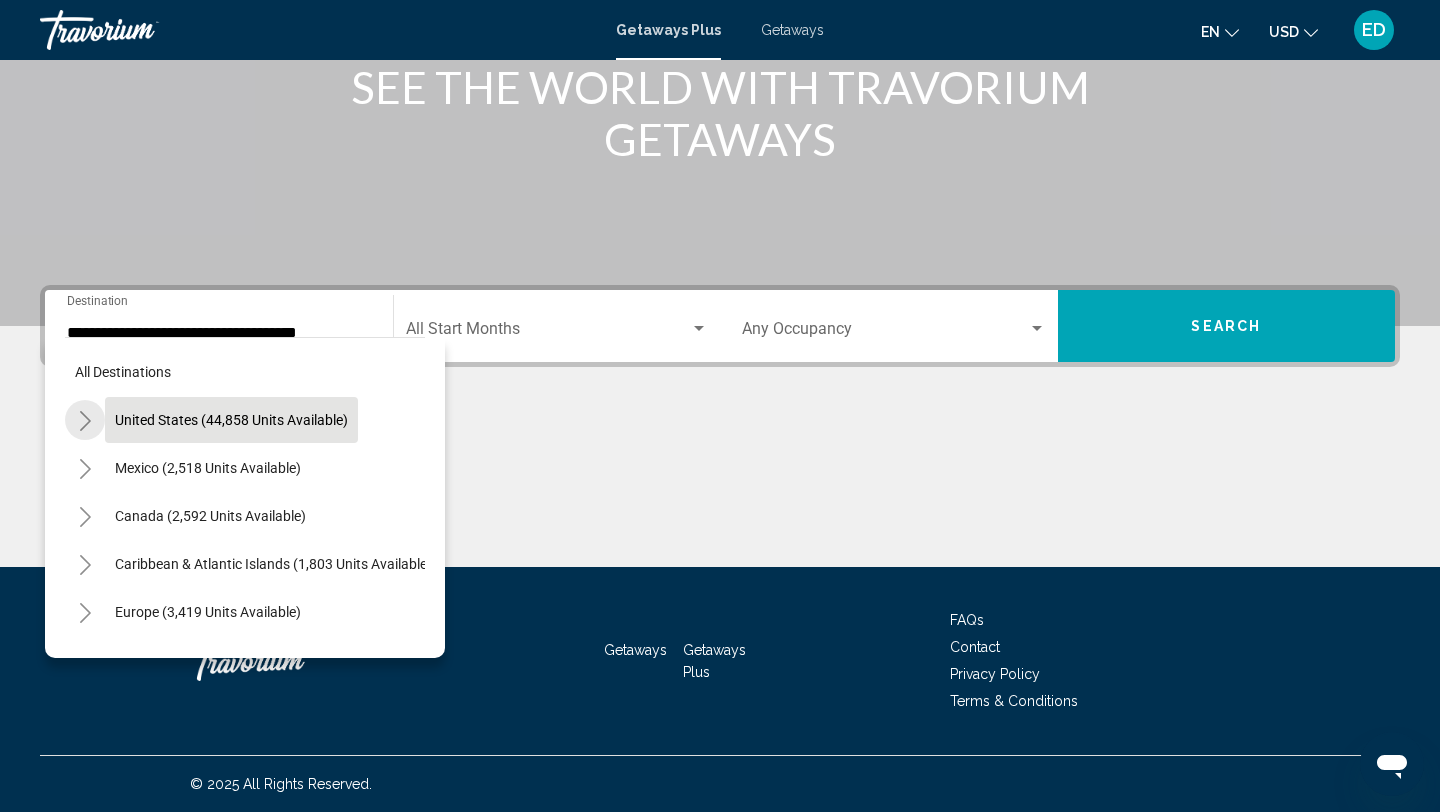 click 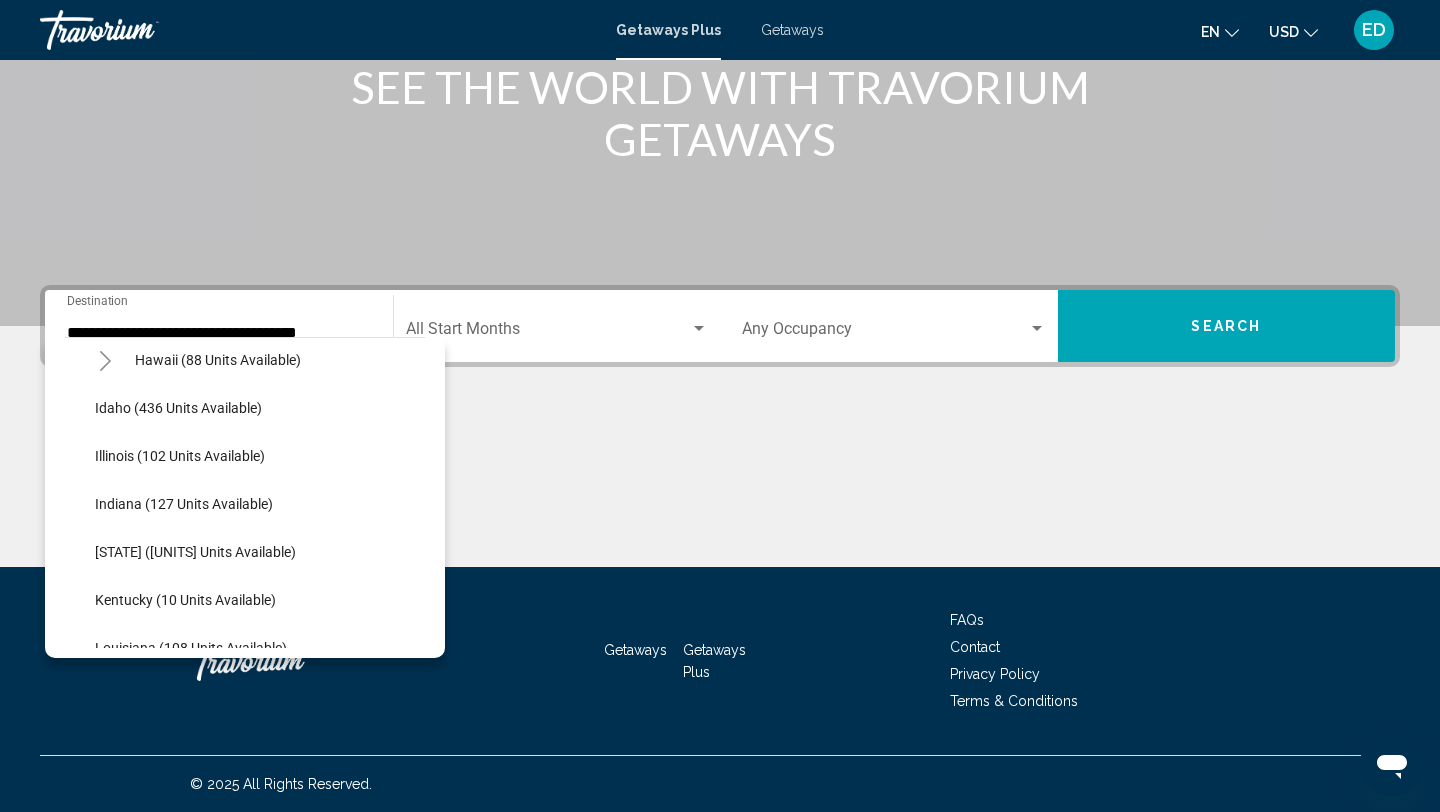 scroll, scrollTop: 446, scrollLeft: 0, axis: vertical 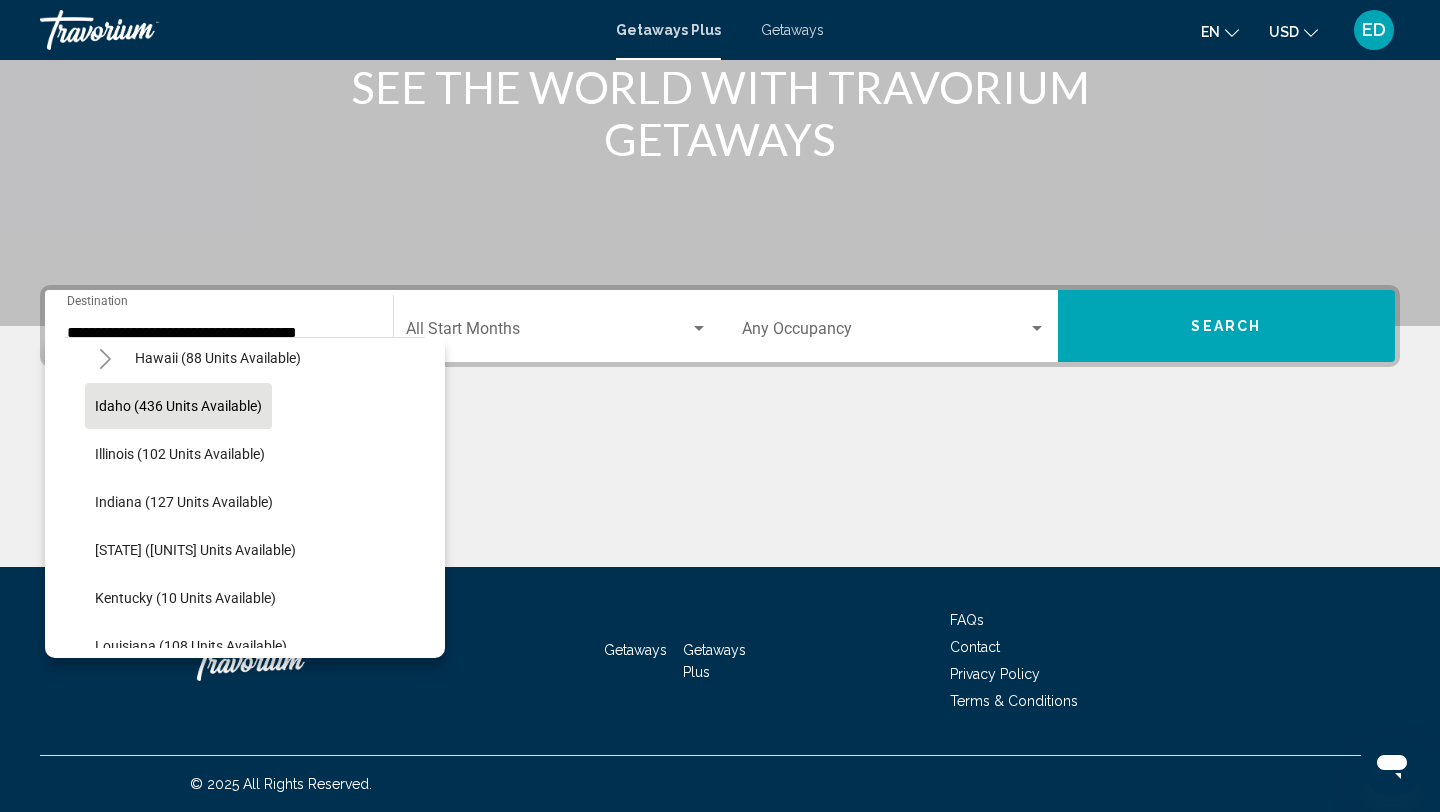 click on "Idaho (436 units available)" 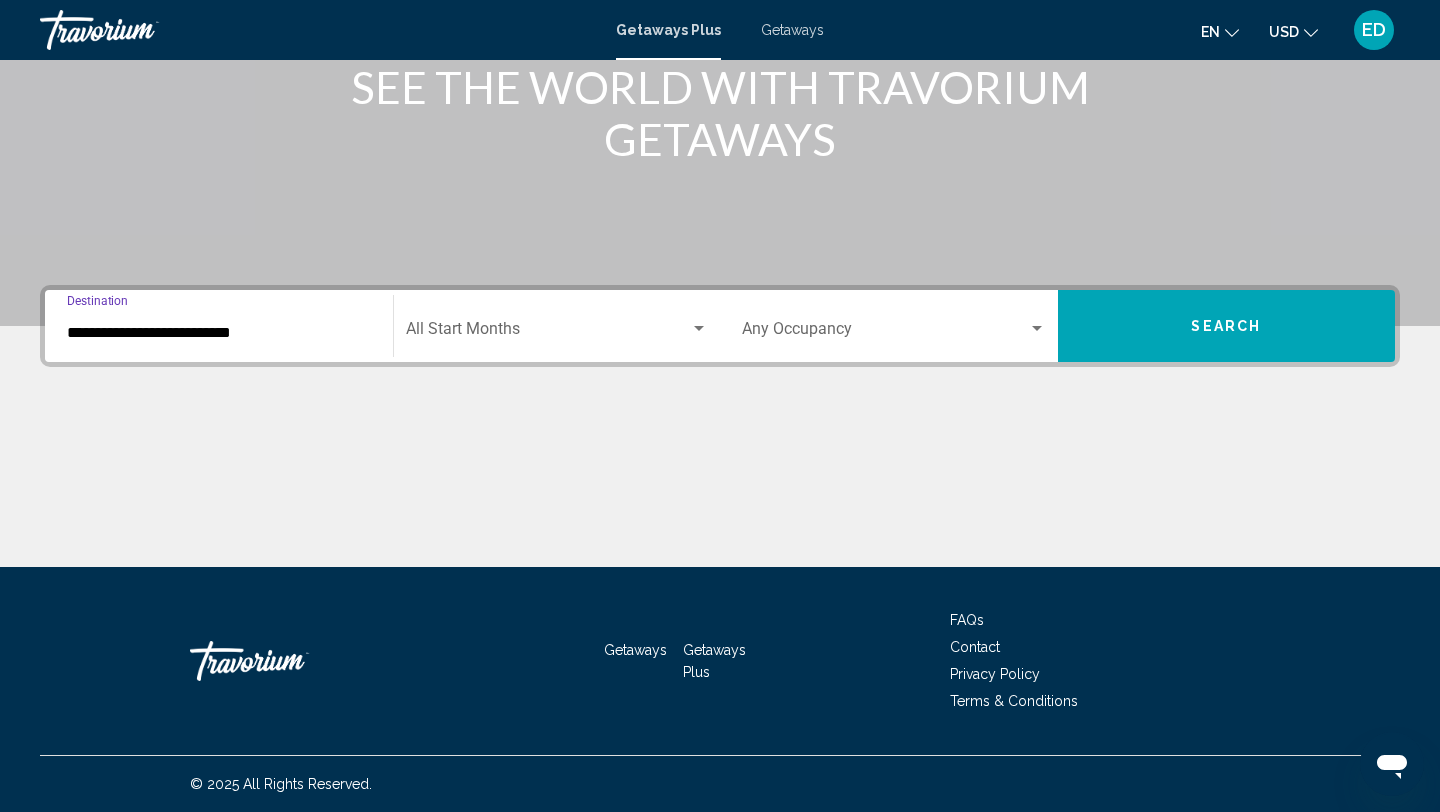 click at bounding box center [548, 333] 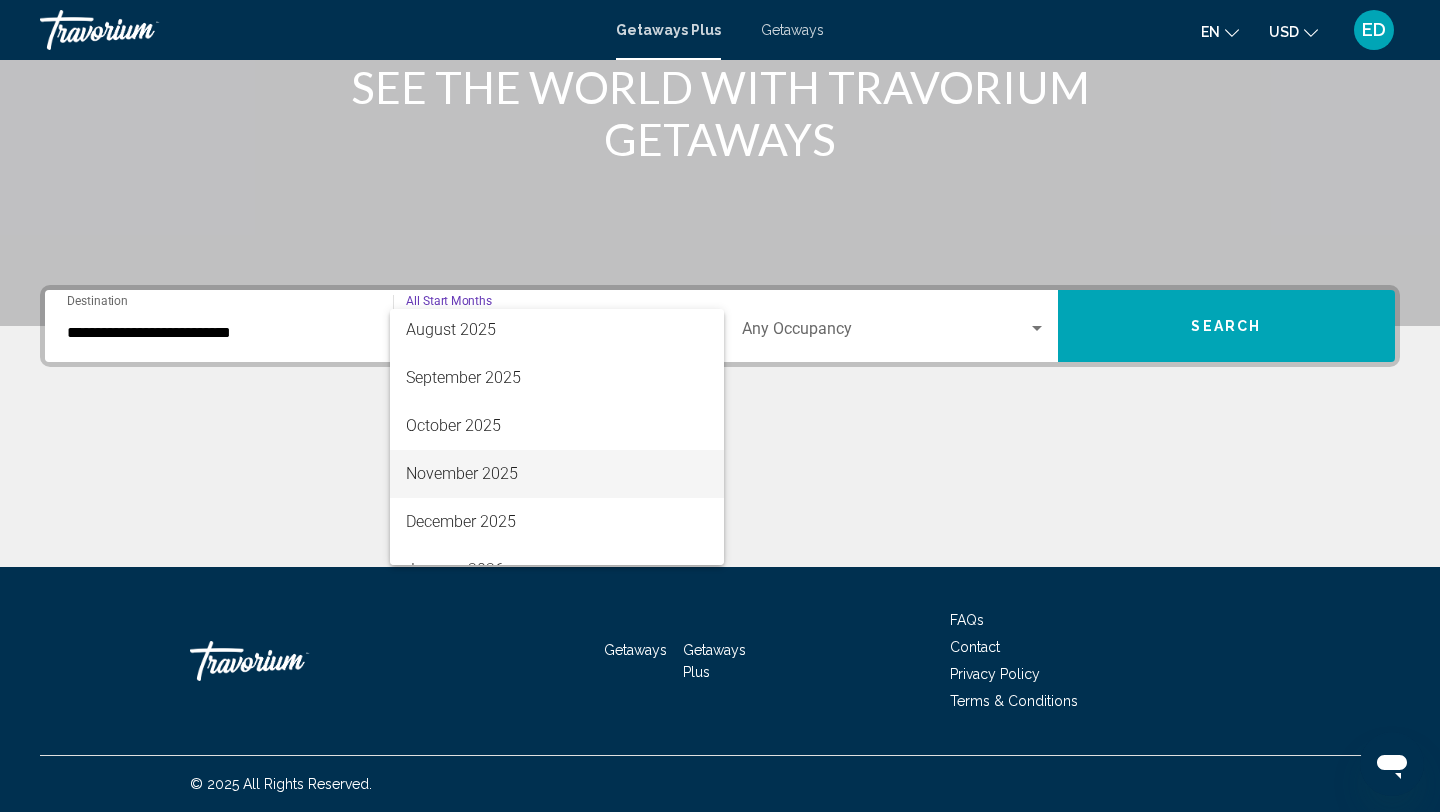 scroll, scrollTop: 63, scrollLeft: 0, axis: vertical 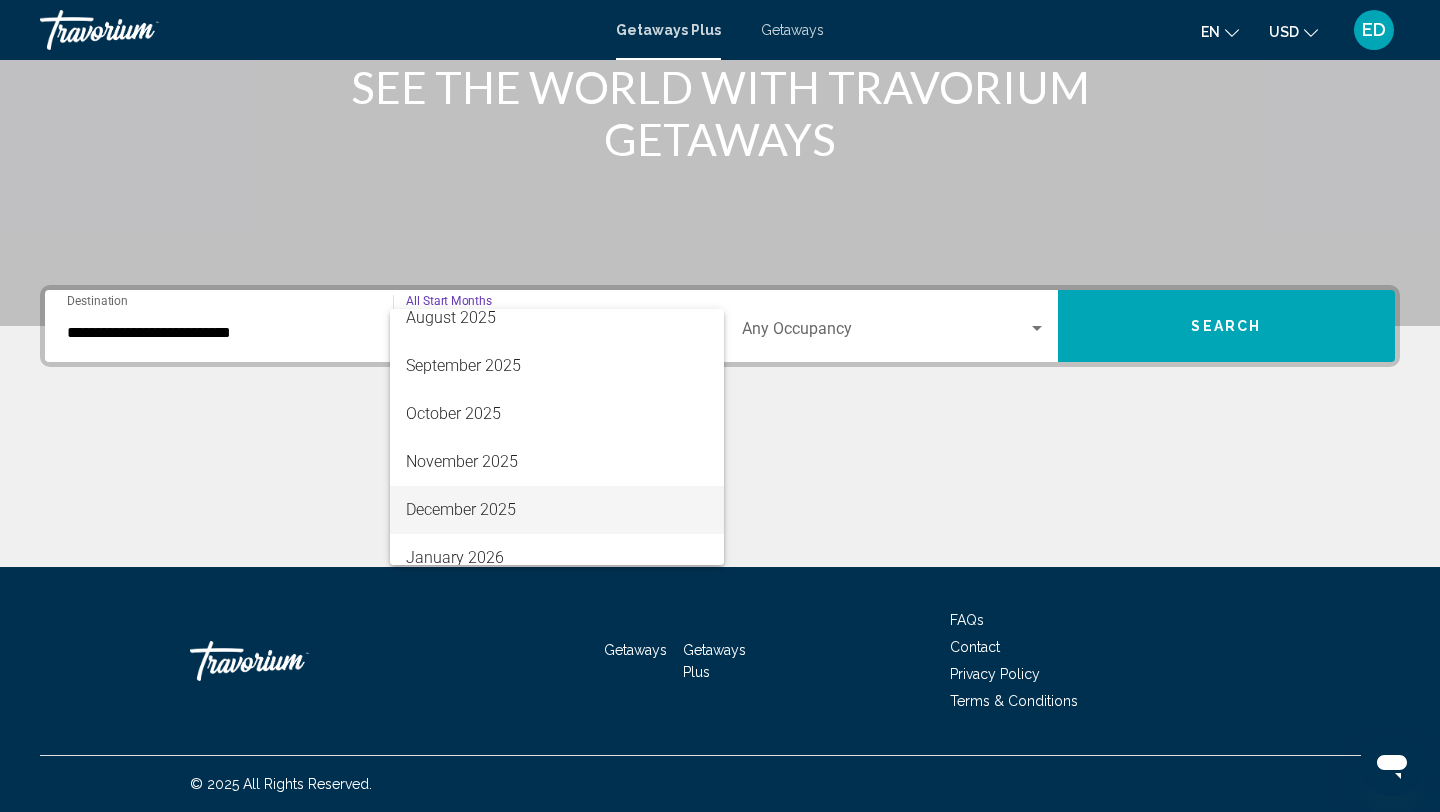 click on "December 2025" at bounding box center (557, 510) 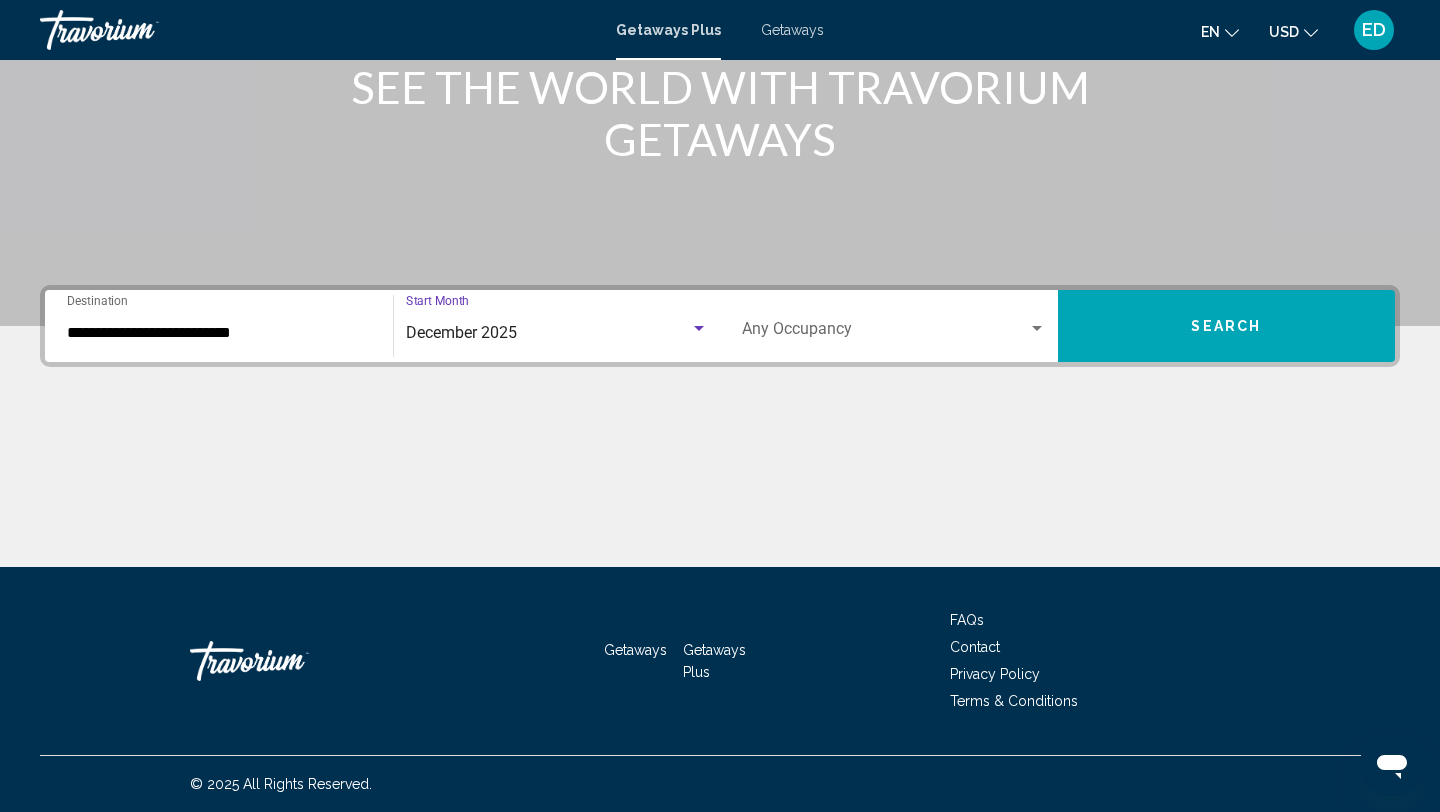 click on "Search" at bounding box center (1227, 326) 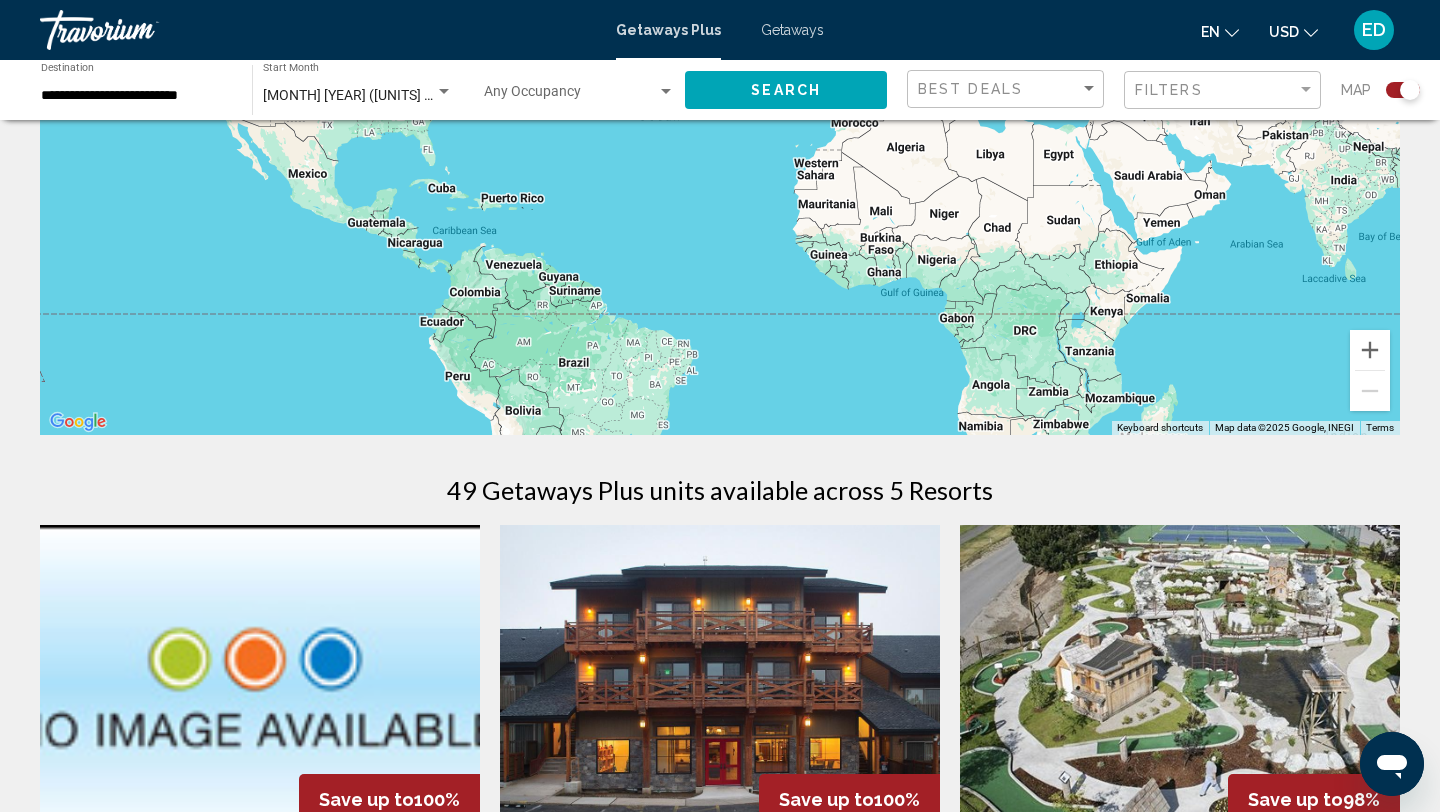 scroll, scrollTop: 288, scrollLeft: 0, axis: vertical 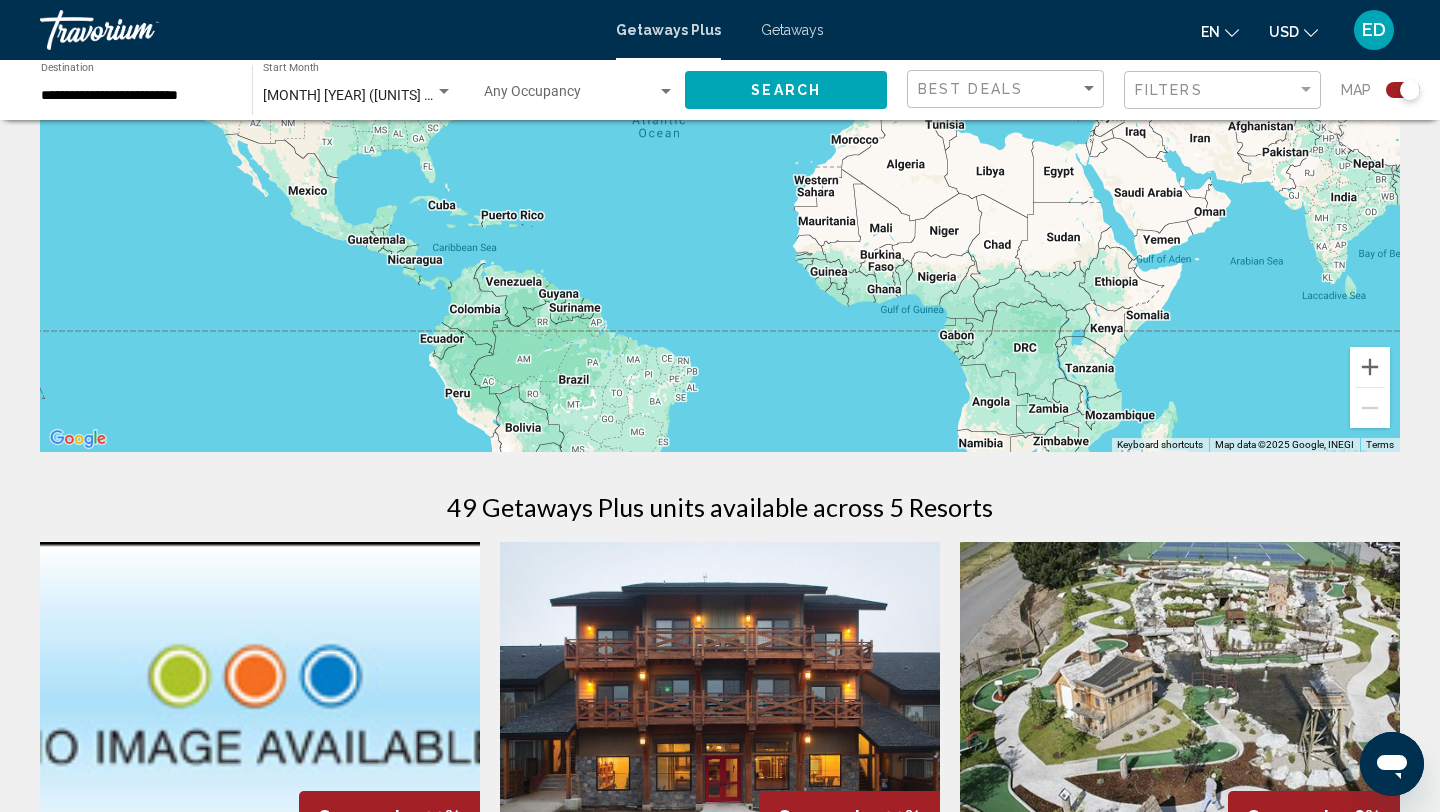 click on "**********" 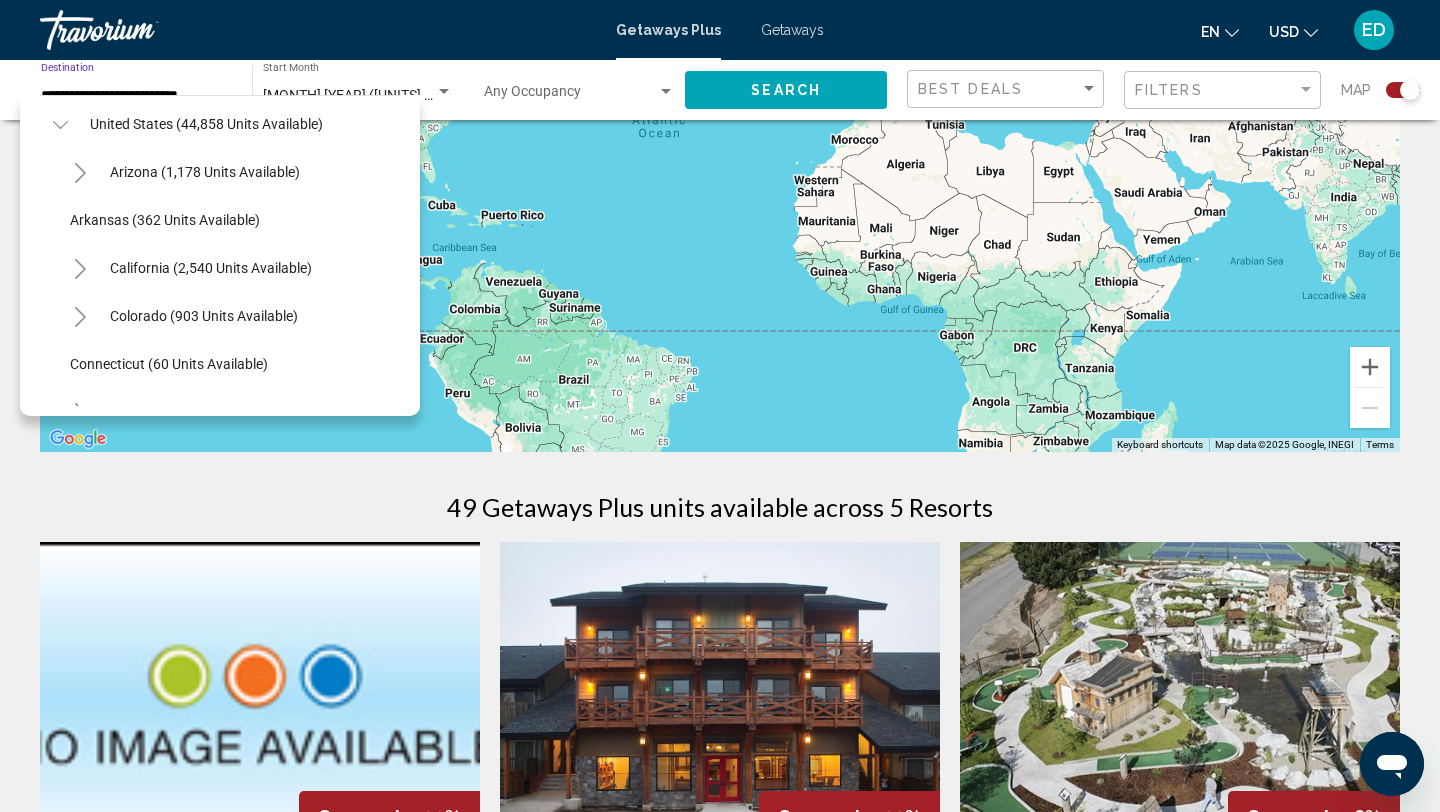 scroll, scrollTop: 0, scrollLeft: 0, axis: both 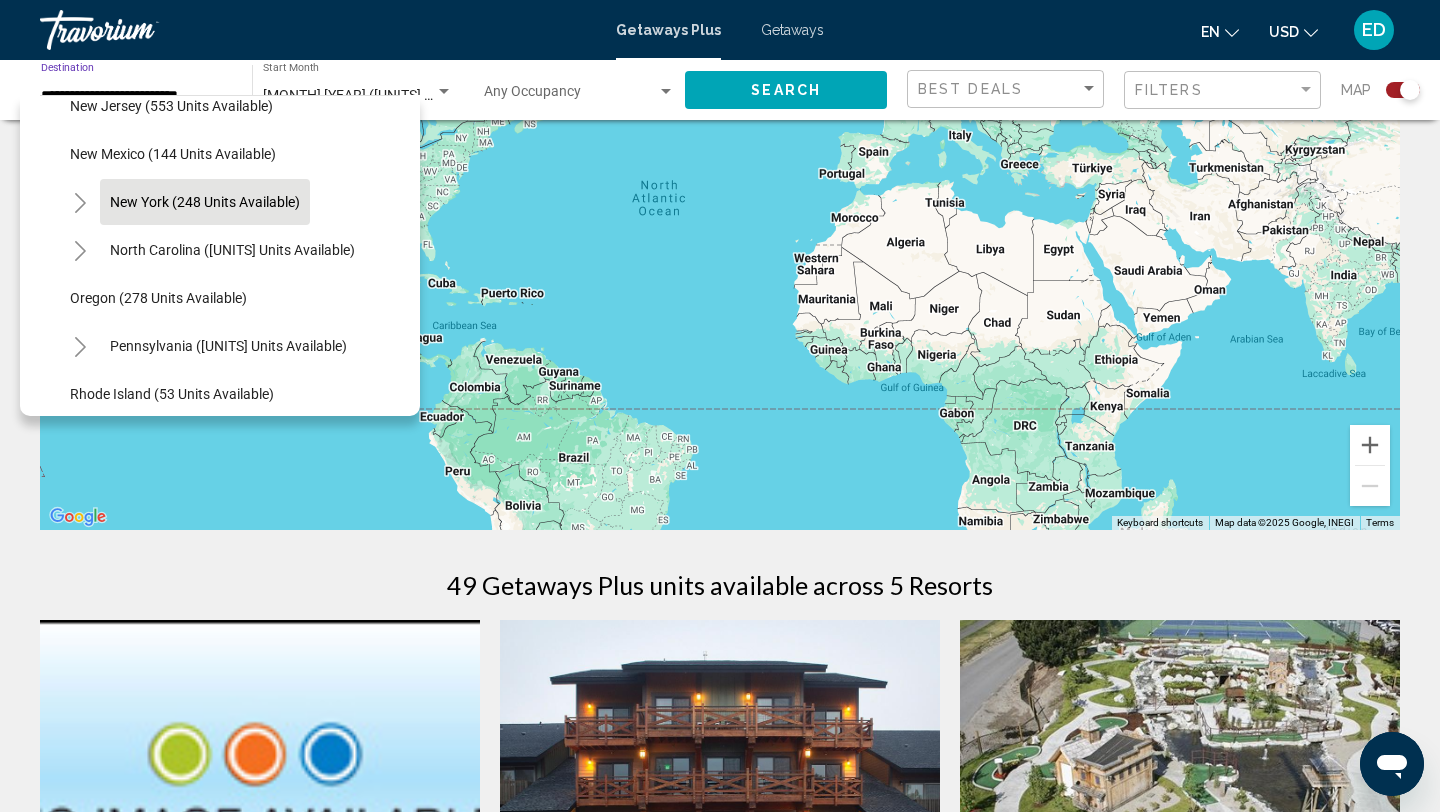 click on "New York (248 units available)" 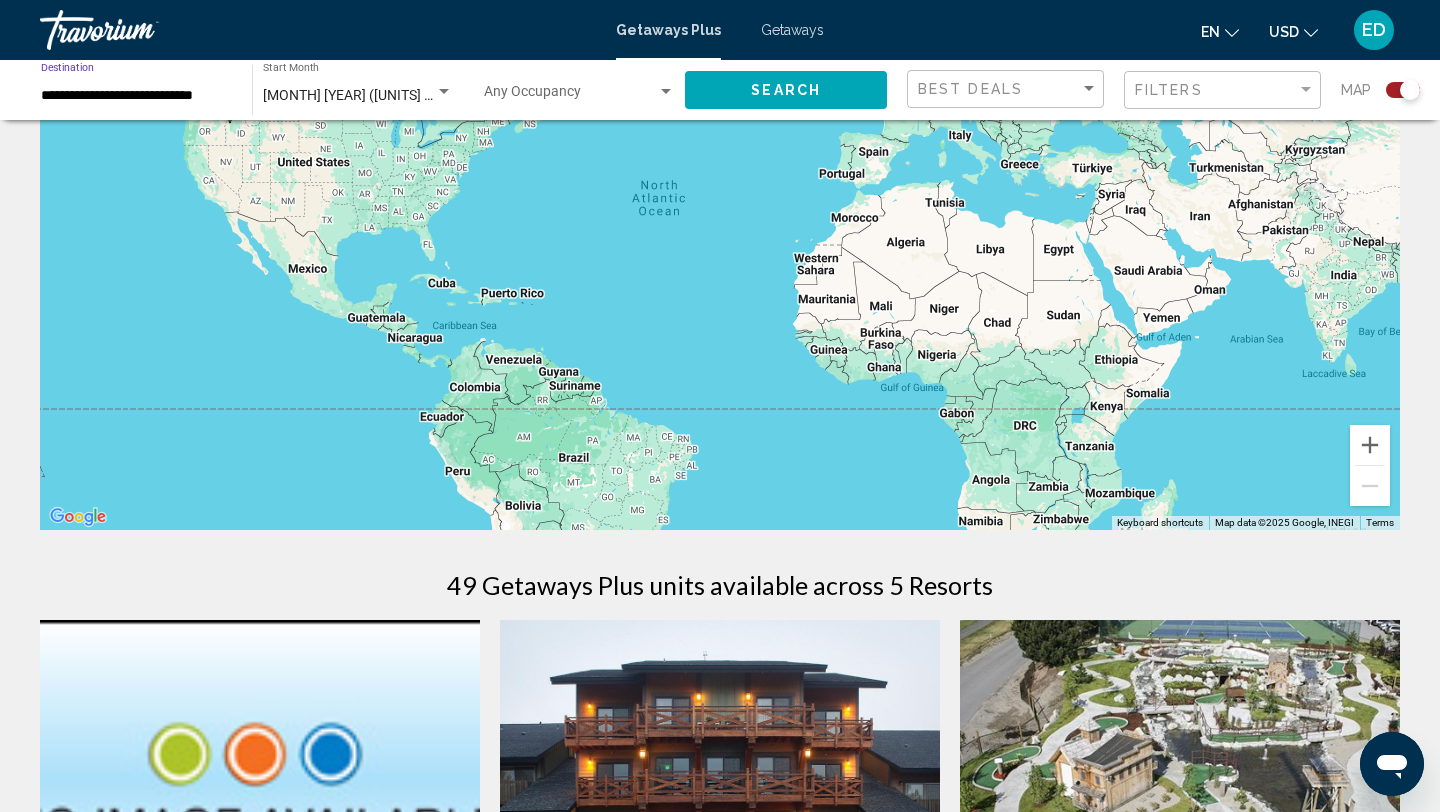click on "Search" 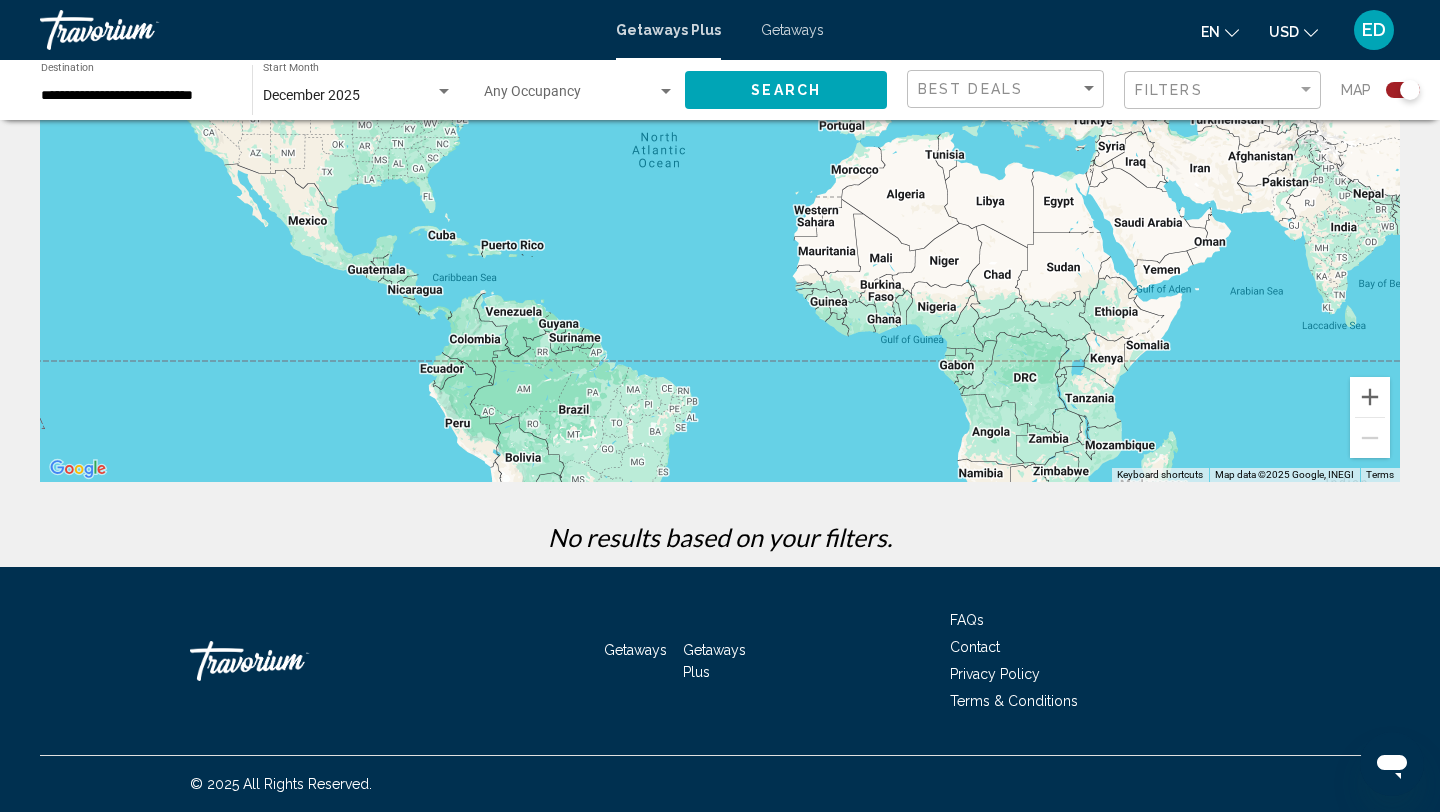 scroll, scrollTop: 246, scrollLeft: 0, axis: vertical 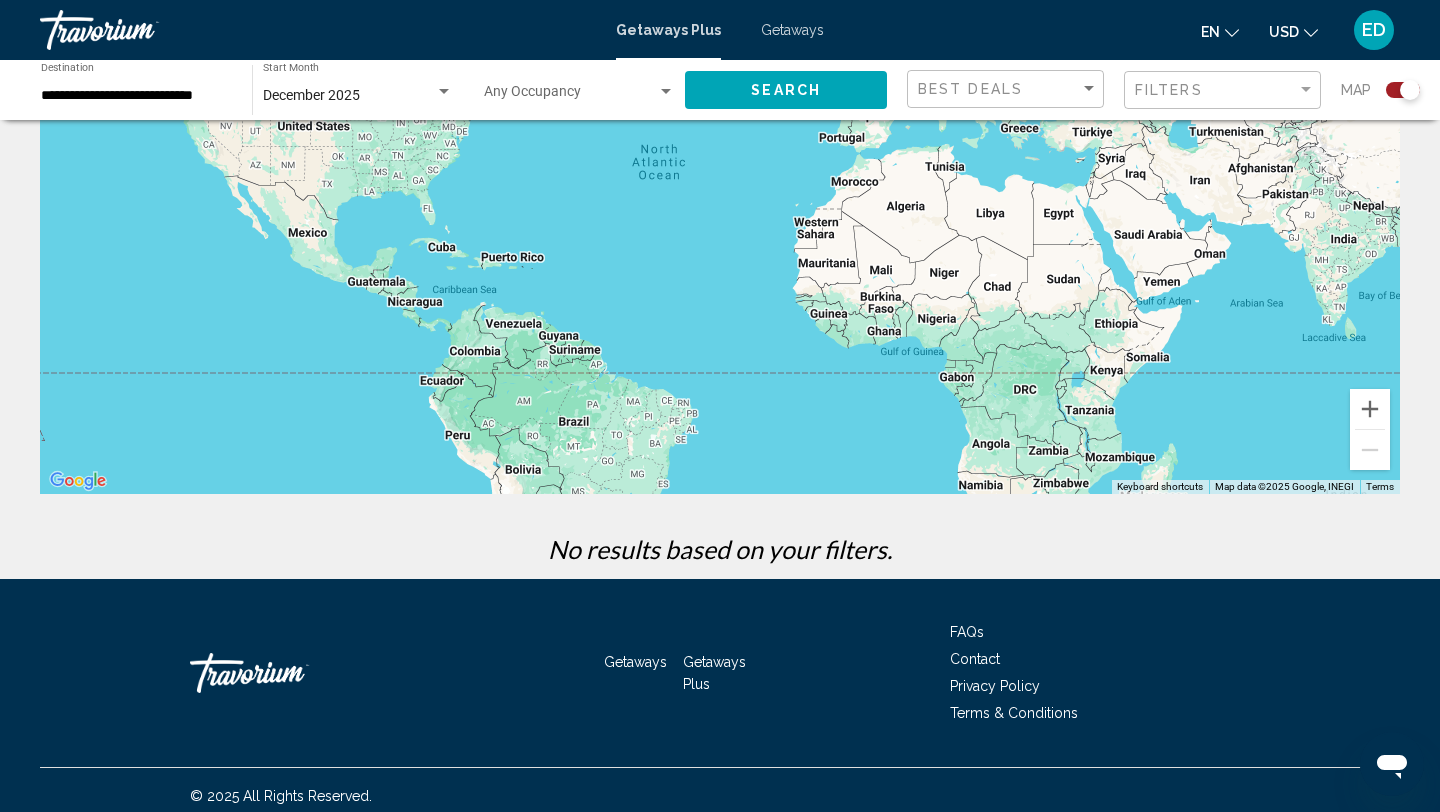 click on "December 2025" at bounding box center (349, 96) 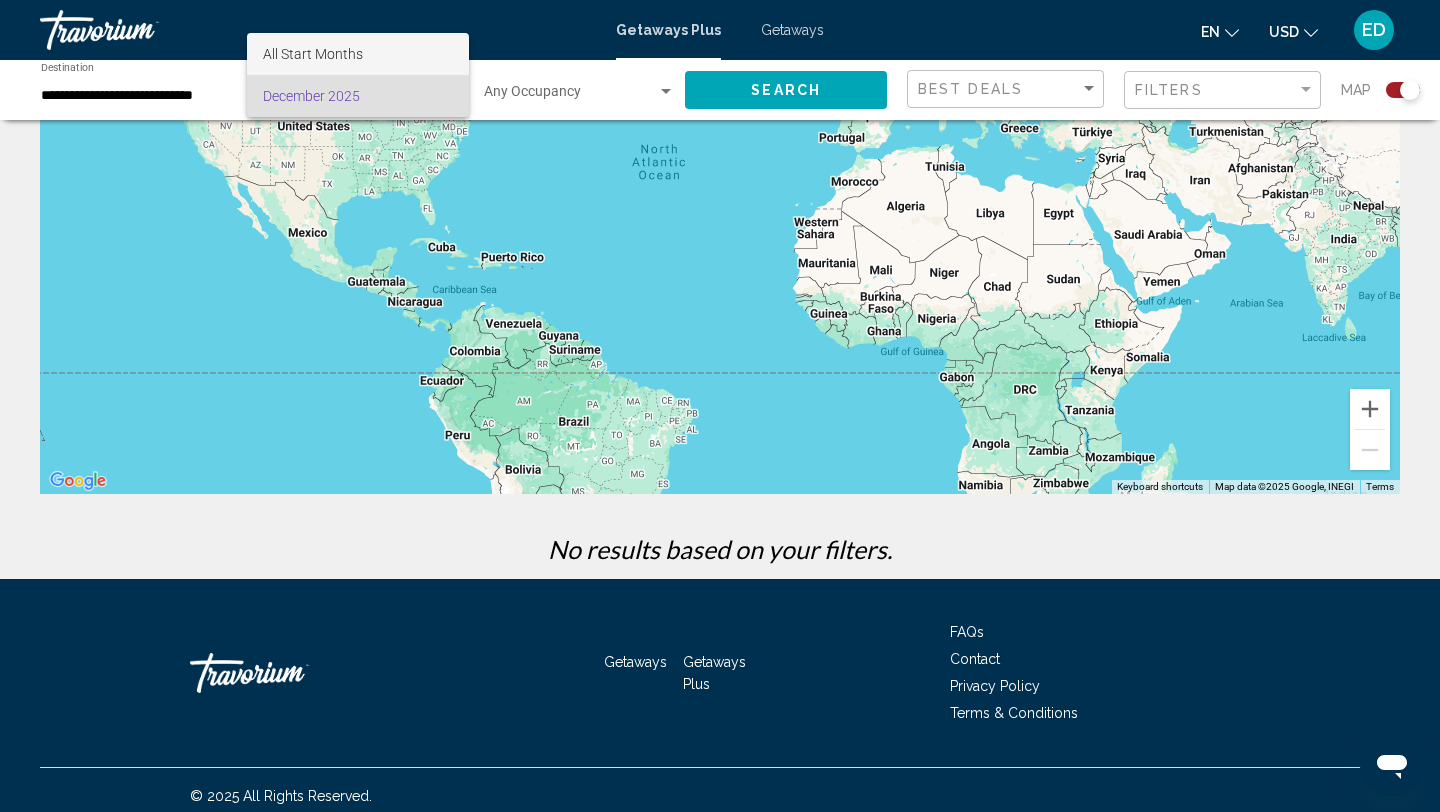 click on "All Start Months" at bounding box center [358, 54] 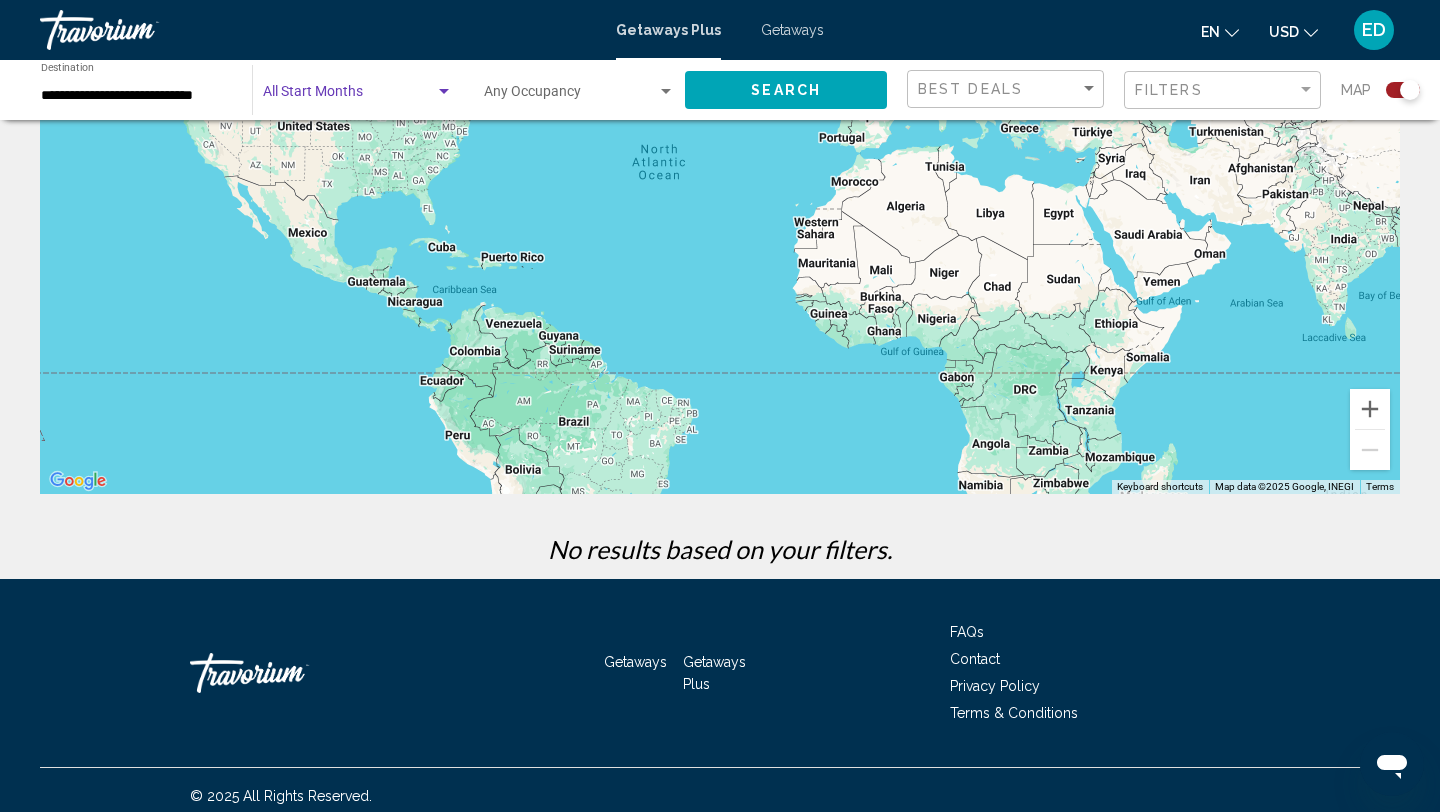 click on "Search" 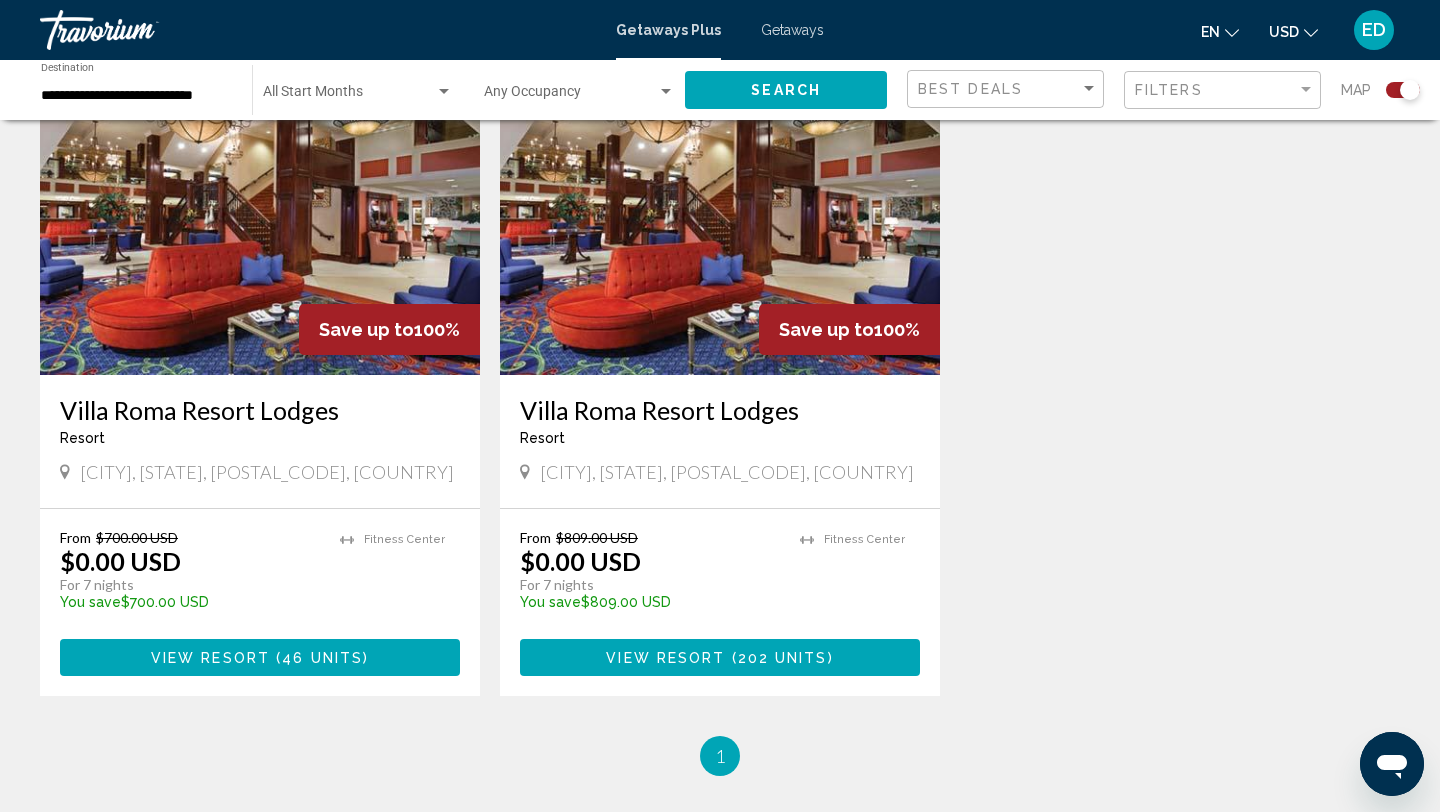 scroll, scrollTop: 518, scrollLeft: 0, axis: vertical 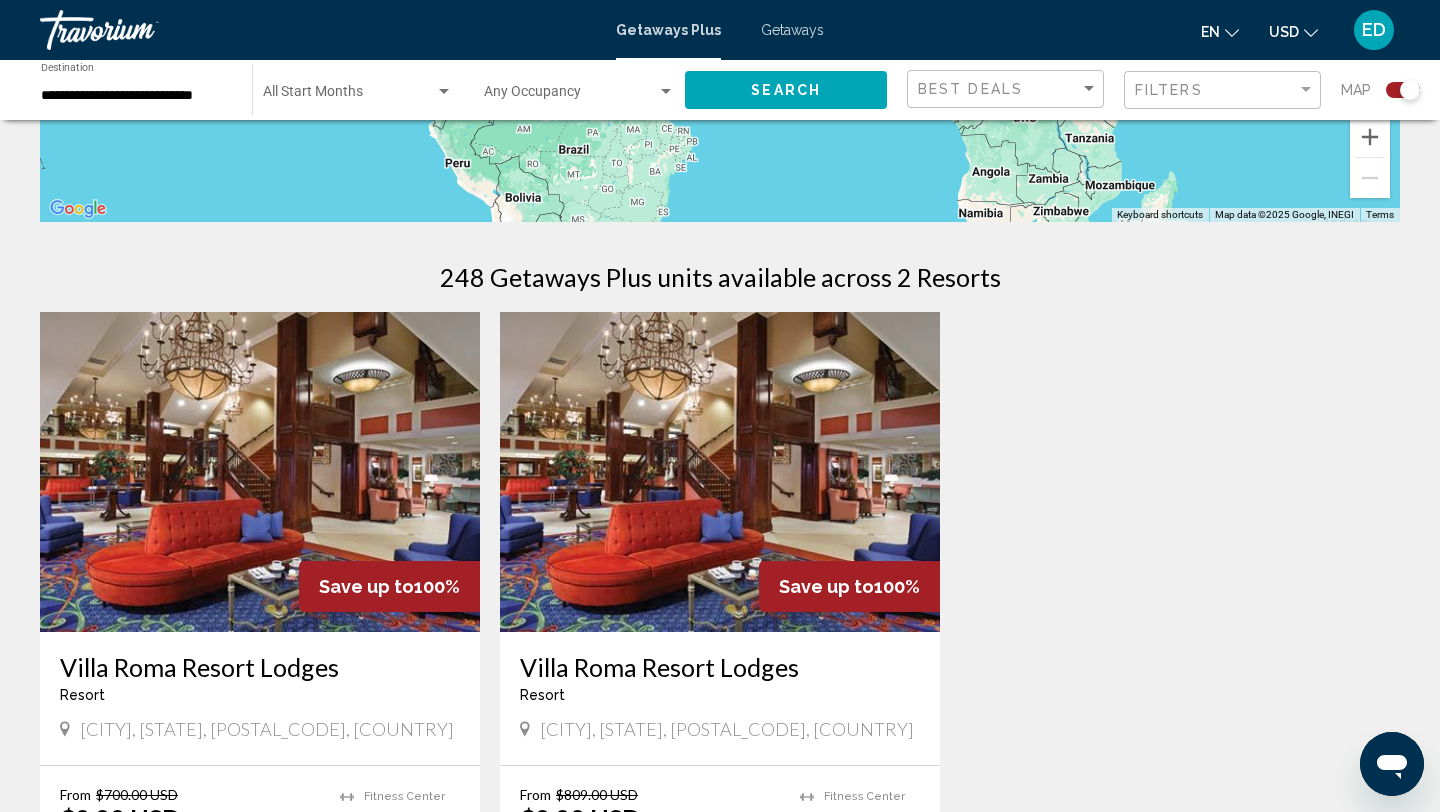 click on "**********" 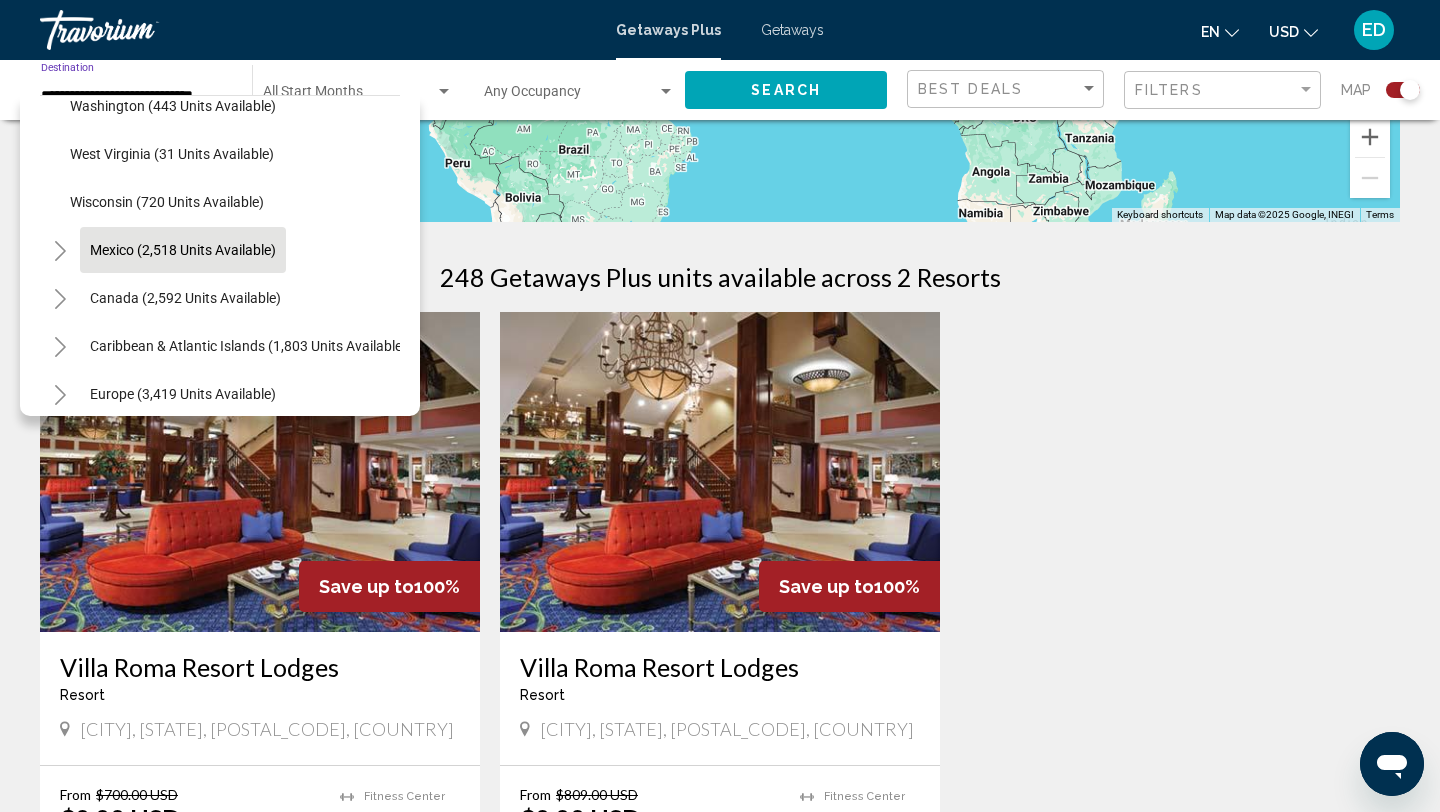 scroll, scrollTop: 1945, scrollLeft: 0, axis: vertical 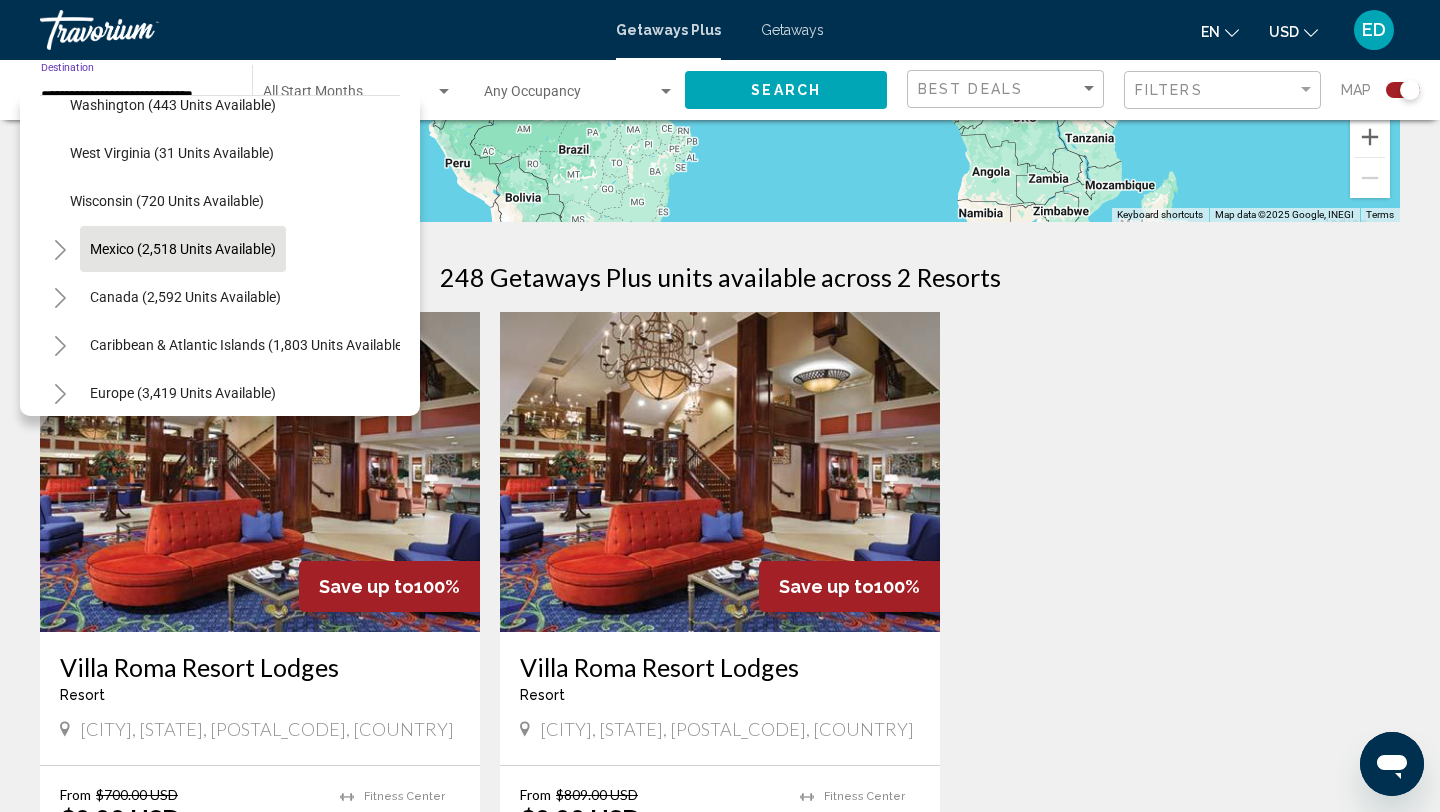 click on "Mexico (2,518 units available)" at bounding box center [185, 297] 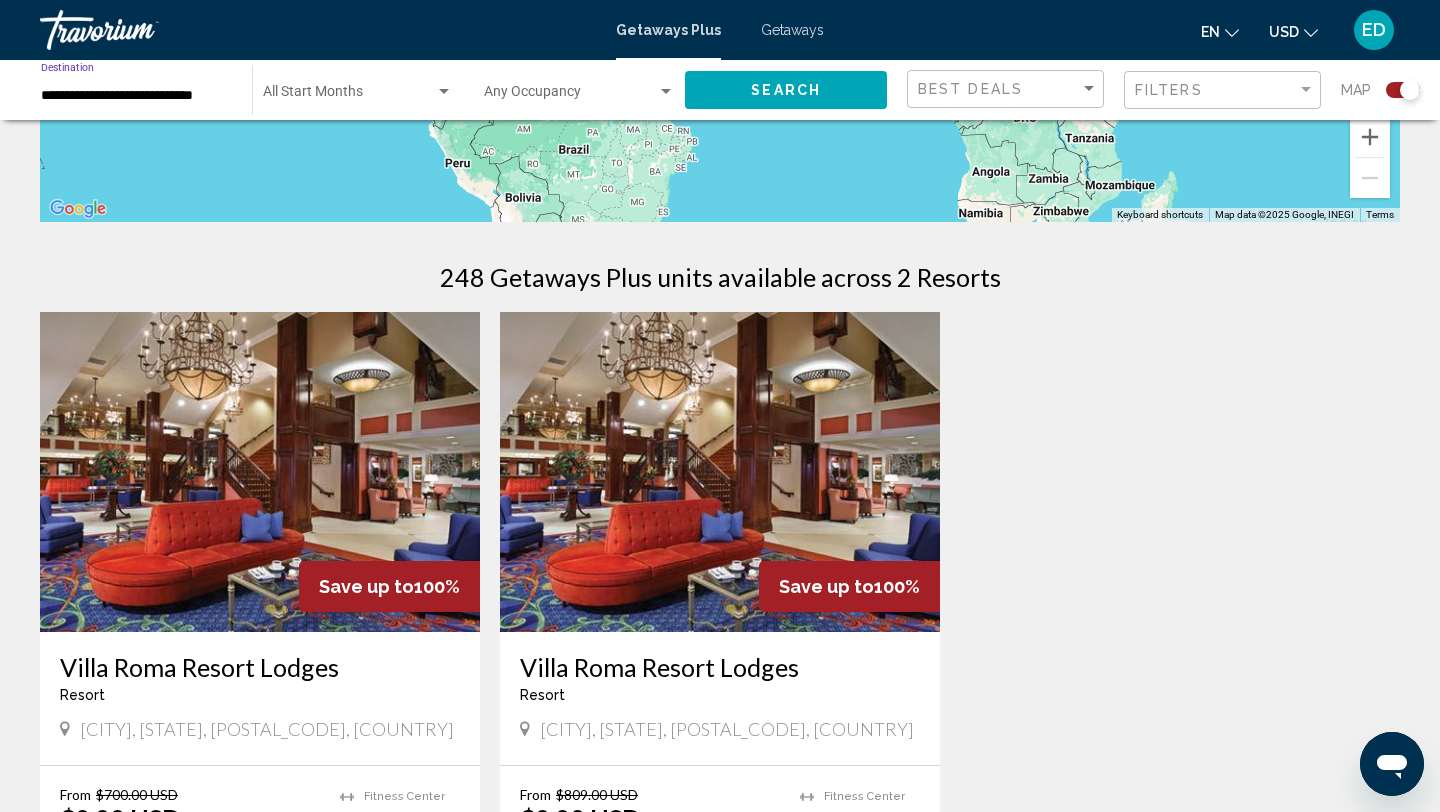 click on "Search" 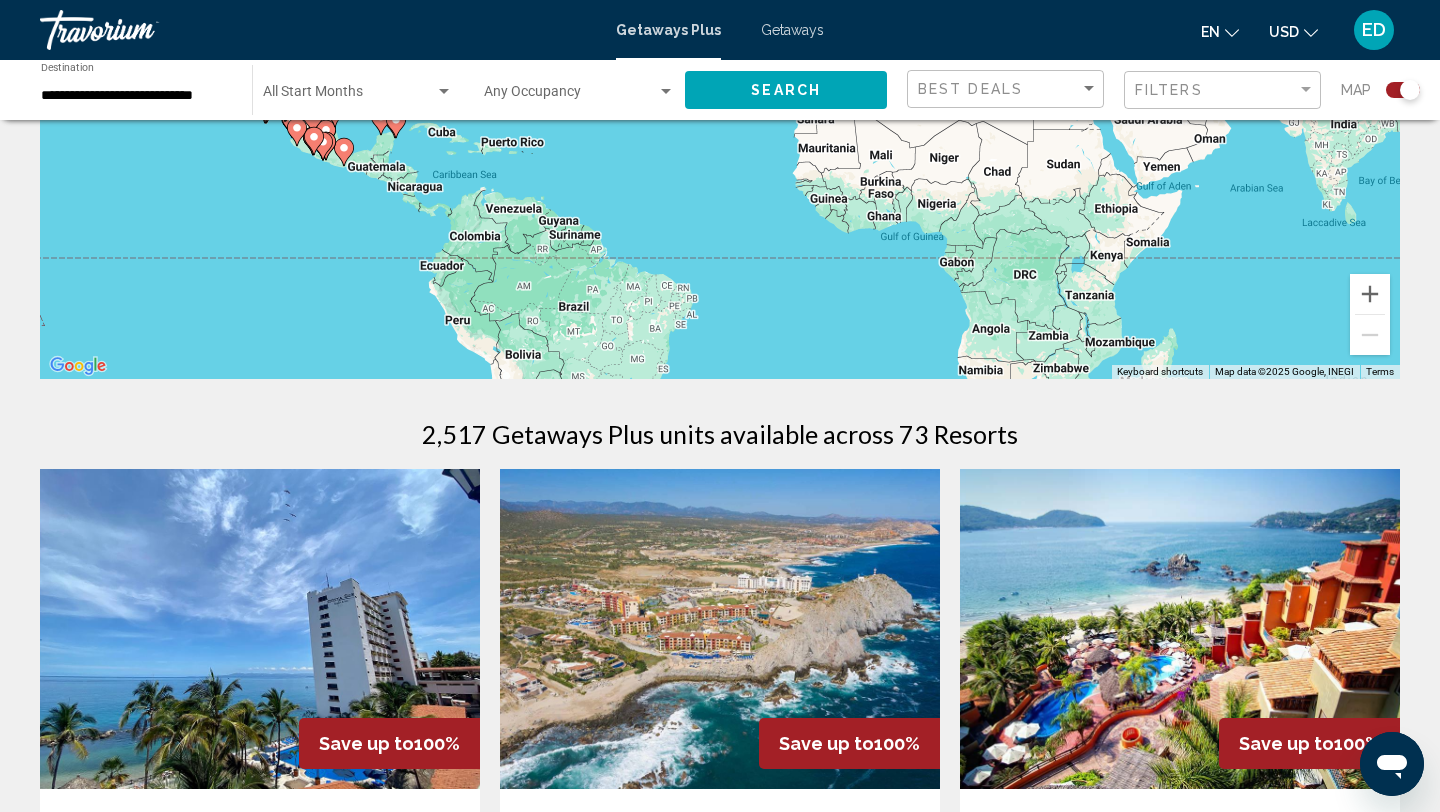 scroll, scrollTop: 721, scrollLeft: 0, axis: vertical 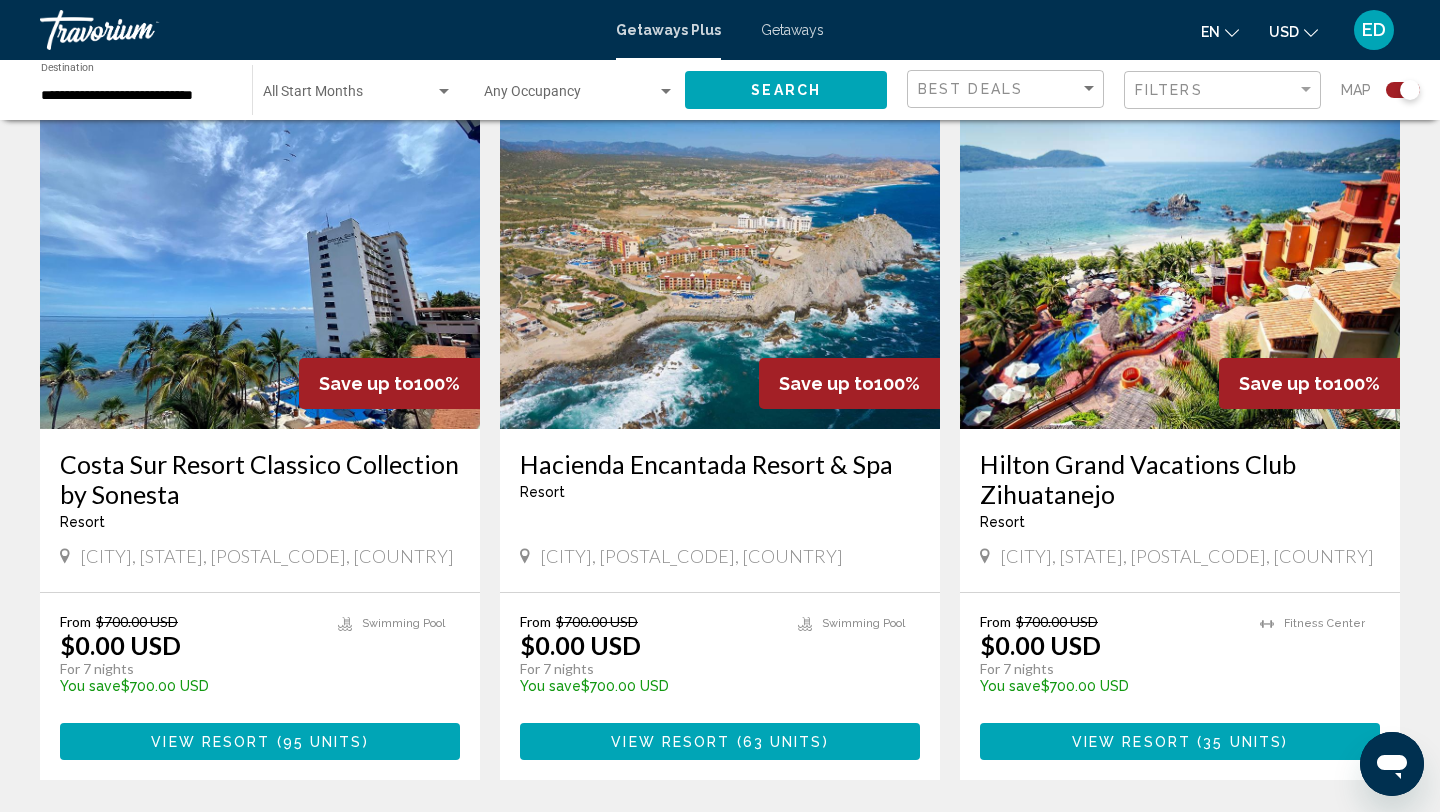click at bounding box center [720, 269] 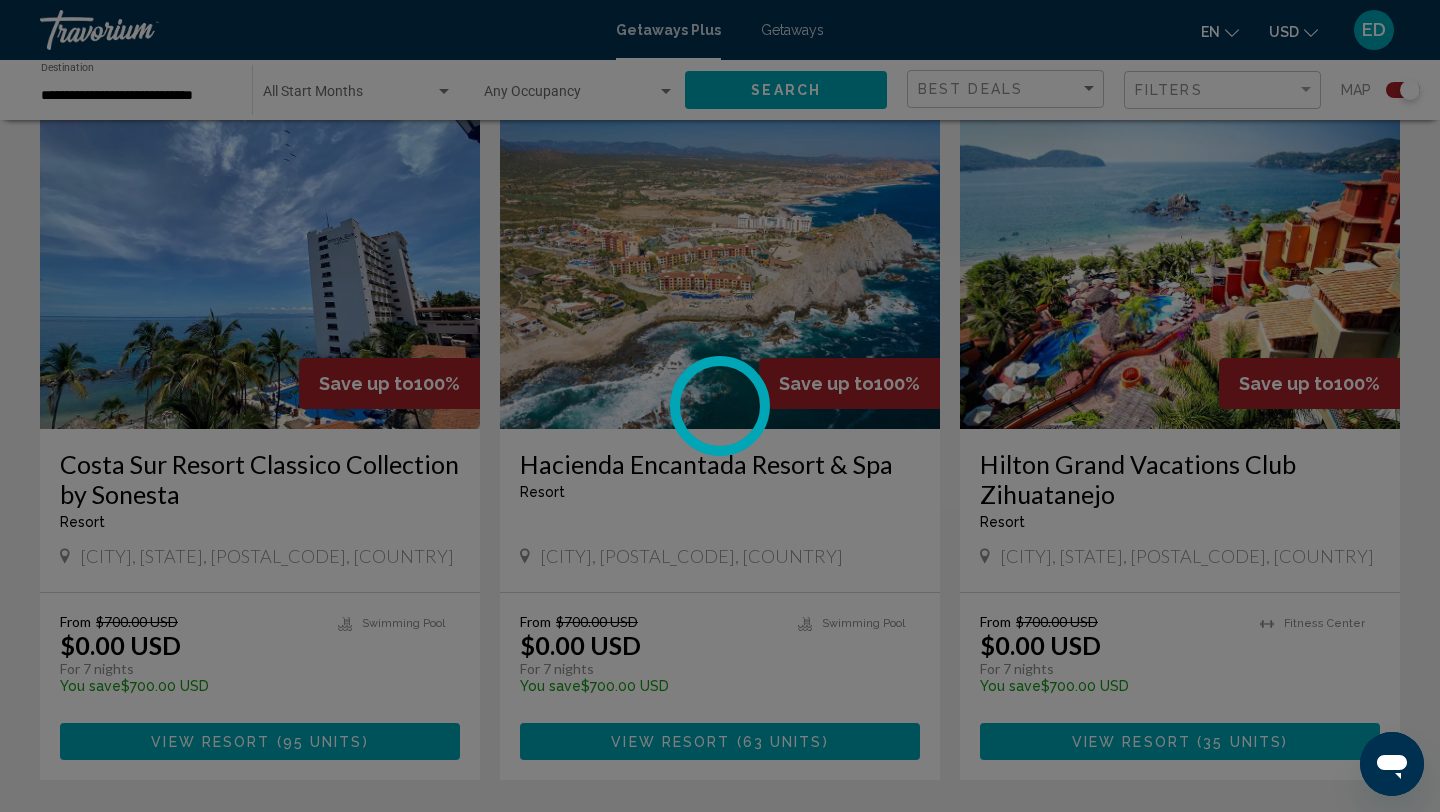 scroll, scrollTop: 0, scrollLeft: 0, axis: both 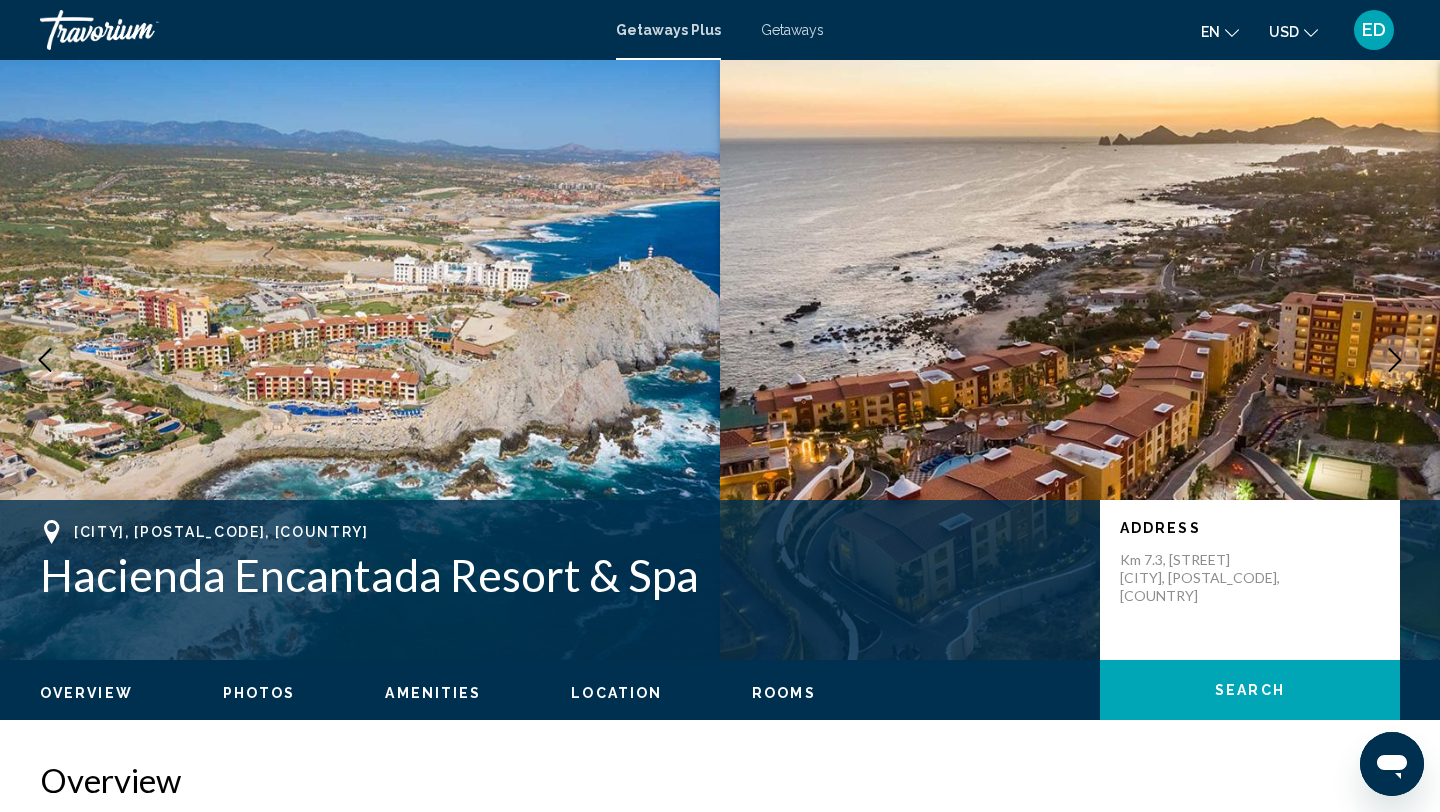 click 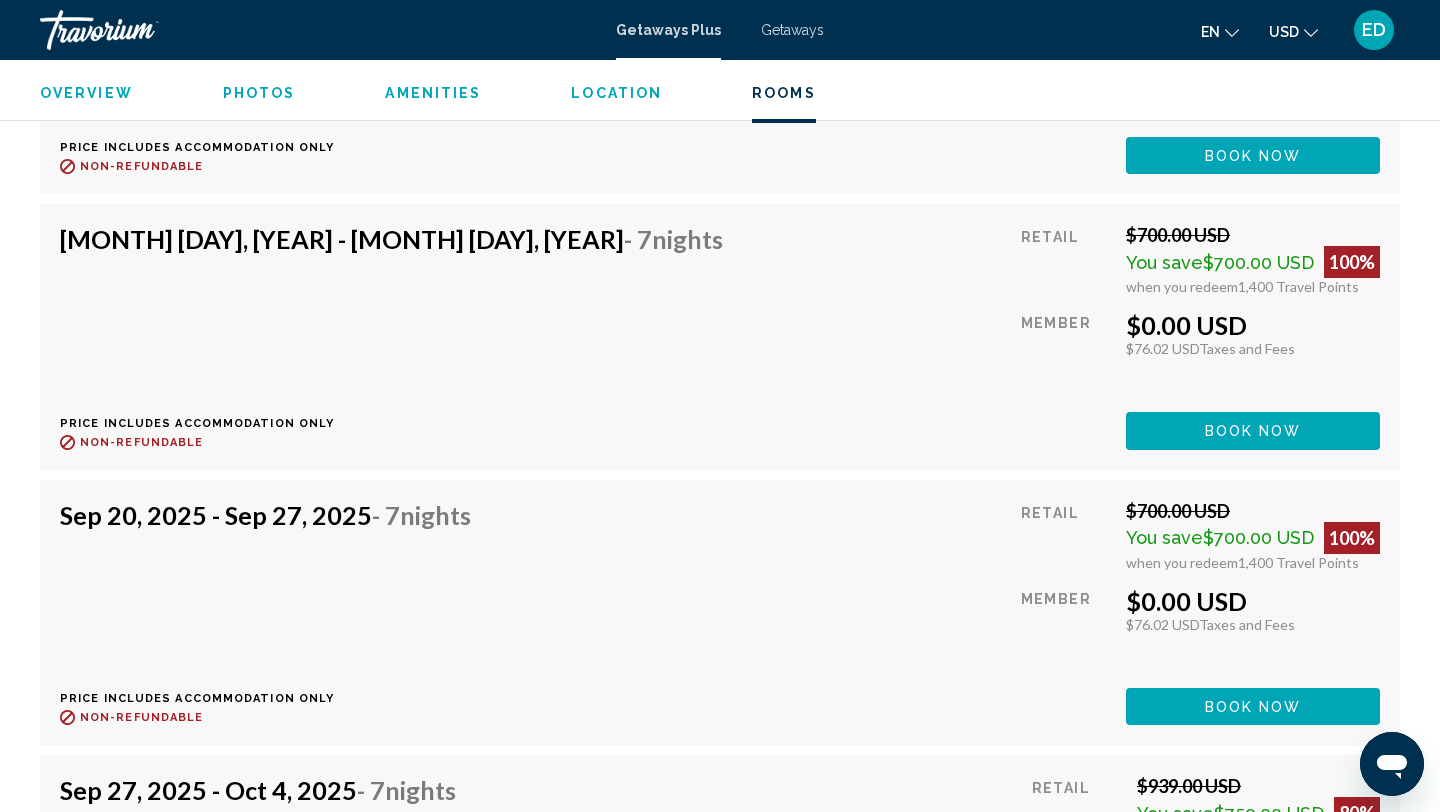 scroll, scrollTop: 6071, scrollLeft: 0, axis: vertical 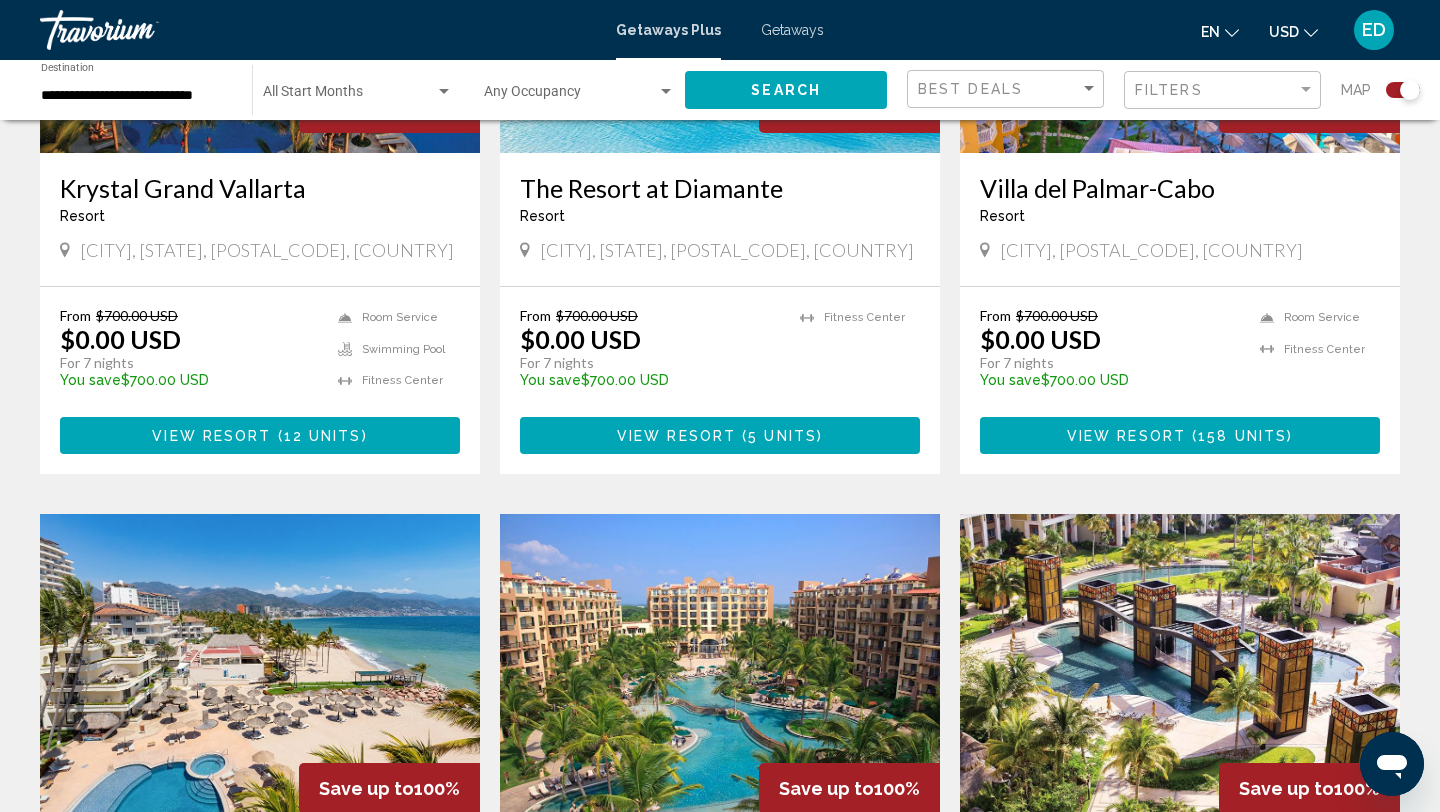 click on "**********" 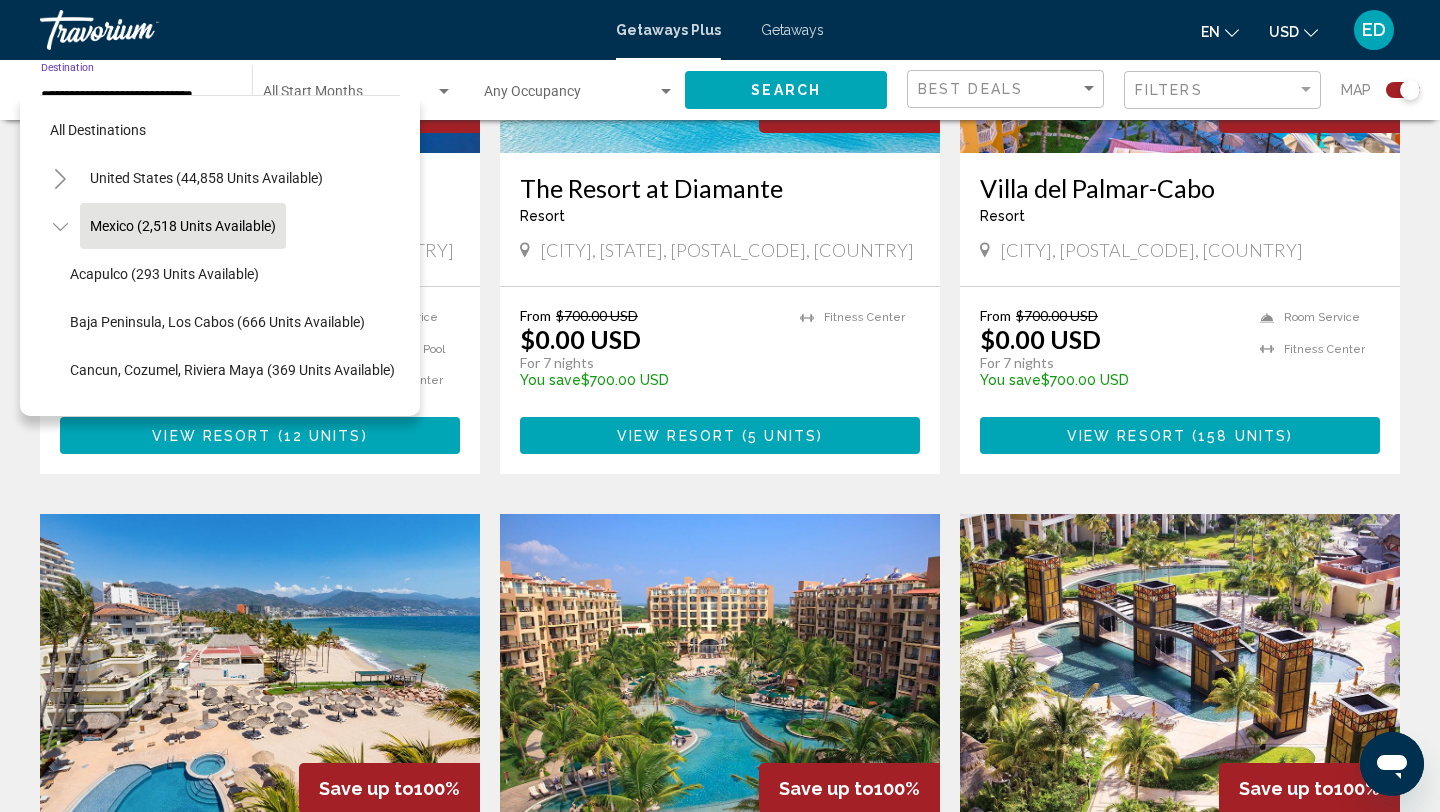click 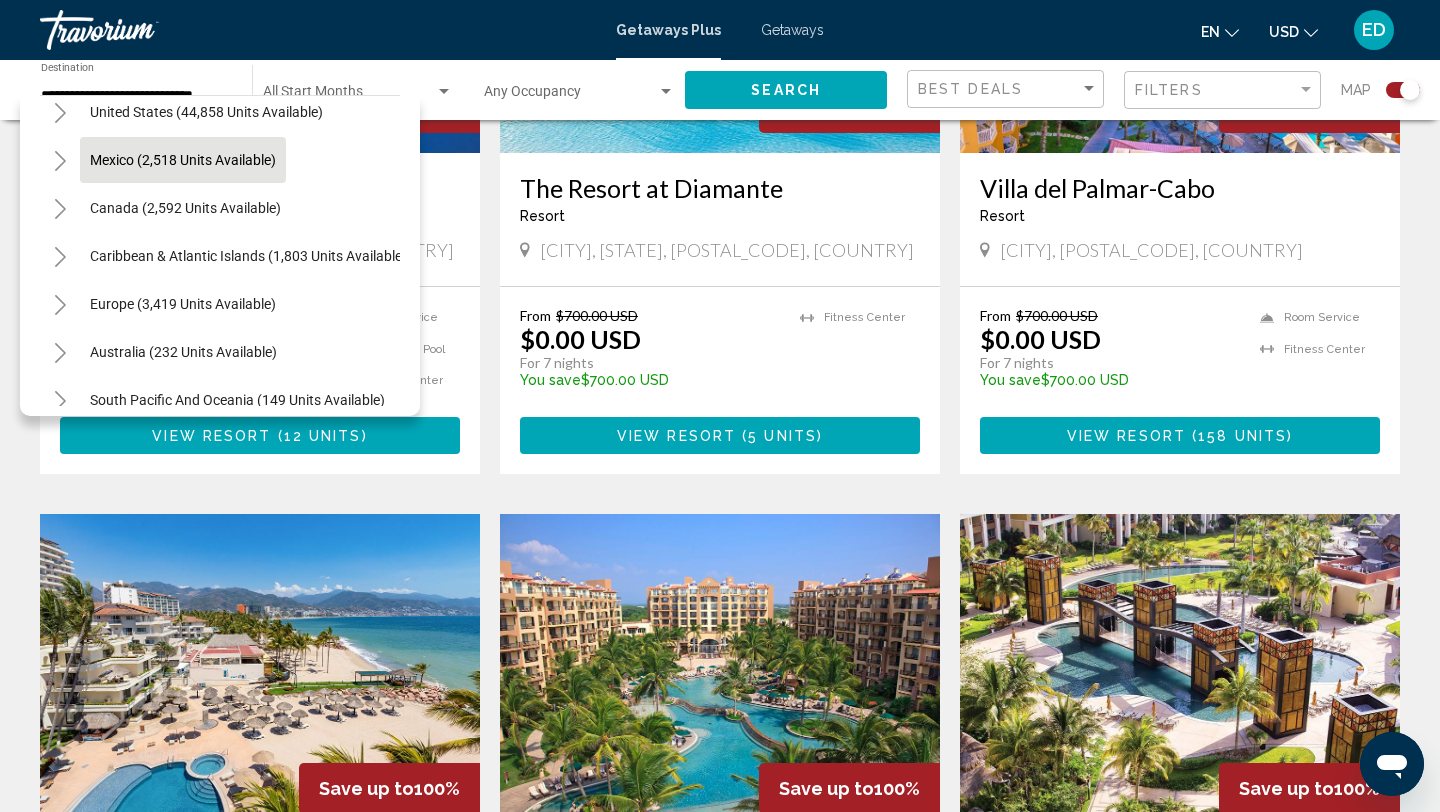 scroll, scrollTop: 67, scrollLeft: 0, axis: vertical 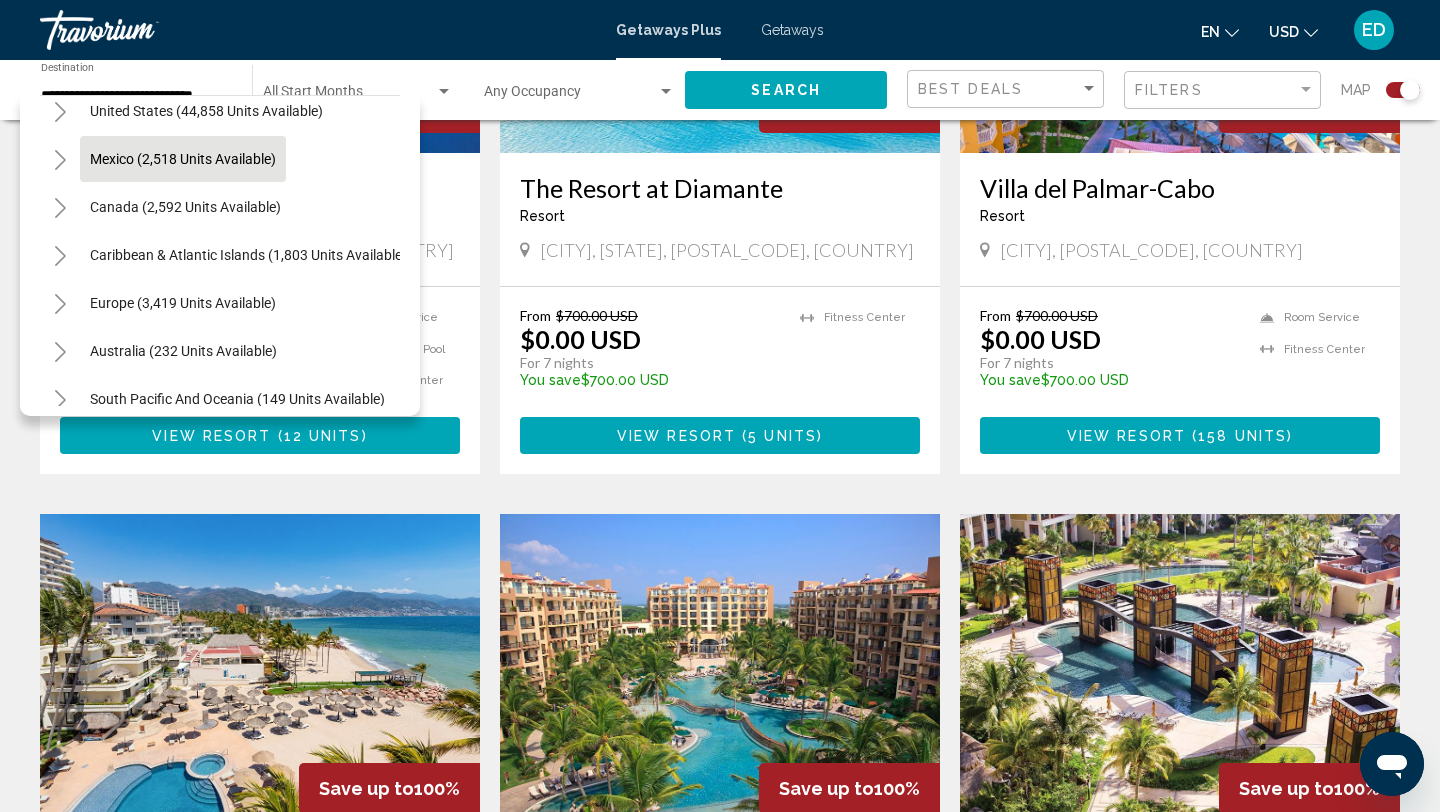 click 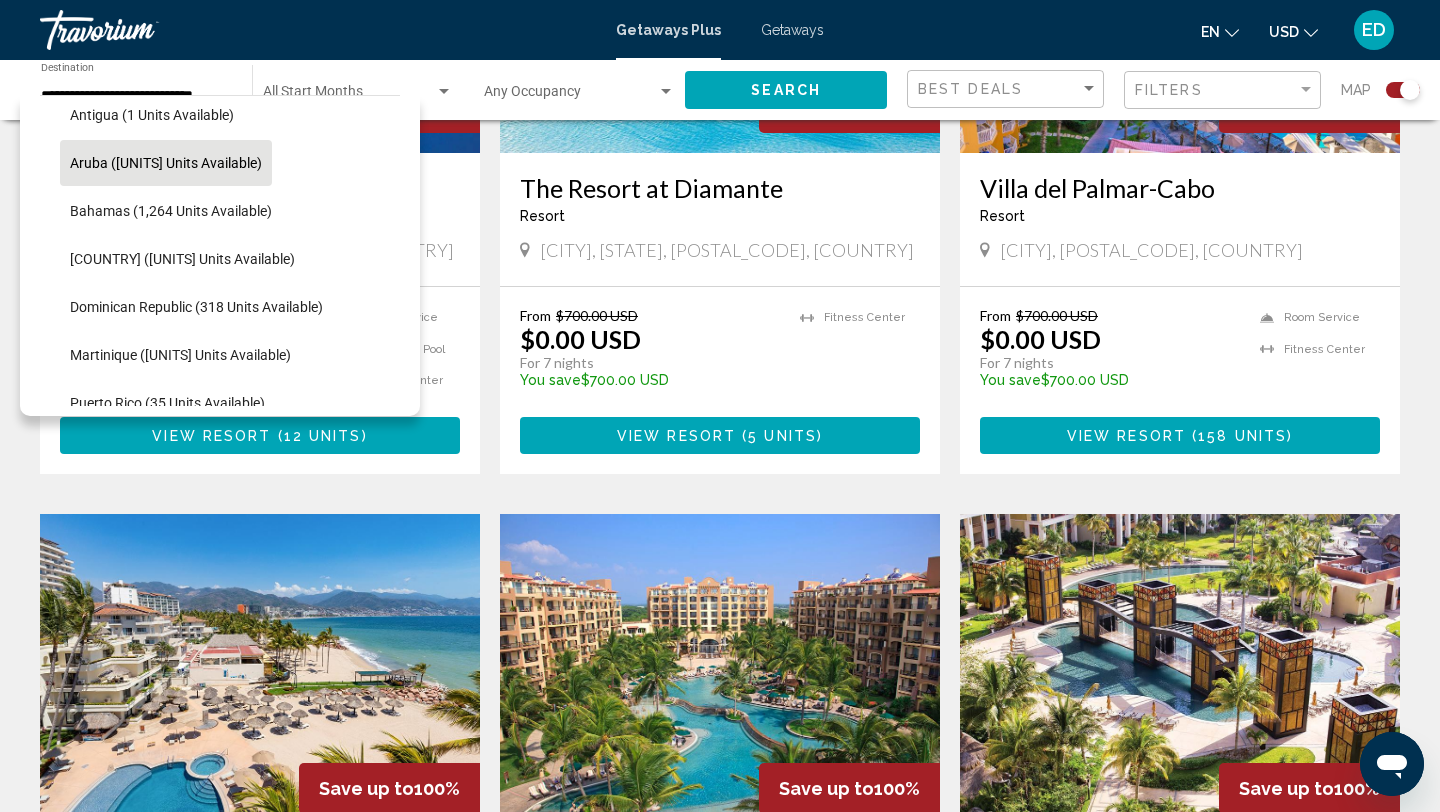 scroll, scrollTop: 270, scrollLeft: 0, axis: vertical 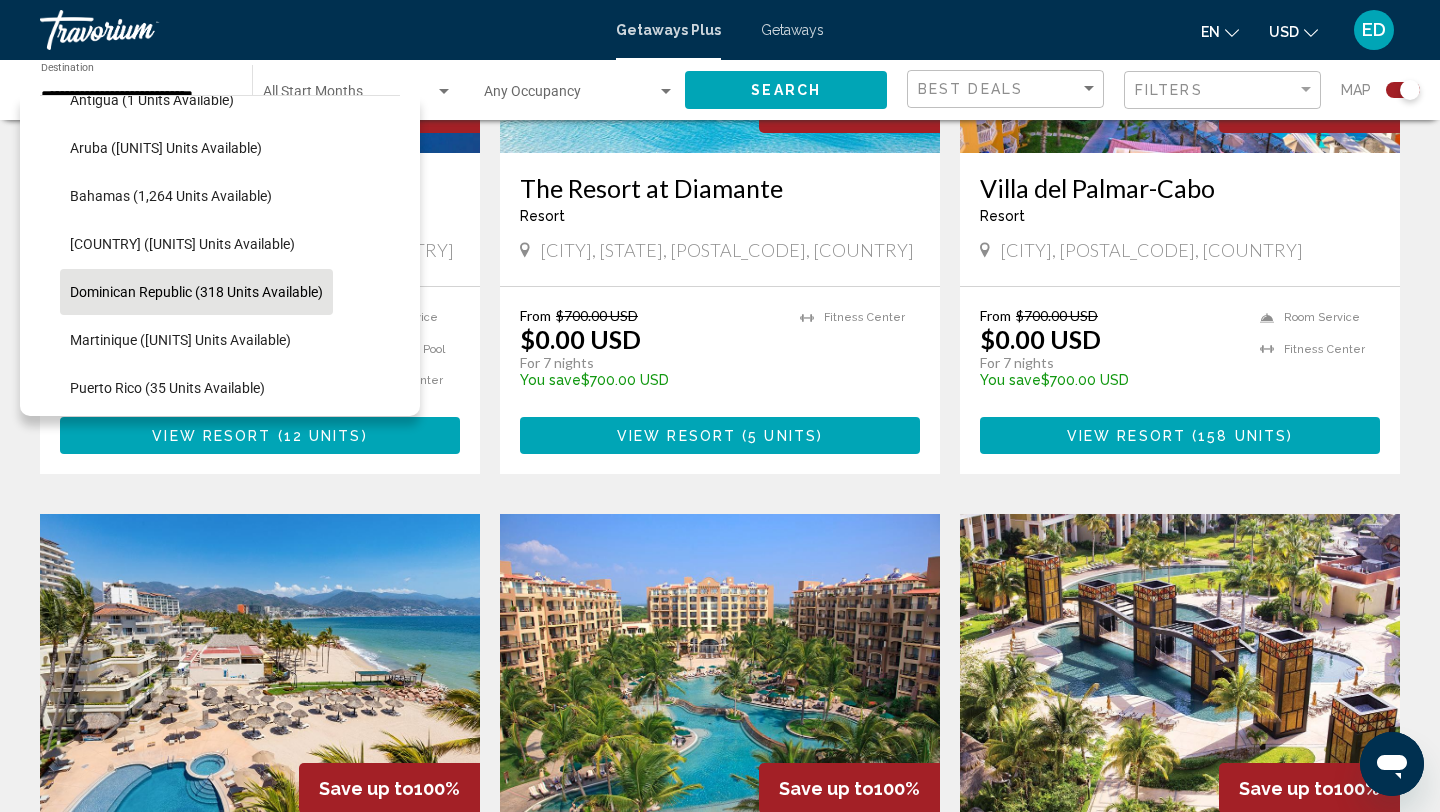 click on "Dominican Republic (318 units available)" 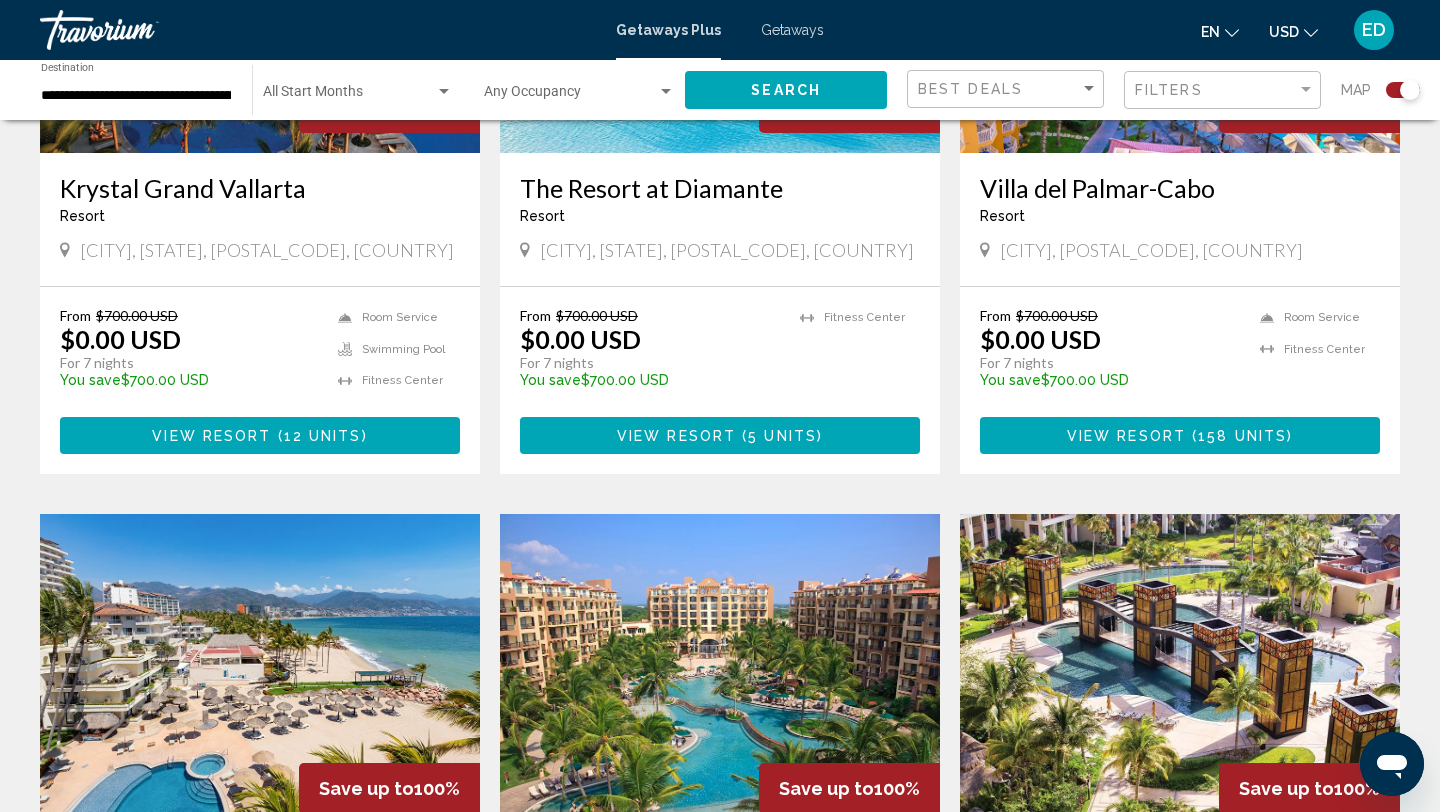 click on "Search" 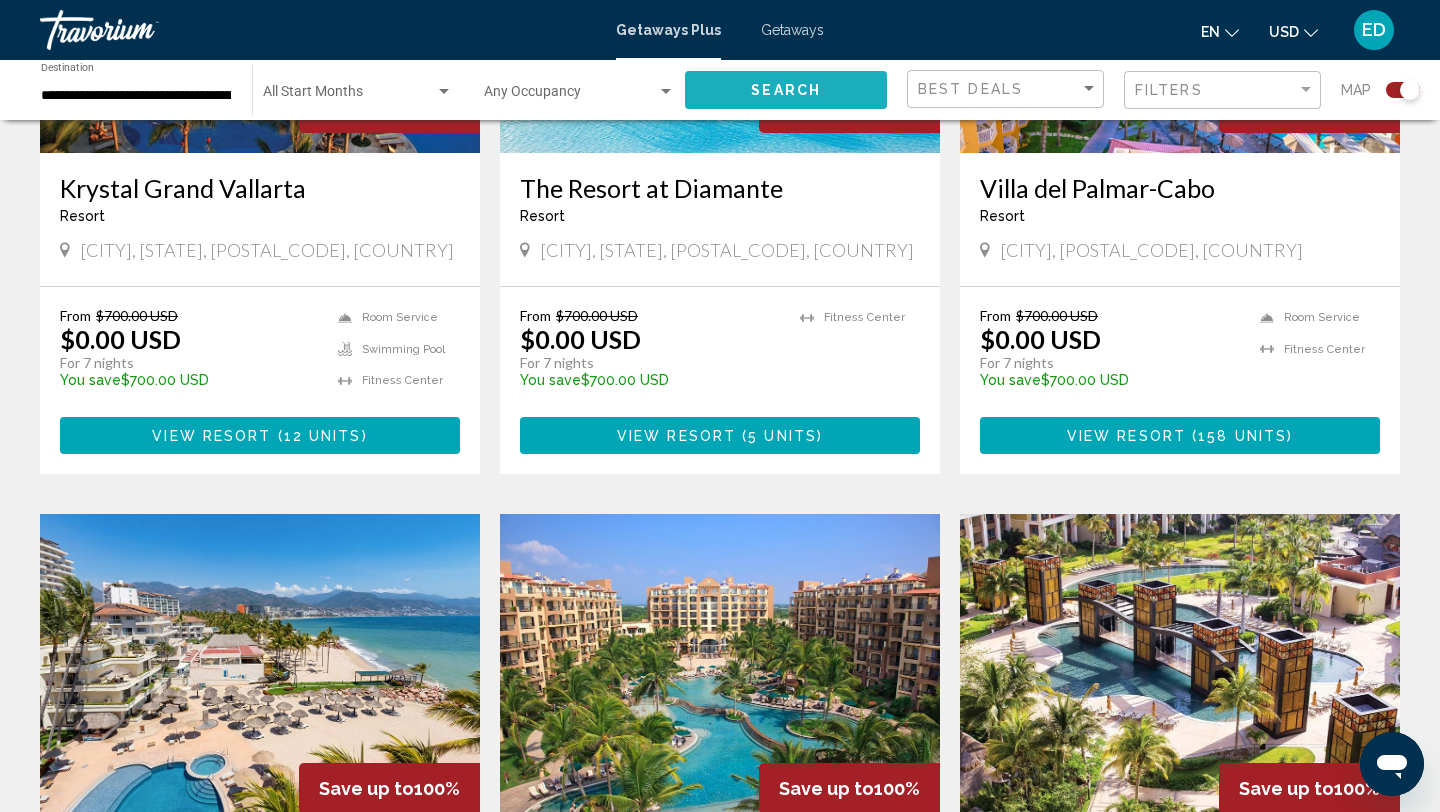 click on "Search" 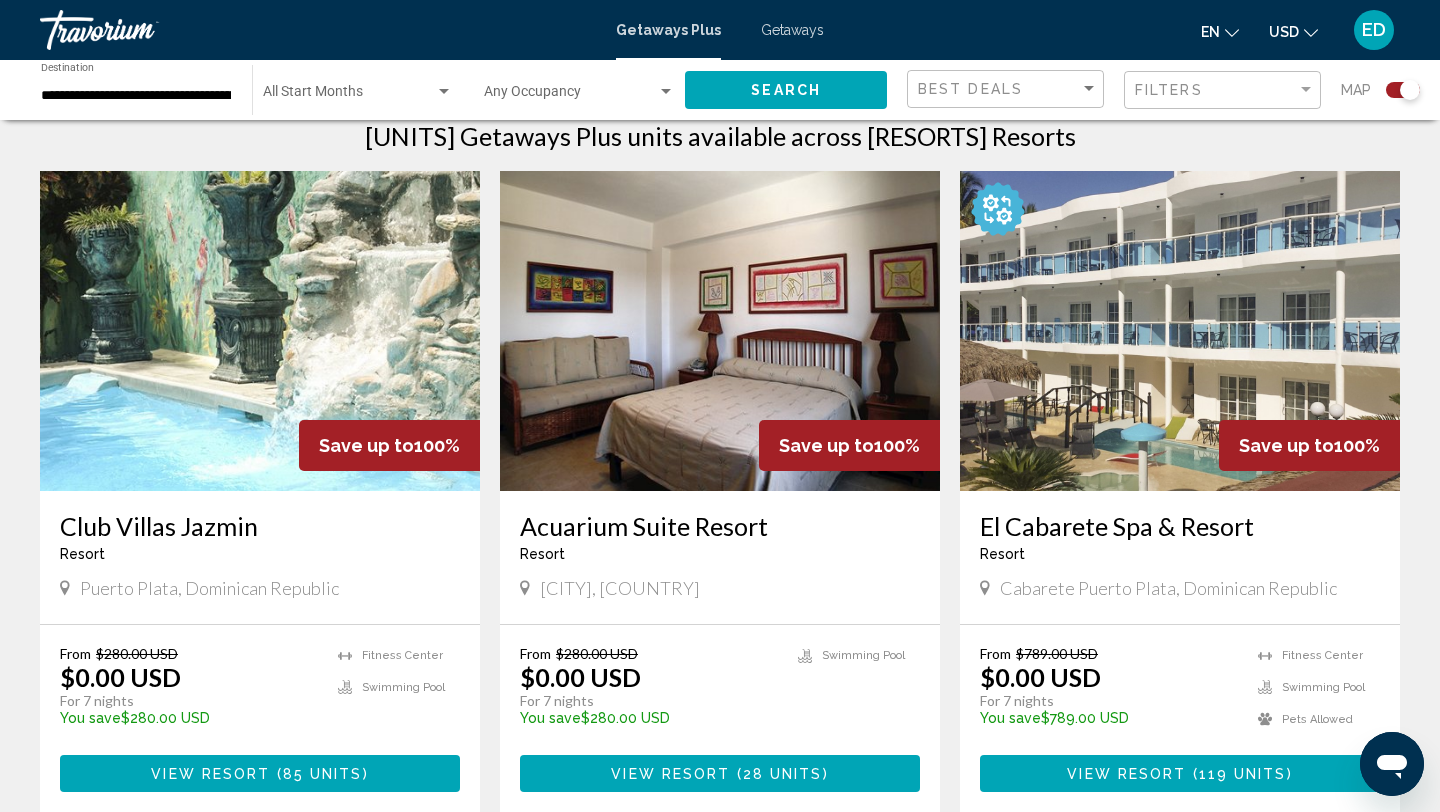 scroll, scrollTop: 663, scrollLeft: 0, axis: vertical 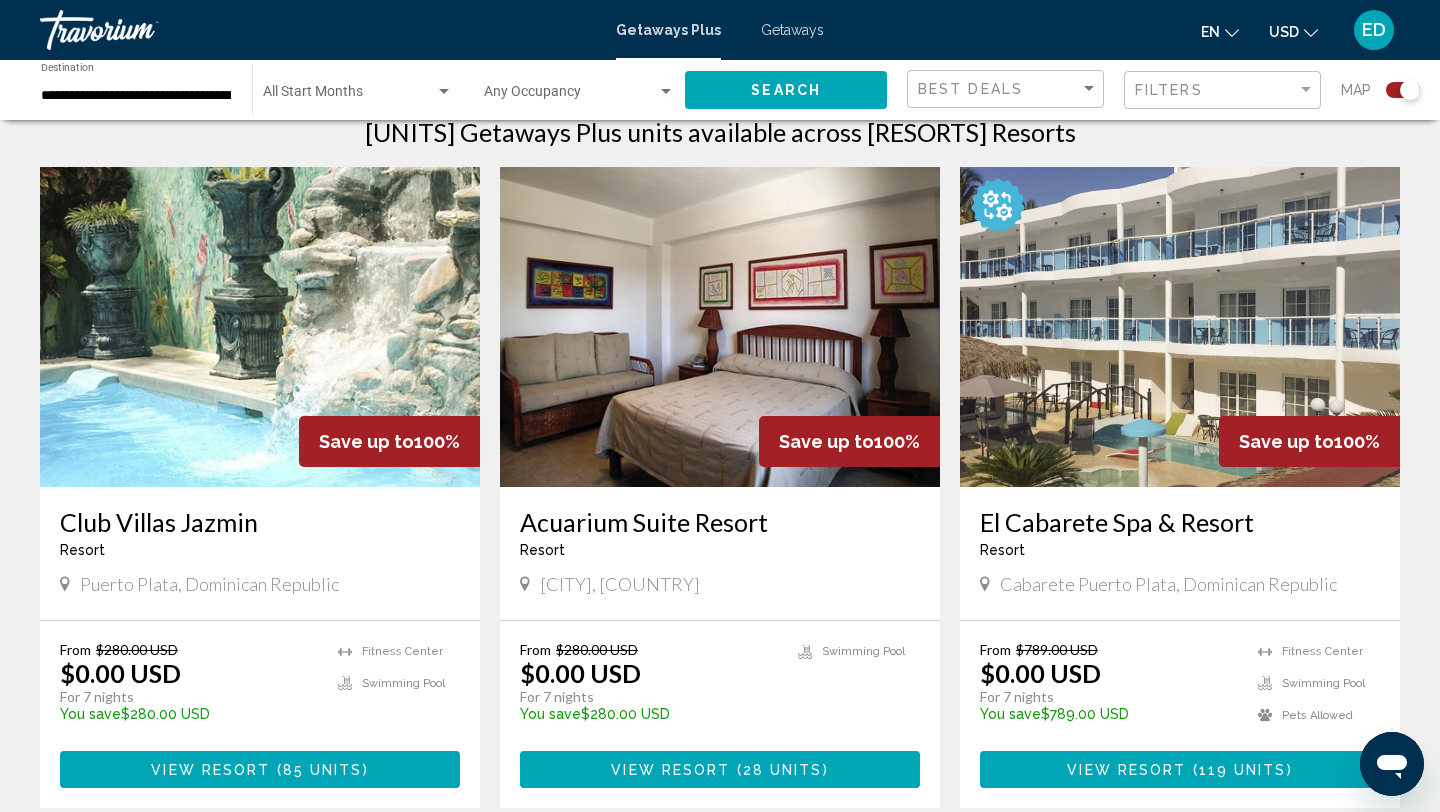 click at bounding box center [720, 327] 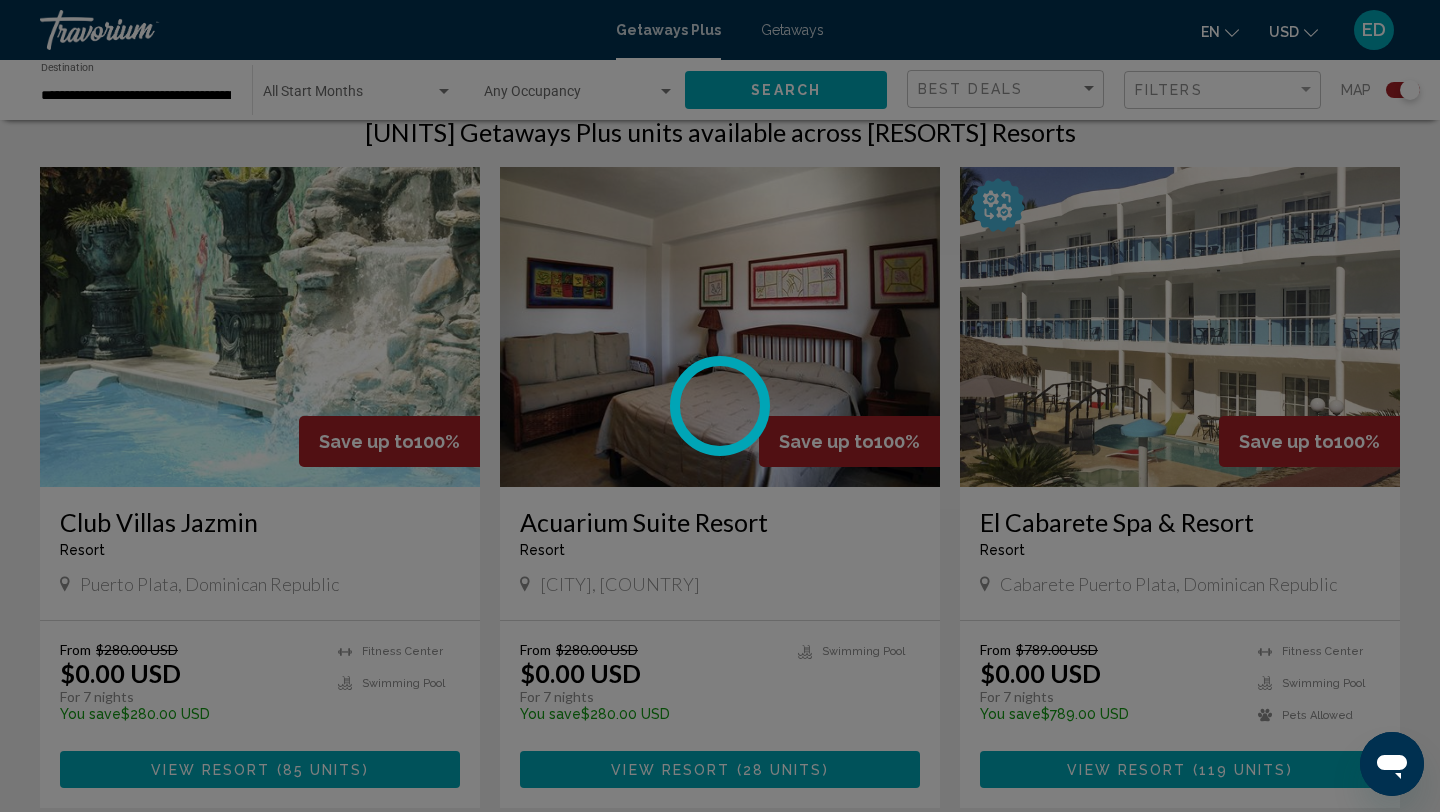 scroll, scrollTop: 0, scrollLeft: 0, axis: both 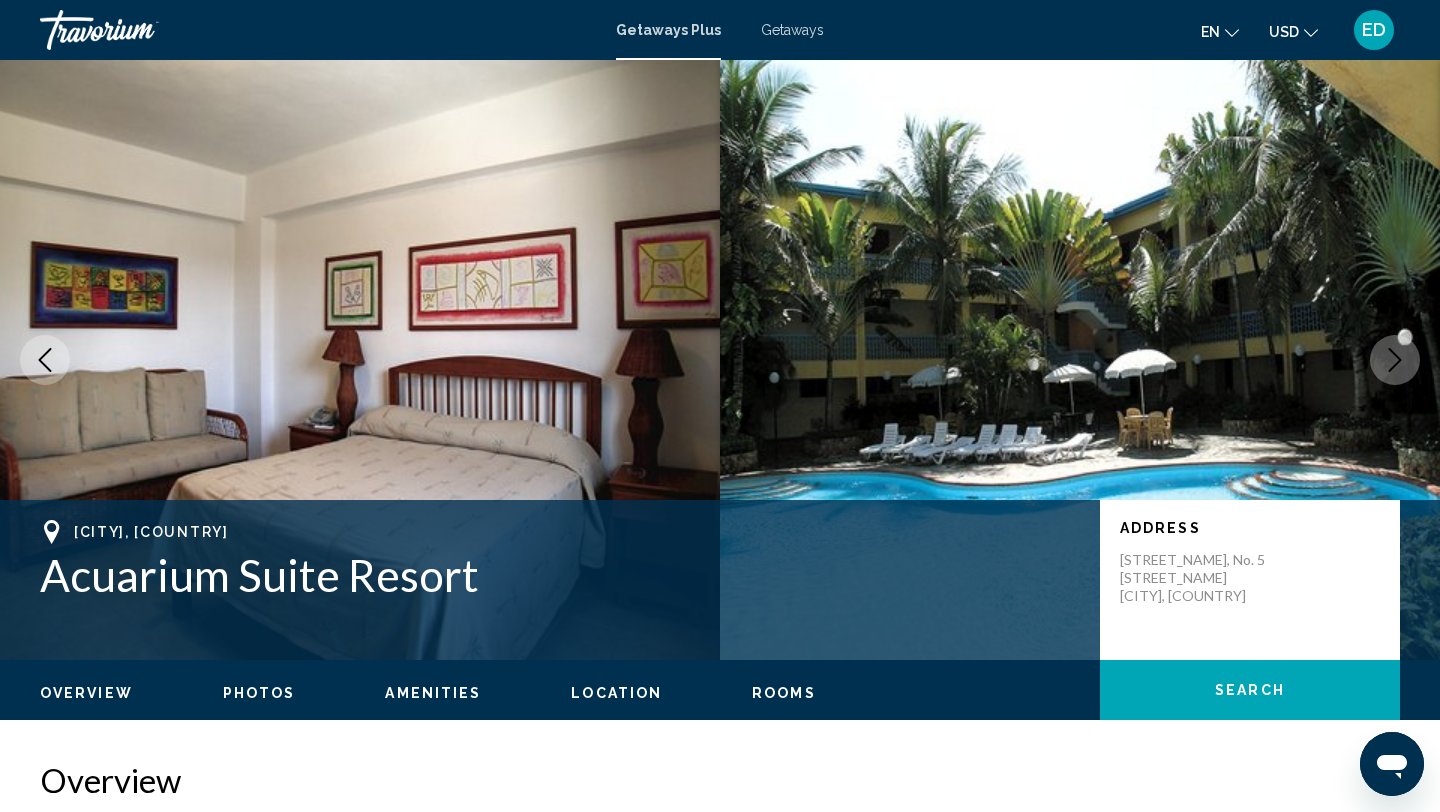 click 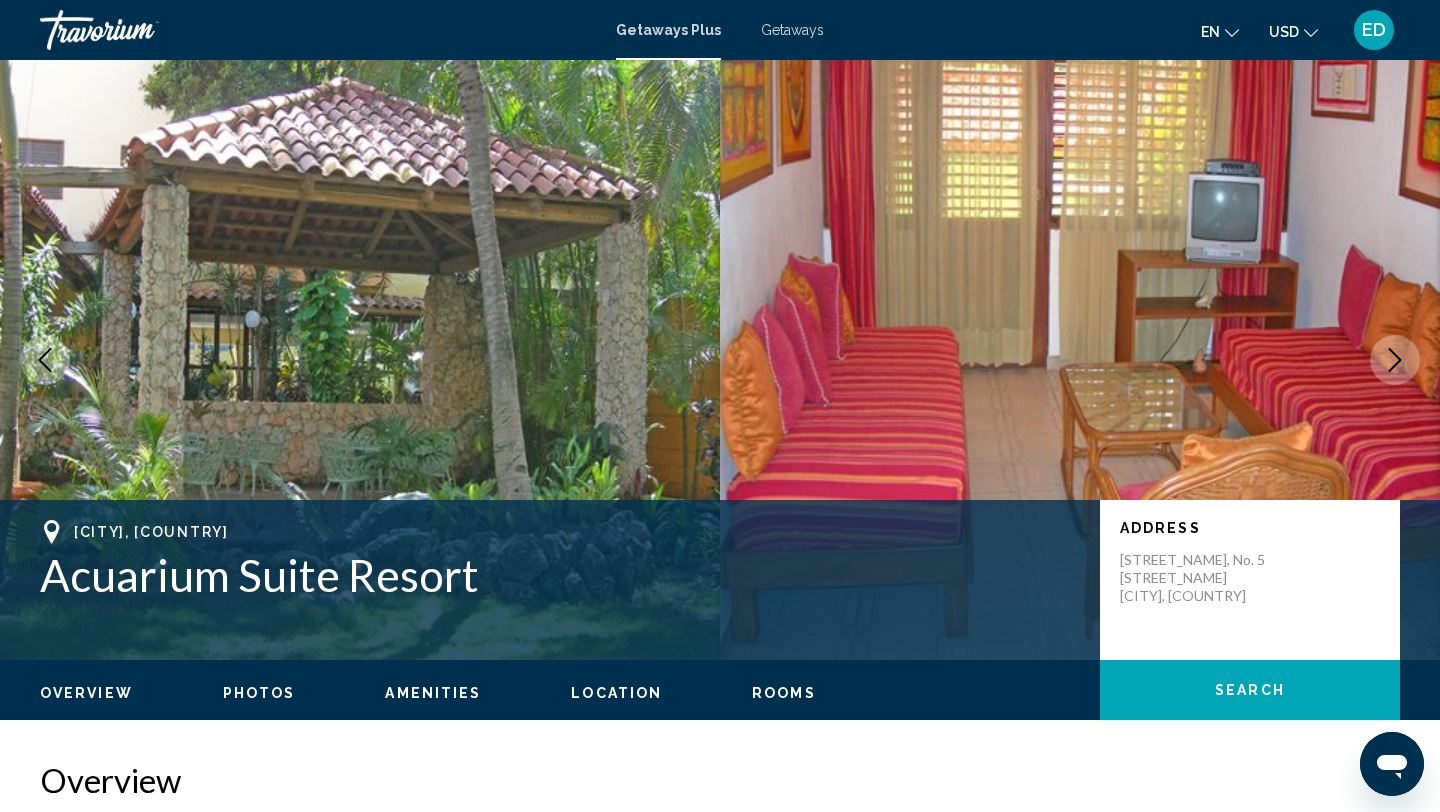 click 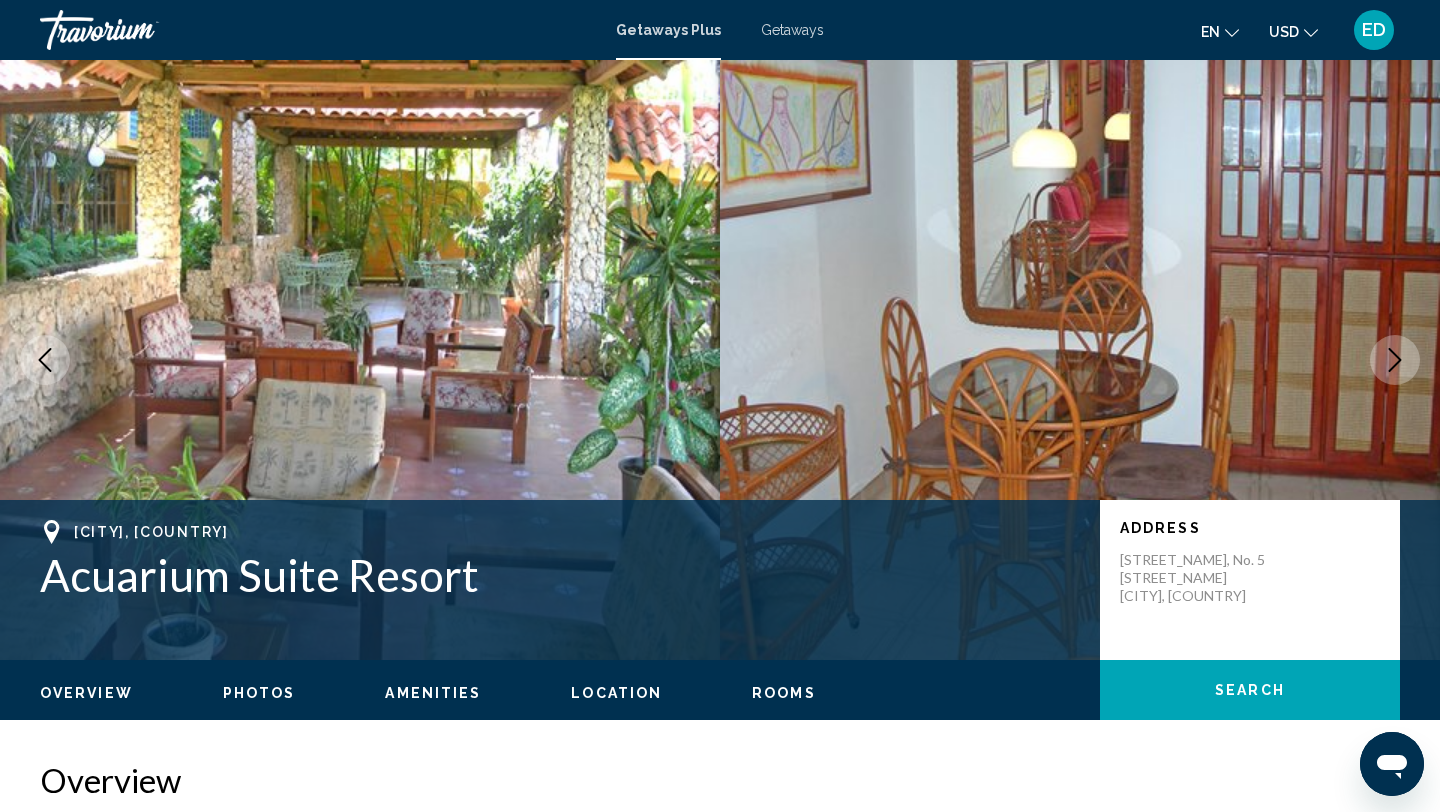 click 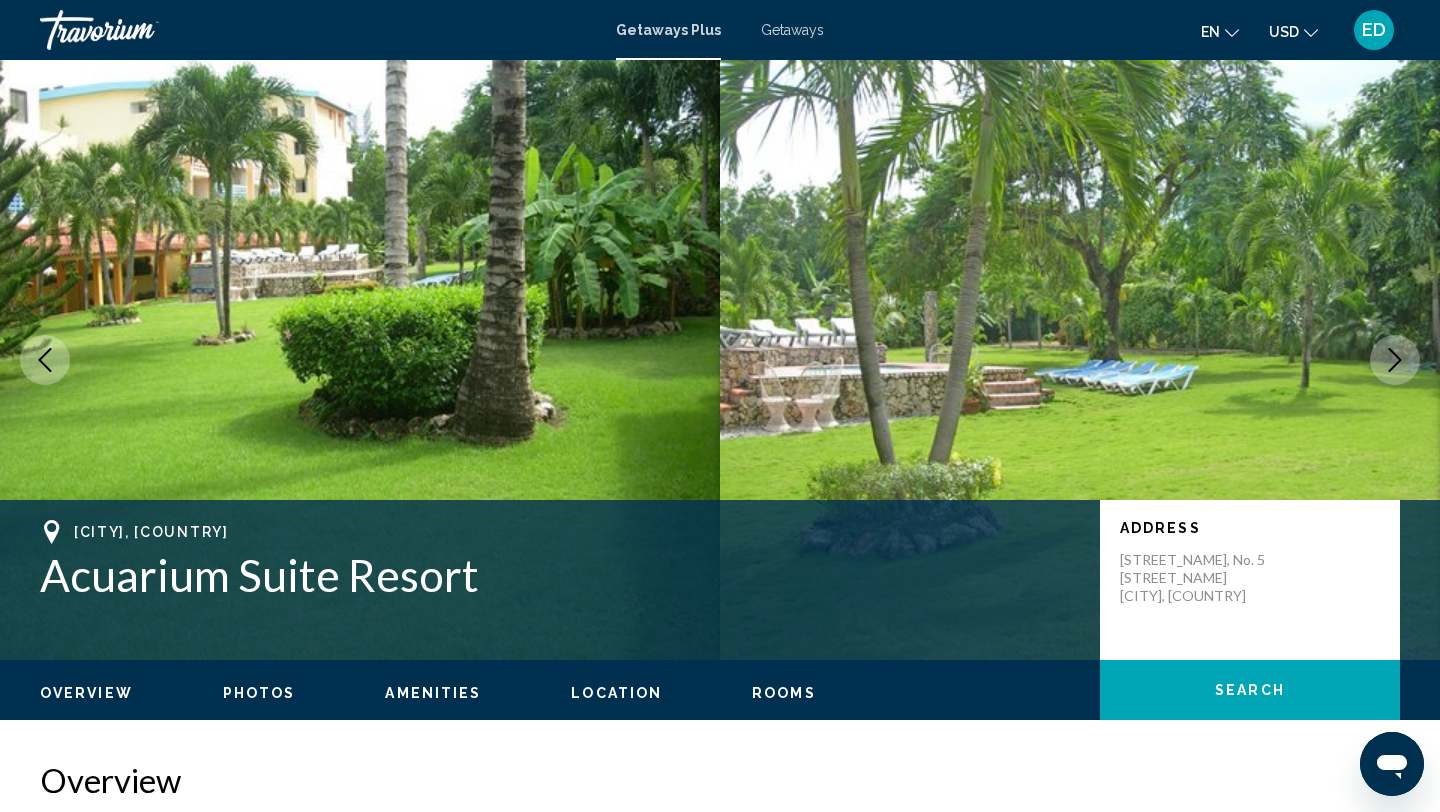 click 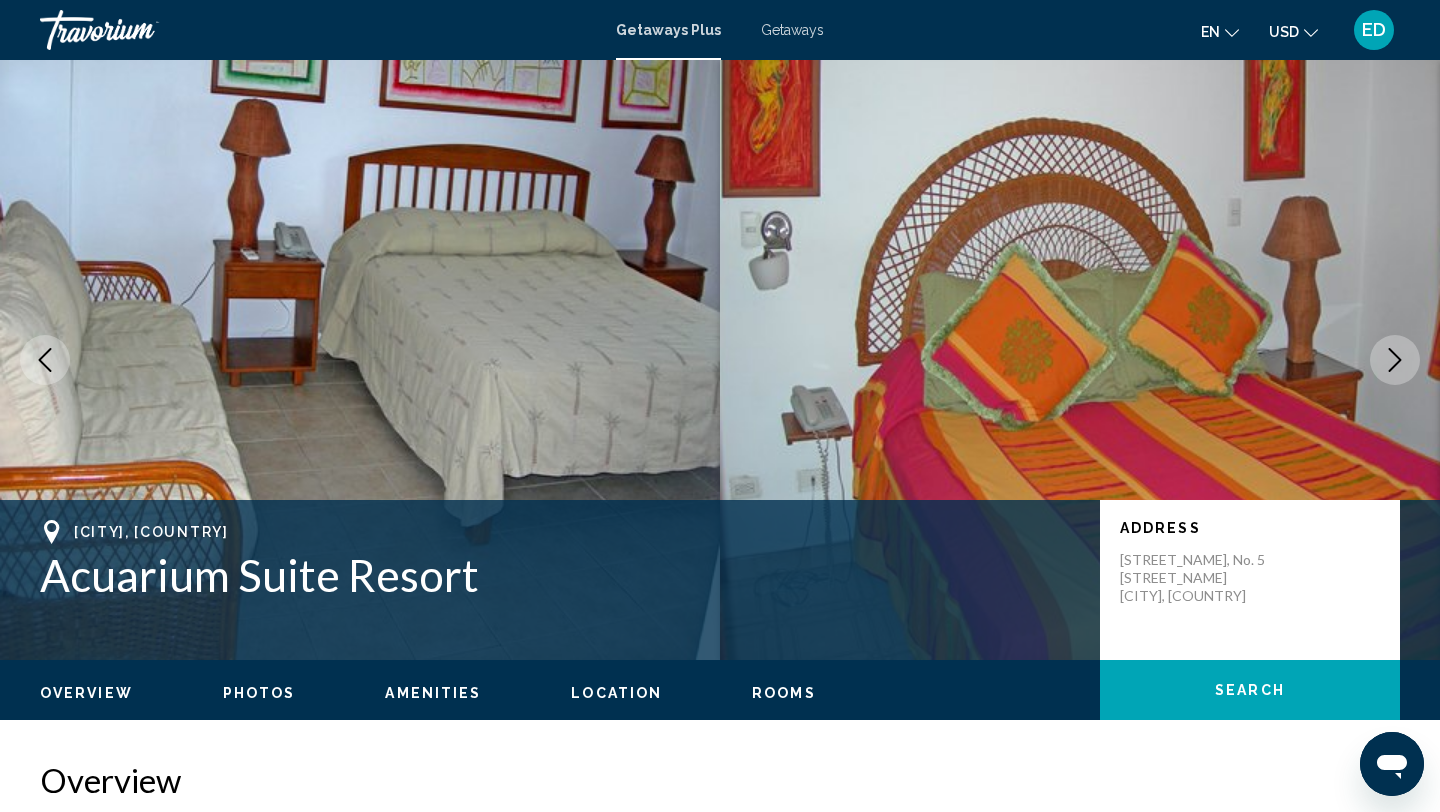 click 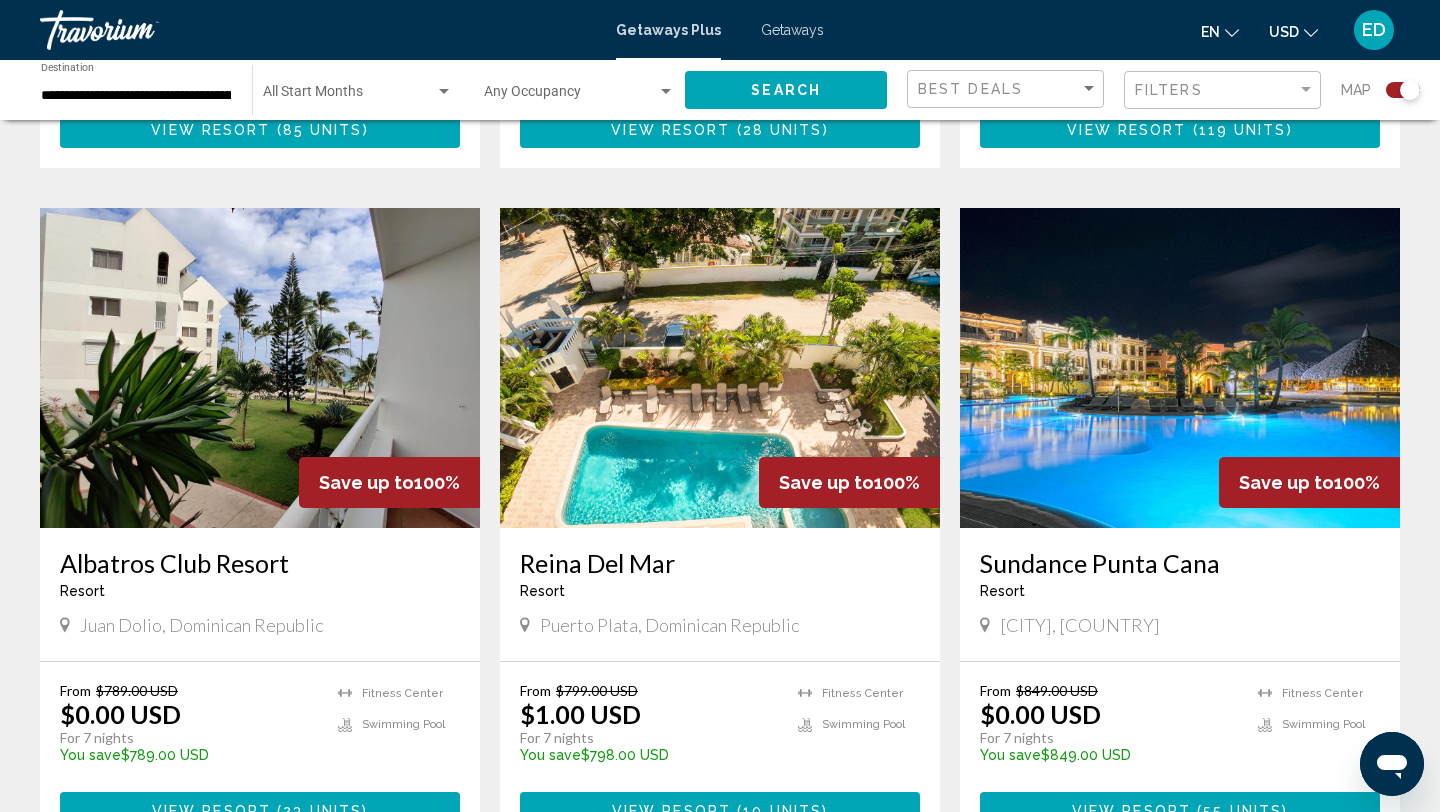 scroll, scrollTop: 1298, scrollLeft: 0, axis: vertical 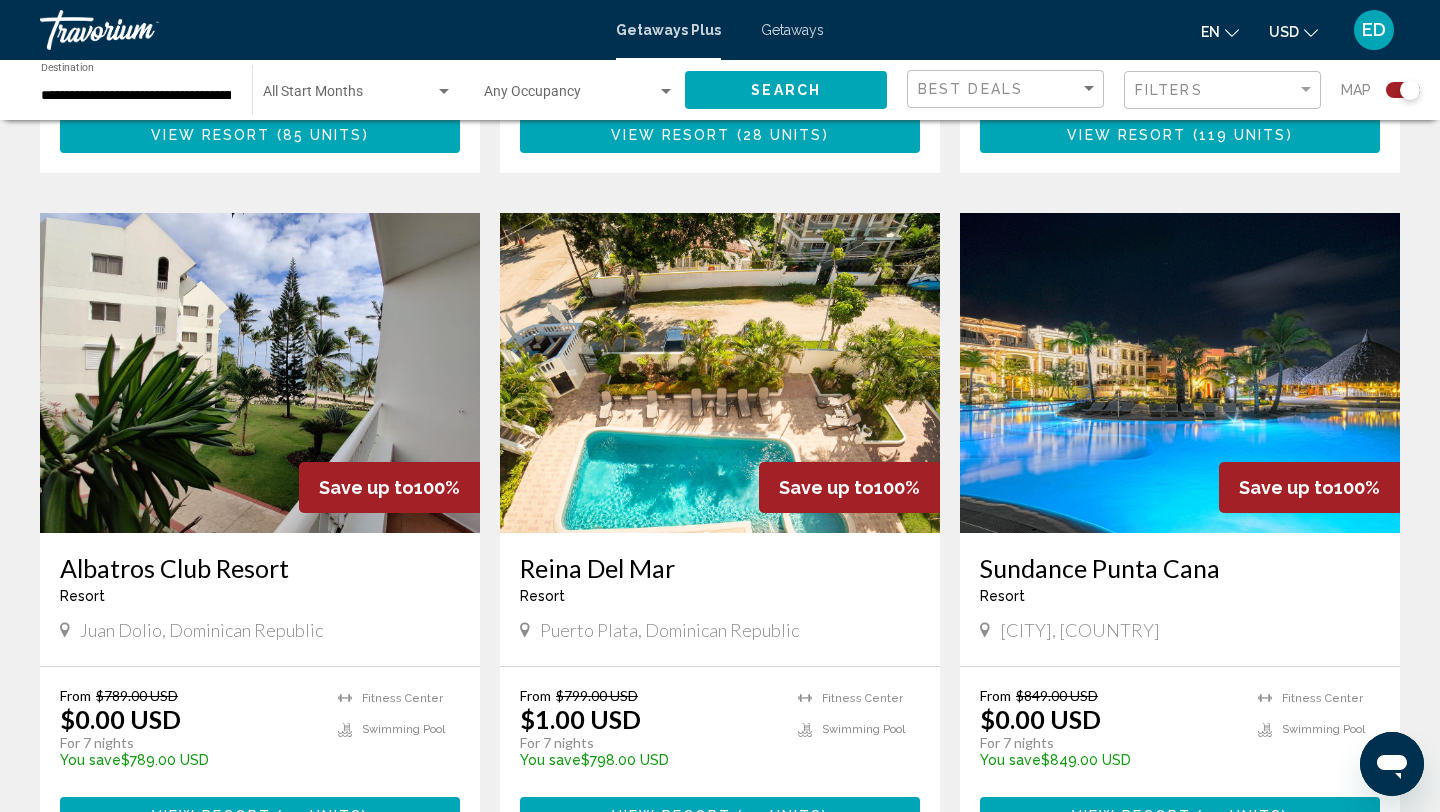 click at bounding box center [1180, 373] 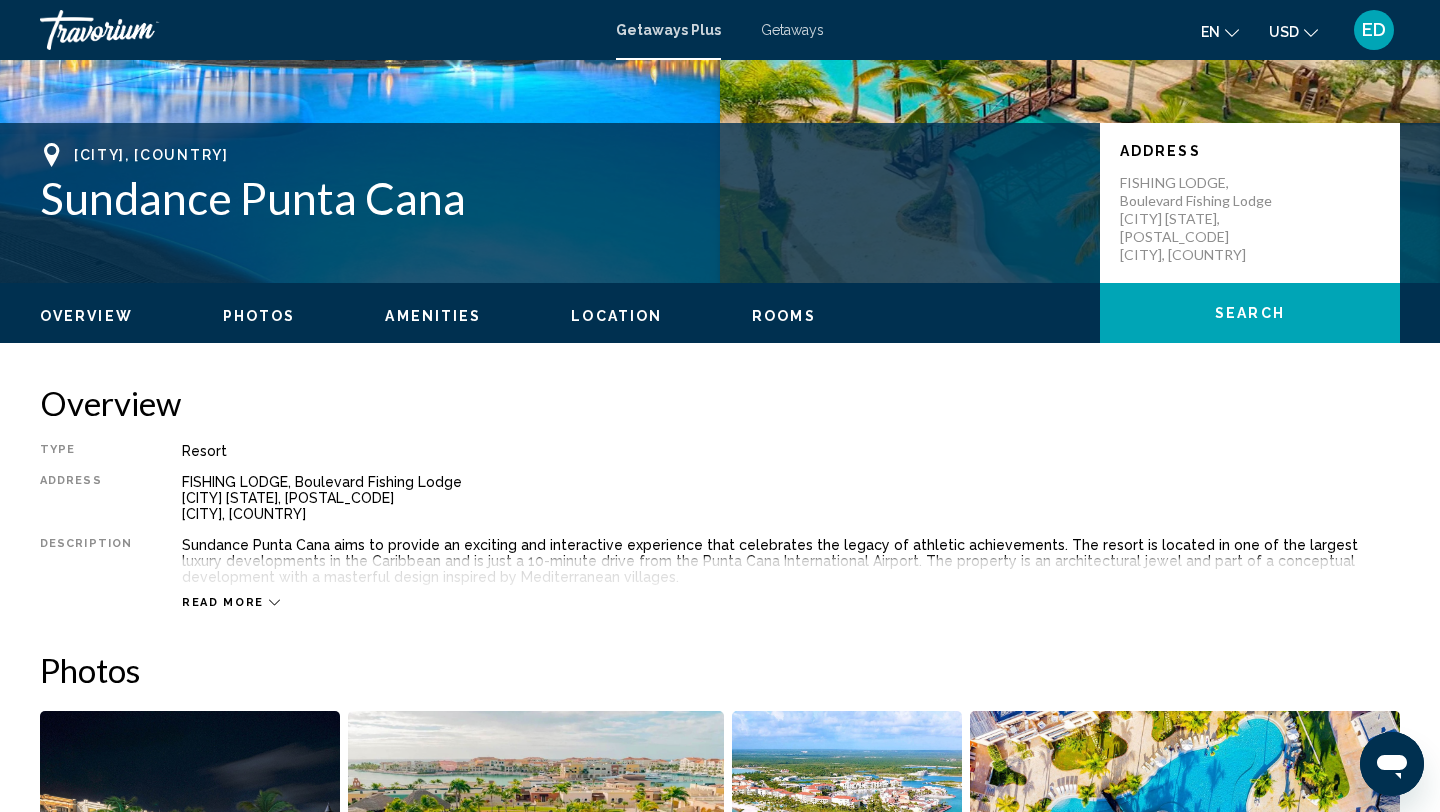 scroll, scrollTop: 381, scrollLeft: 0, axis: vertical 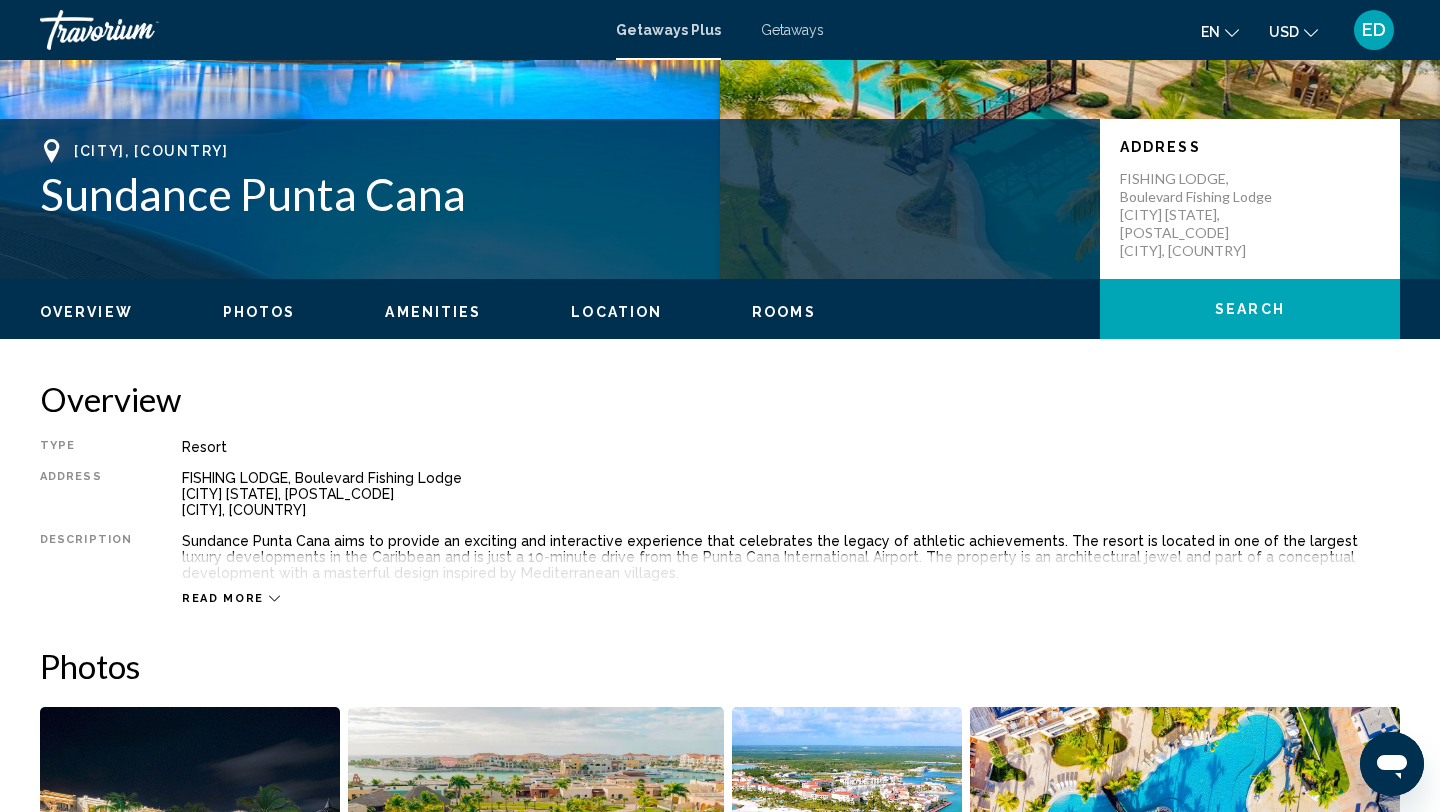 click on "Read more" at bounding box center (231, 598) 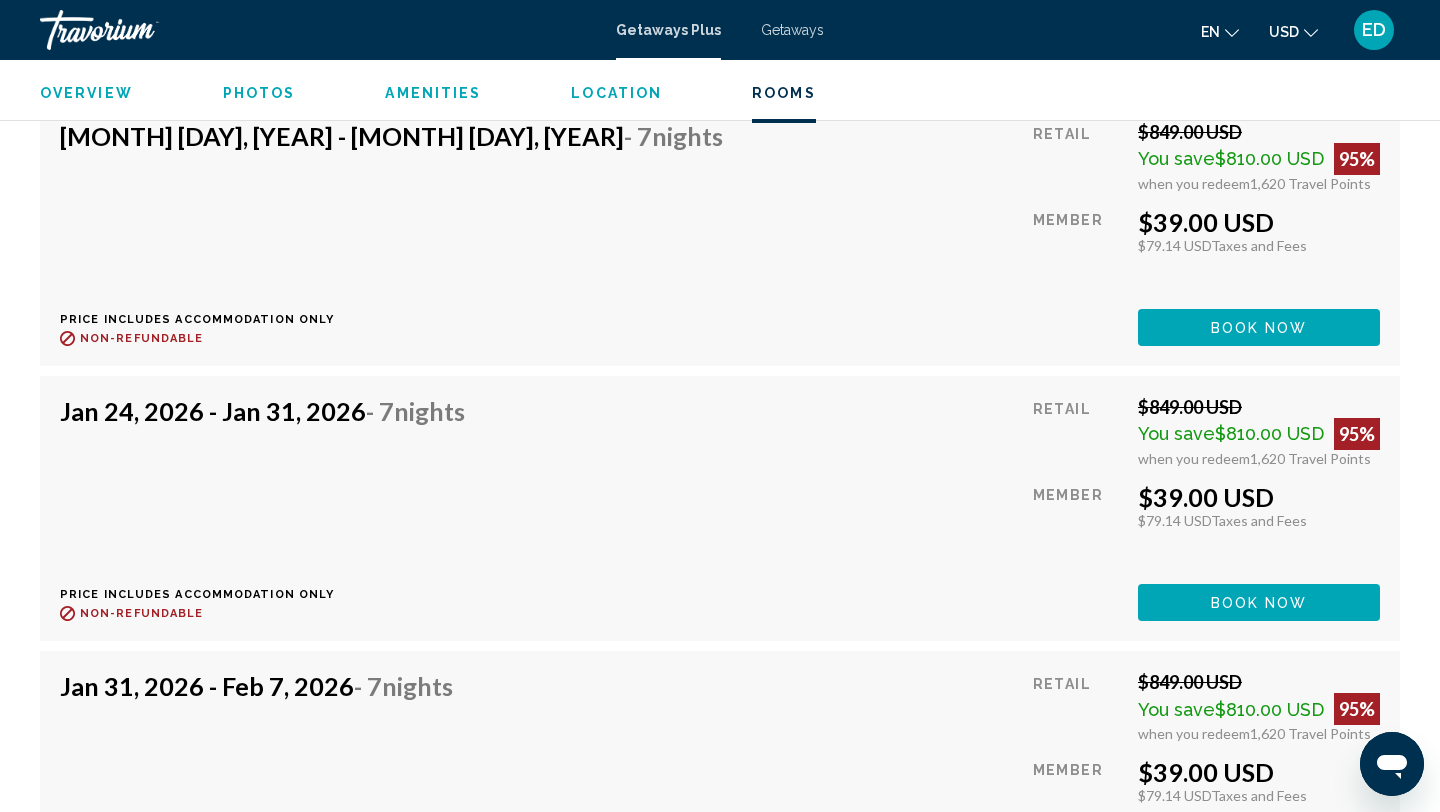 scroll, scrollTop: 9610, scrollLeft: 0, axis: vertical 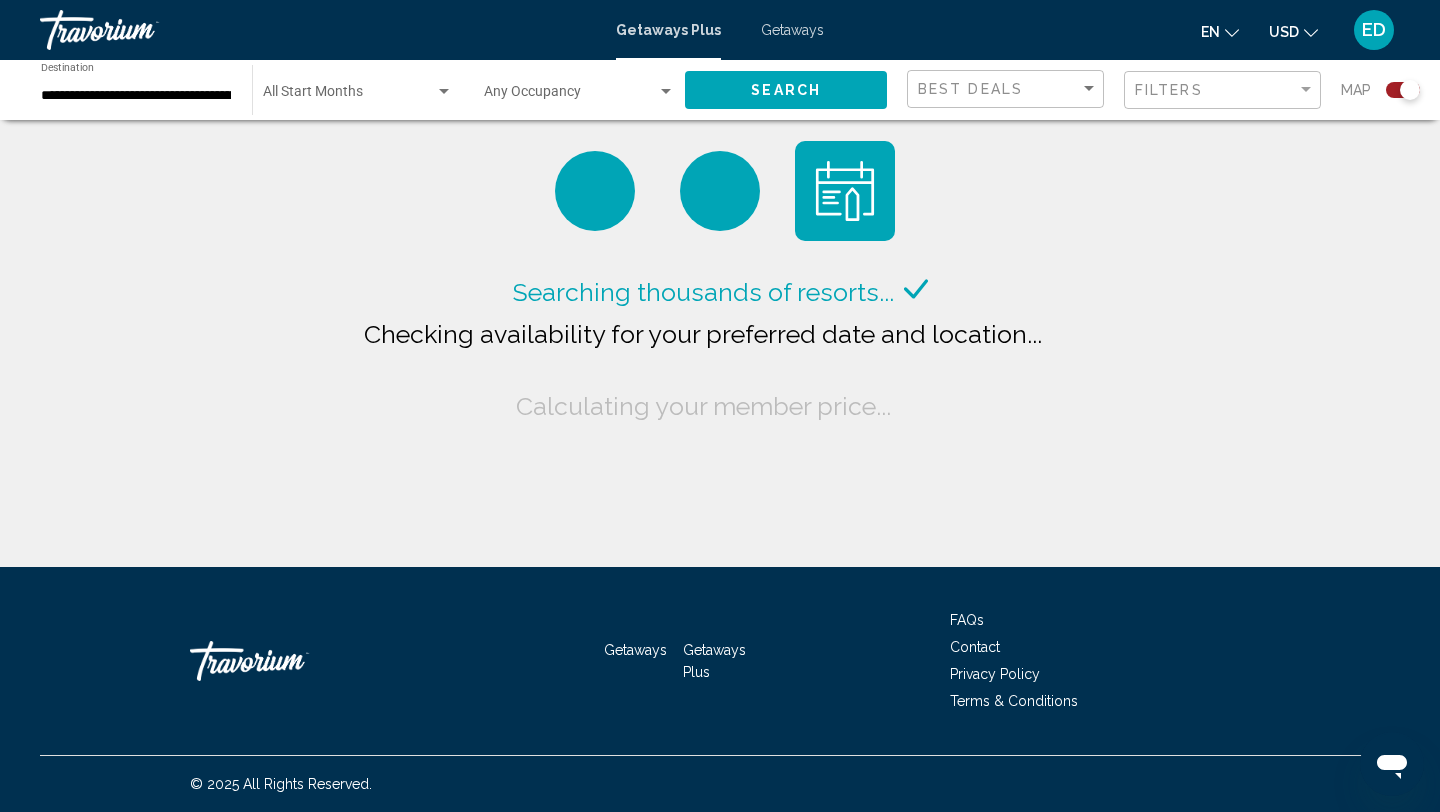 click on "**********" at bounding box center (136, 96) 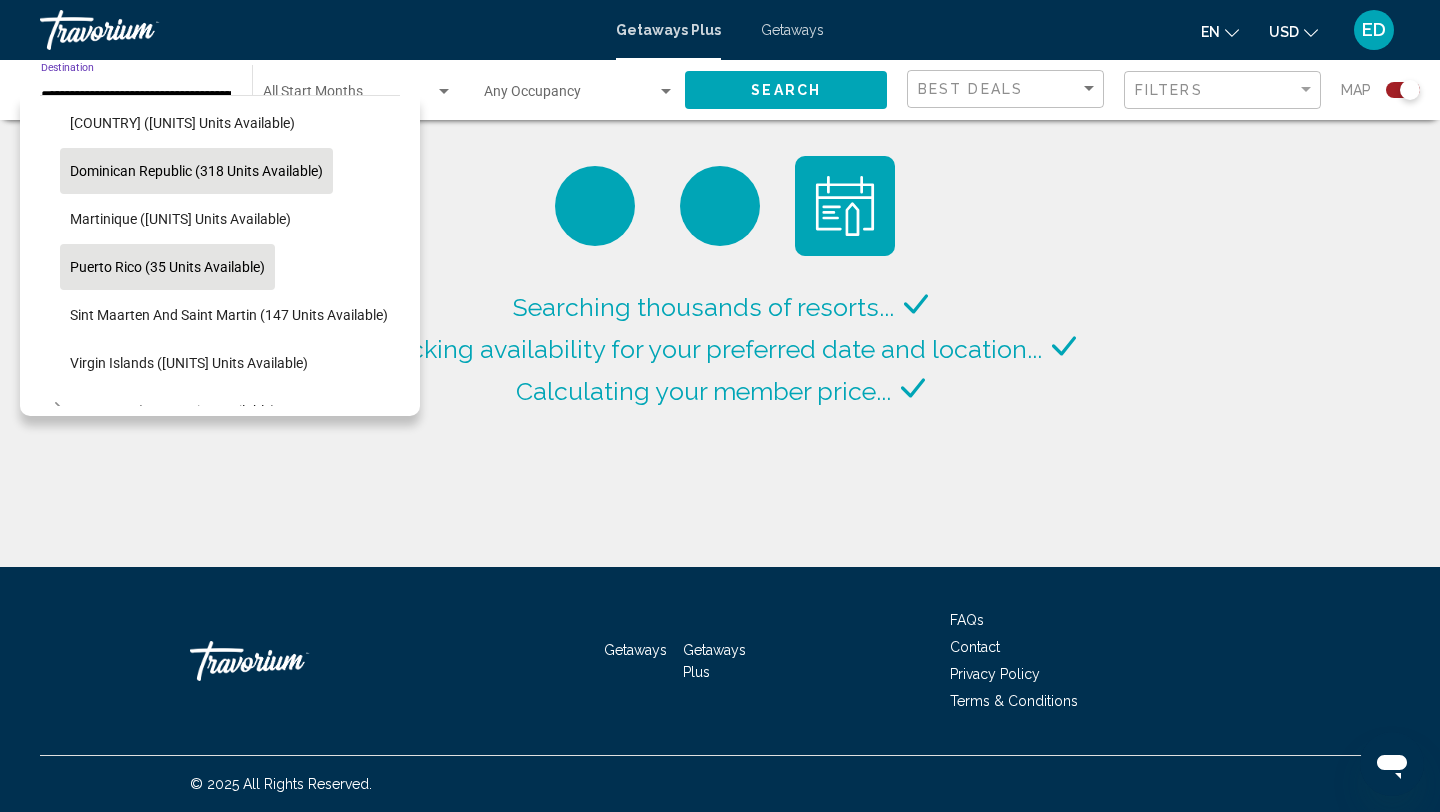 scroll, scrollTop: 397, scrollLeft: 0, axis: vertical 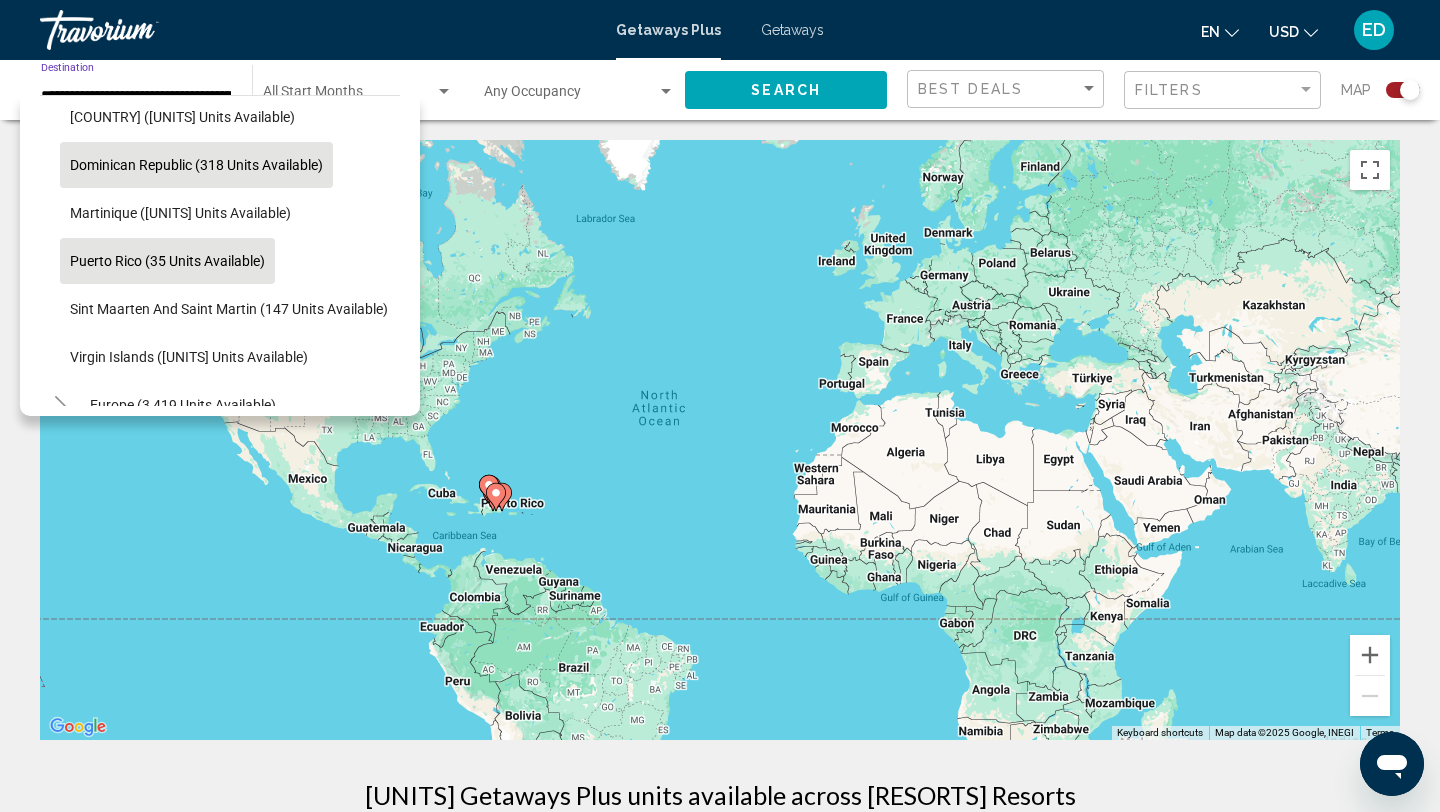 click on "Puerto Rico (35 units available)" 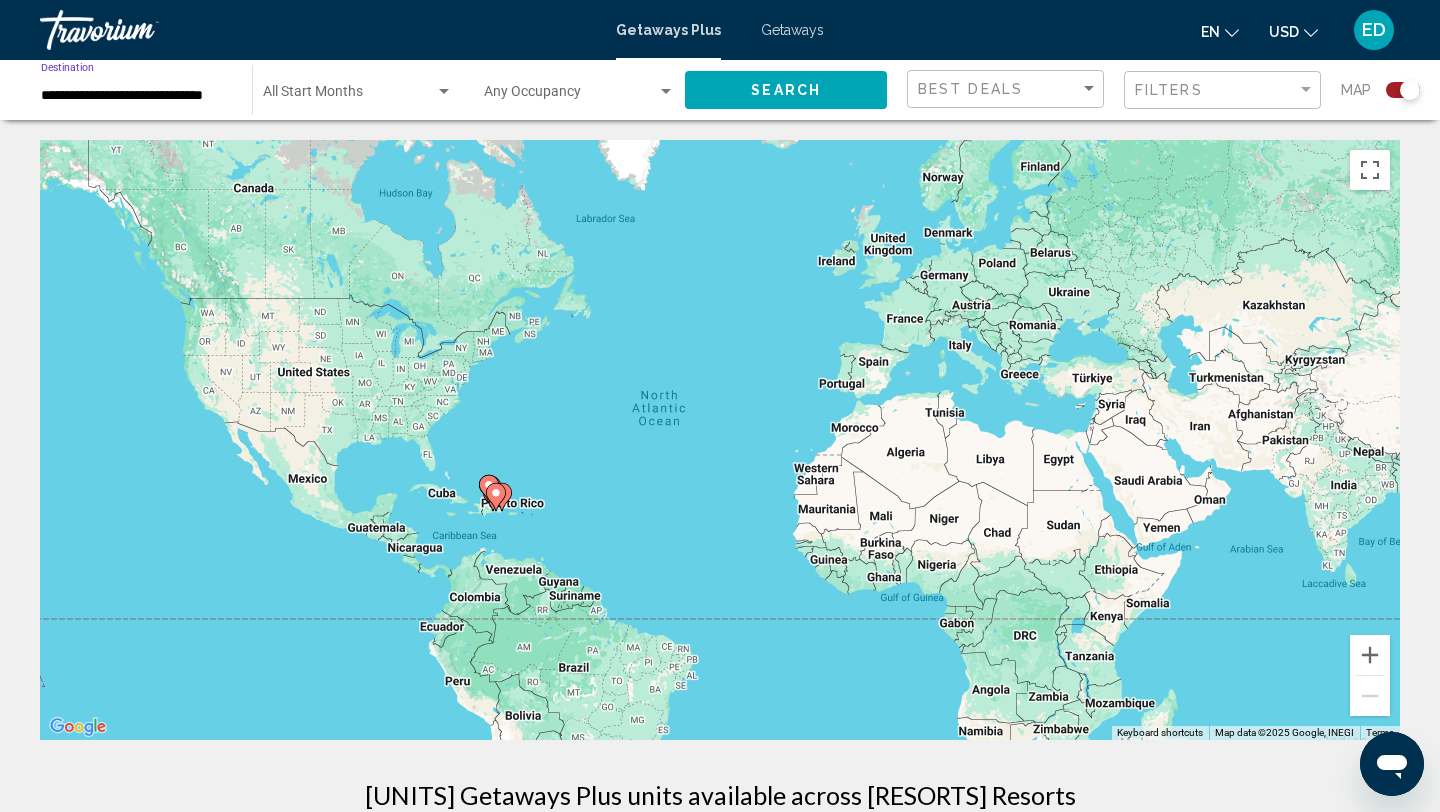 click on "Search" 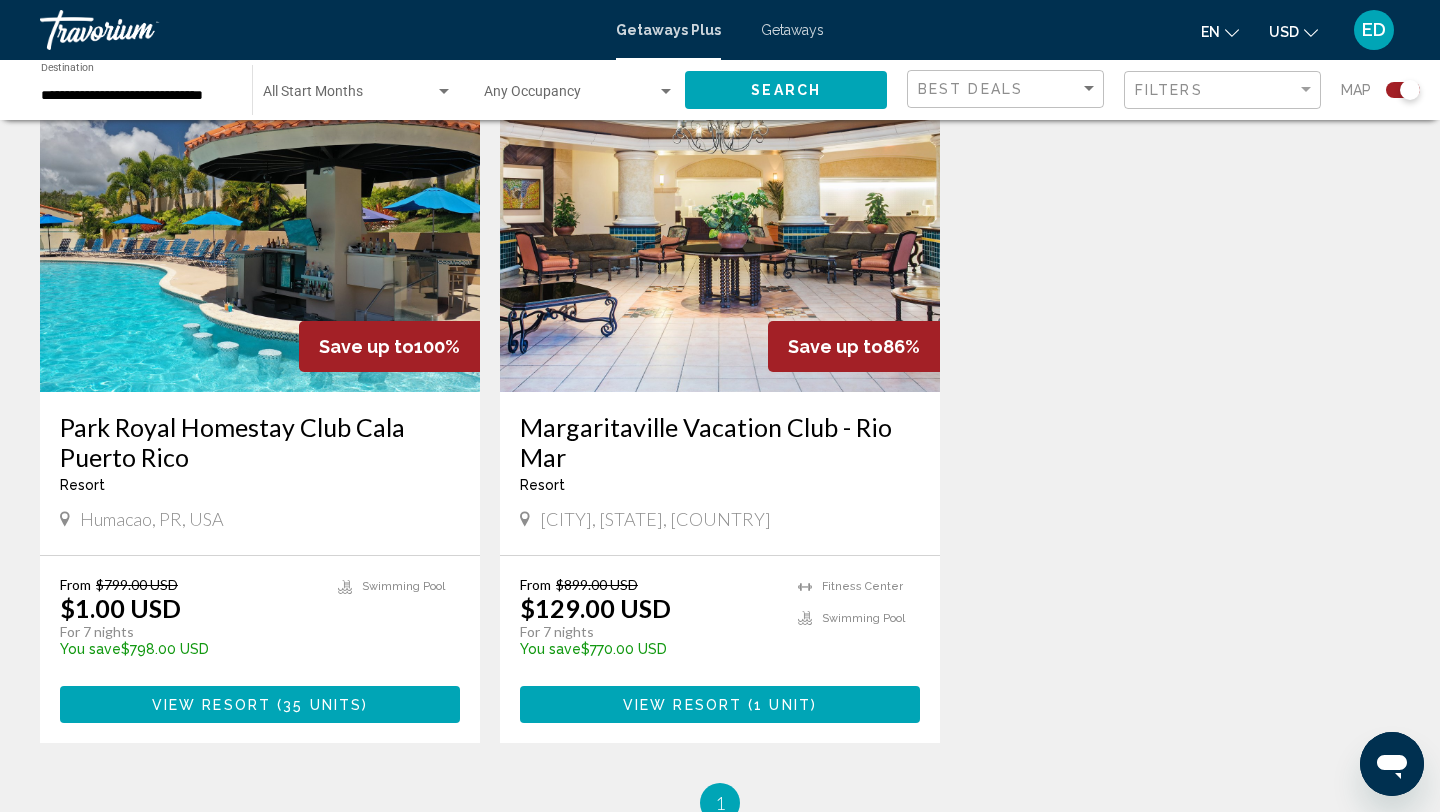 scroll, scrollTop: 728, scrollLeft: 0, axis: vertical 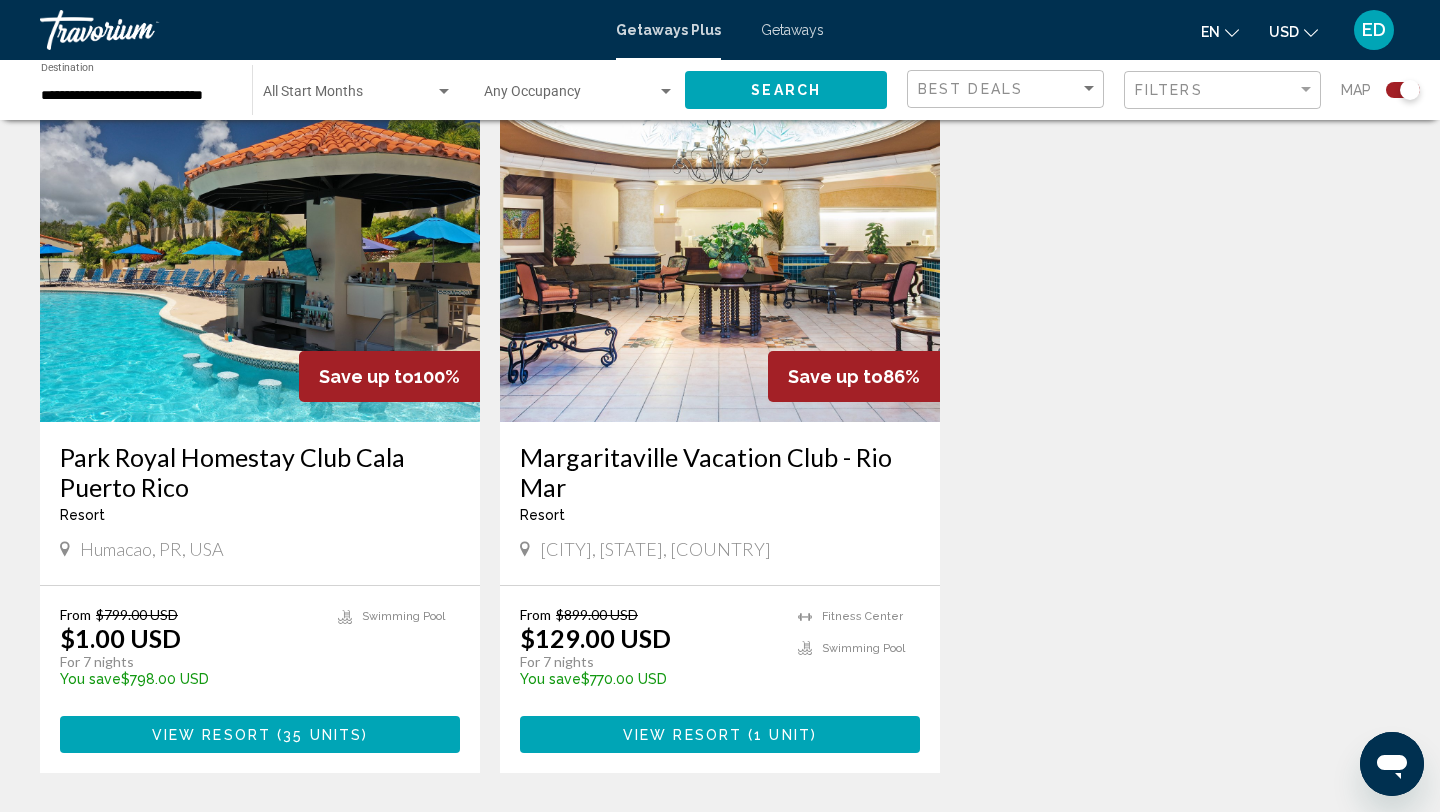click on "**********" 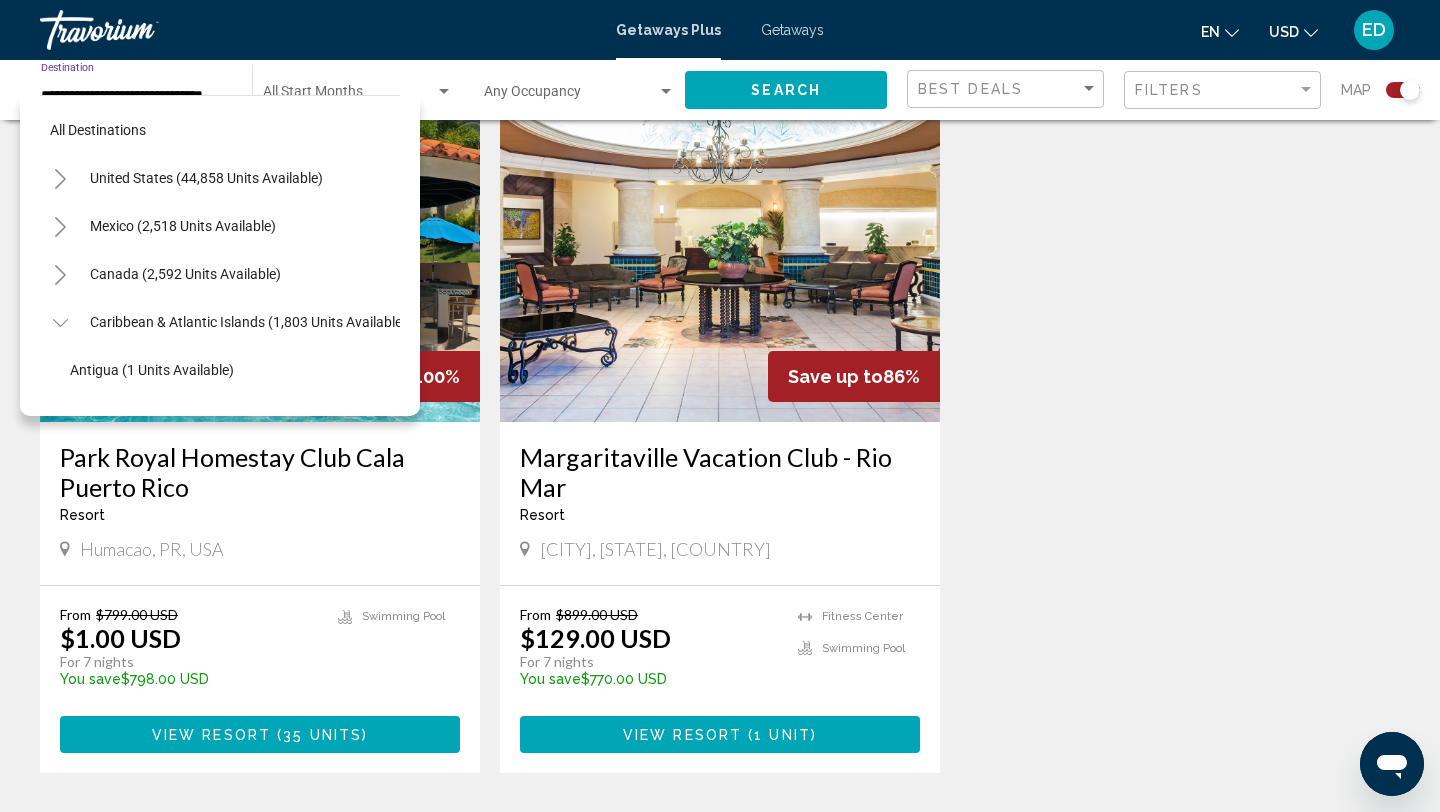 scroll, scrollTop: 0, scrollLeft: 3, axis: horizontal 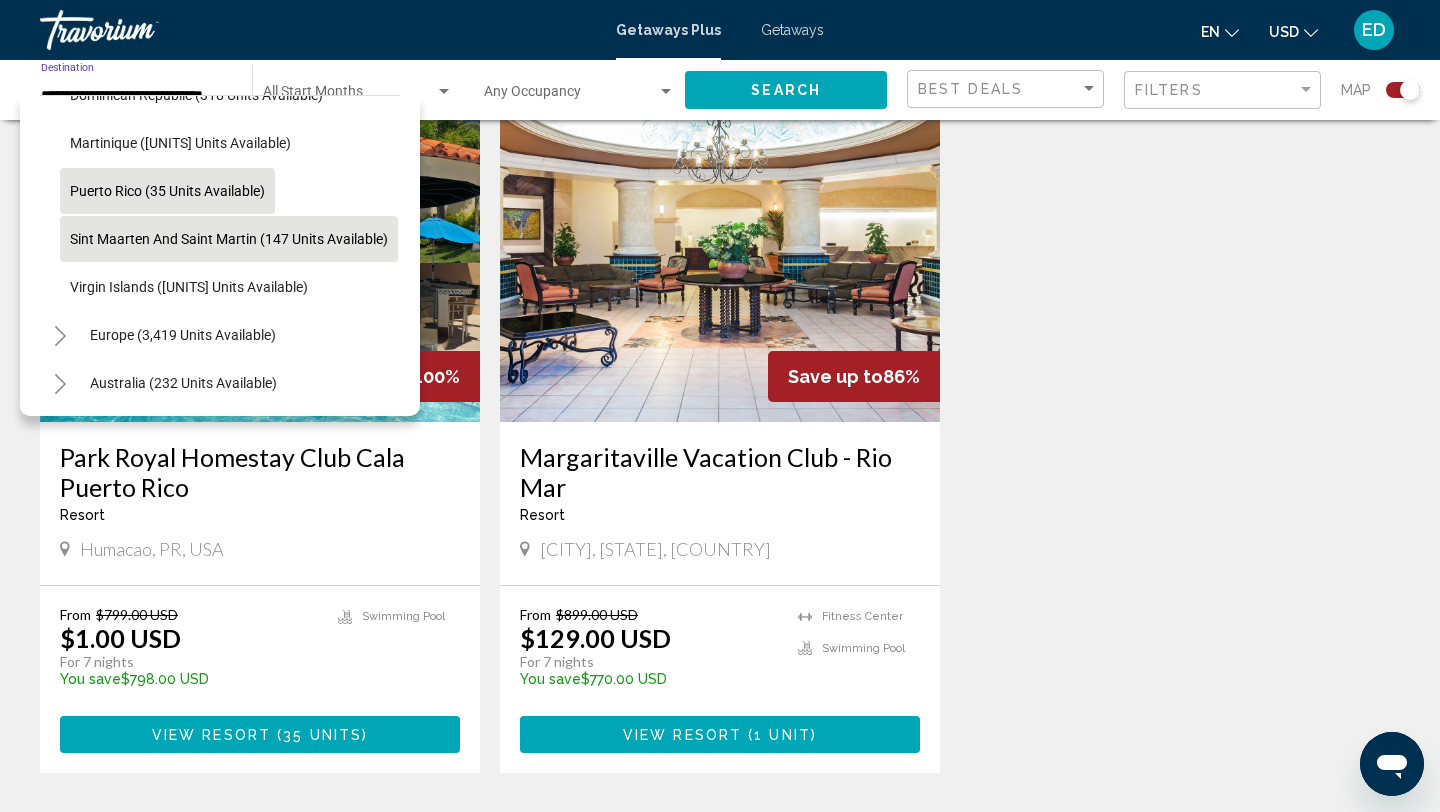 click on "Sint Maarten and Saint Martin (147 units available)" 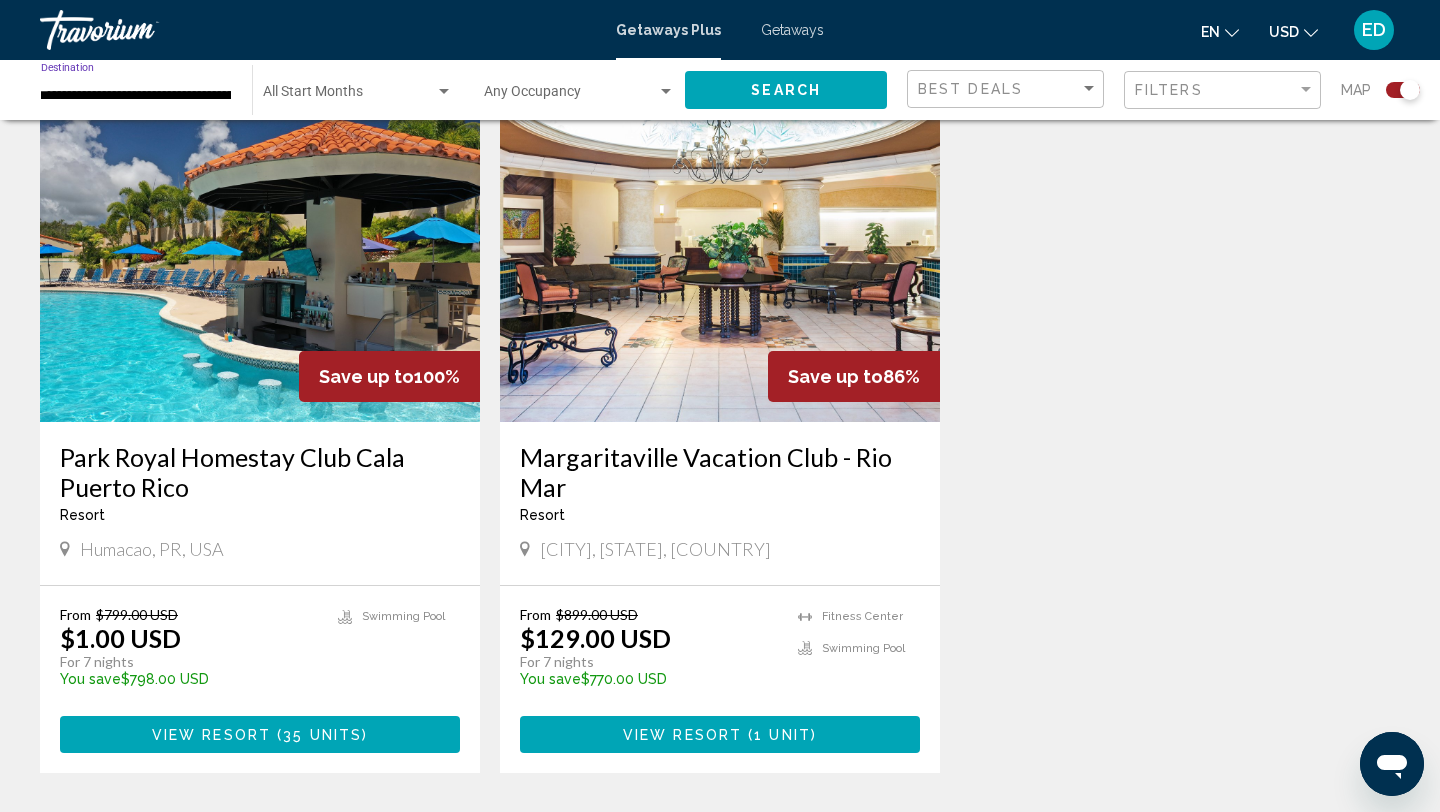 scroll, scrollTop: 0, scrollLeft: 3, axis: horizontal 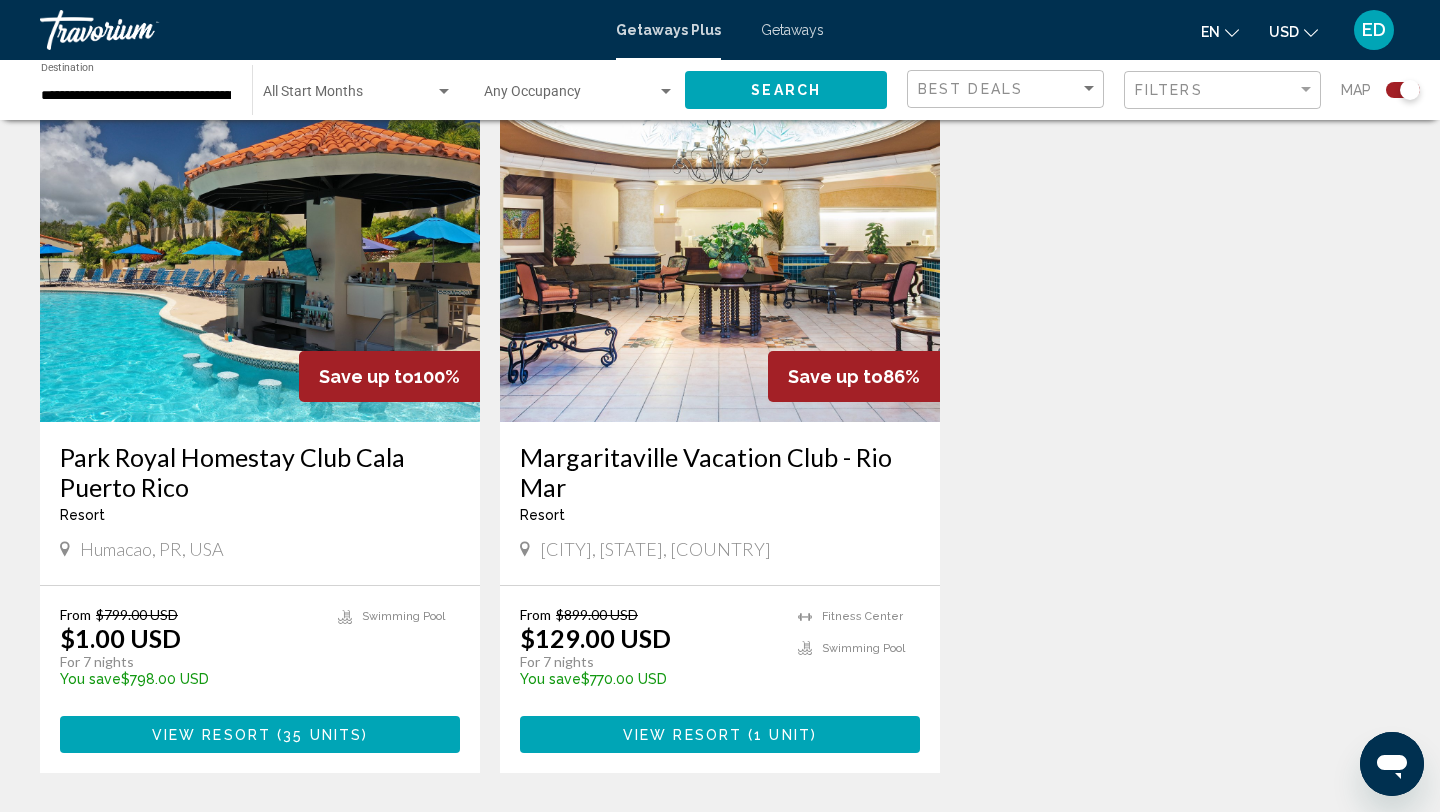 click on "Search" 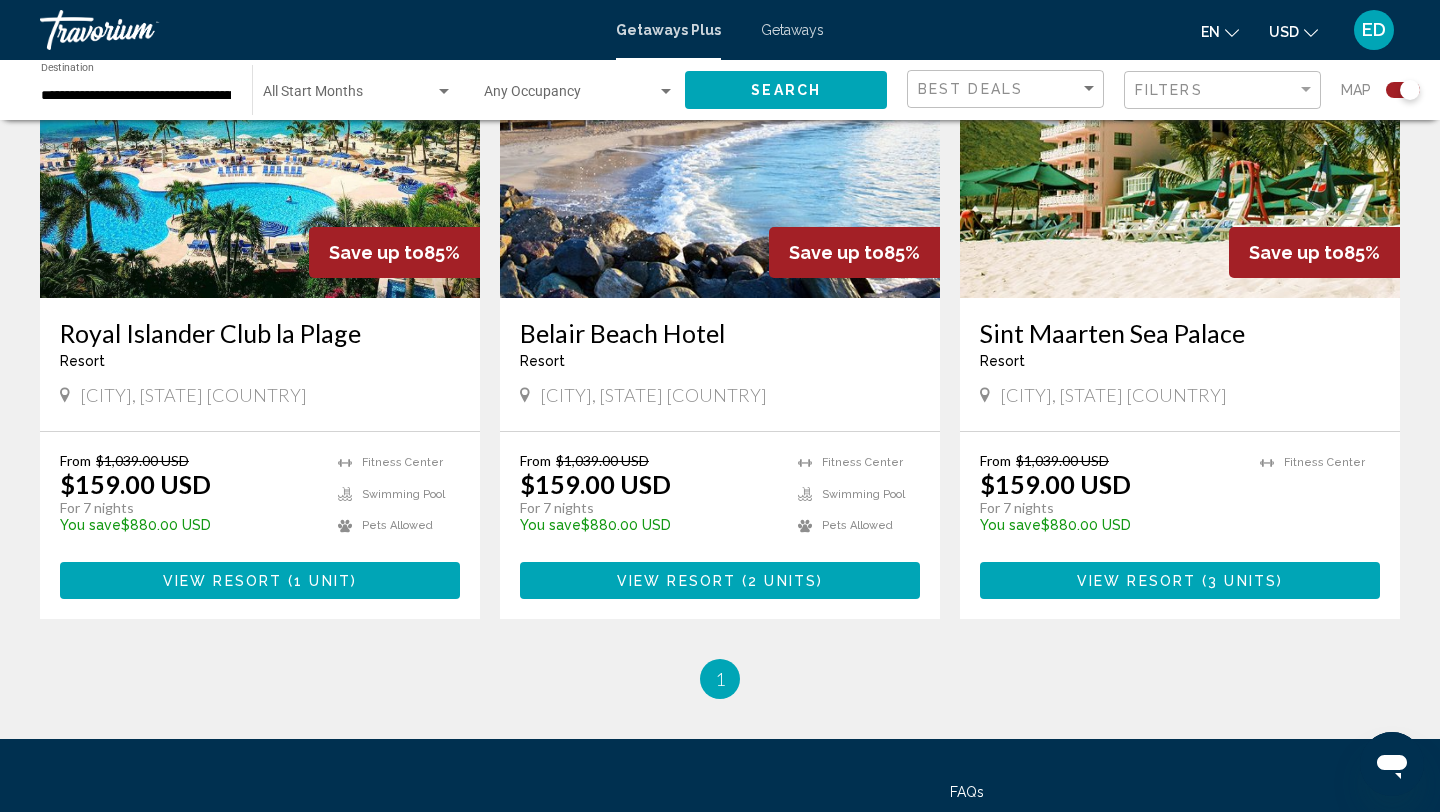 scroll, scrollTop: 2246, scrollLeft: 0, axis: vertical 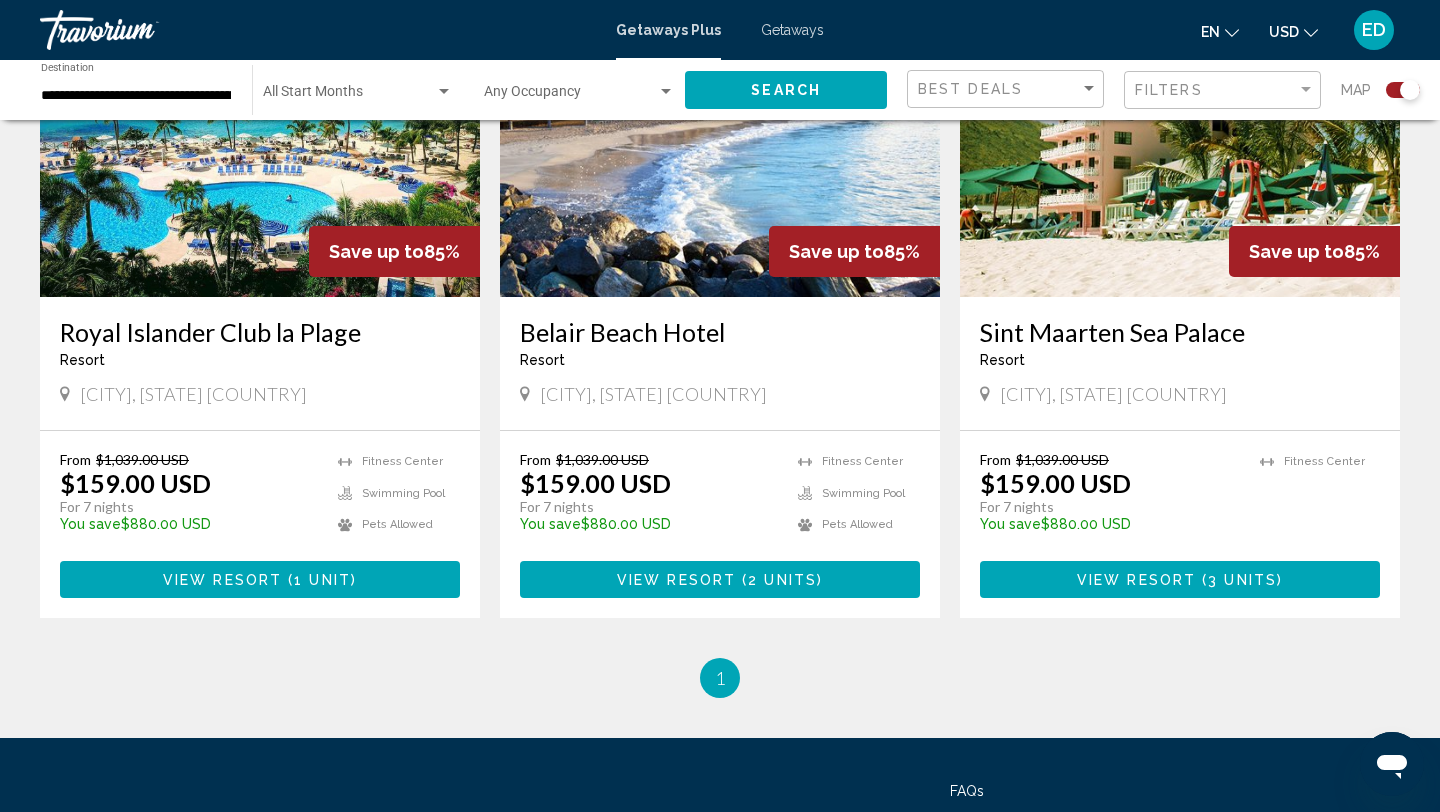 click on "**********" at bounding box center [136, 96] 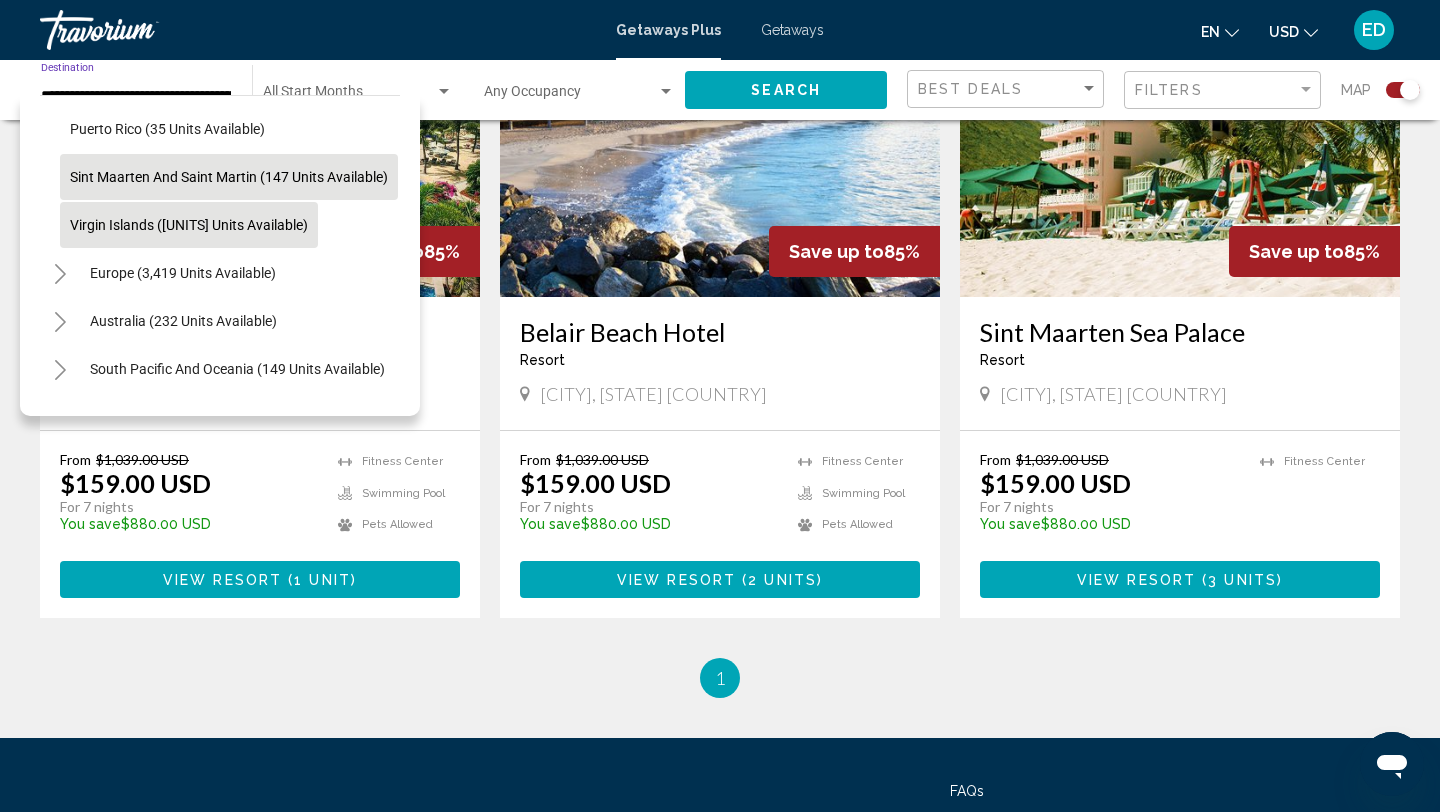 scroll, scrollTop: 538, scrollLeft: 0, axis: vertical 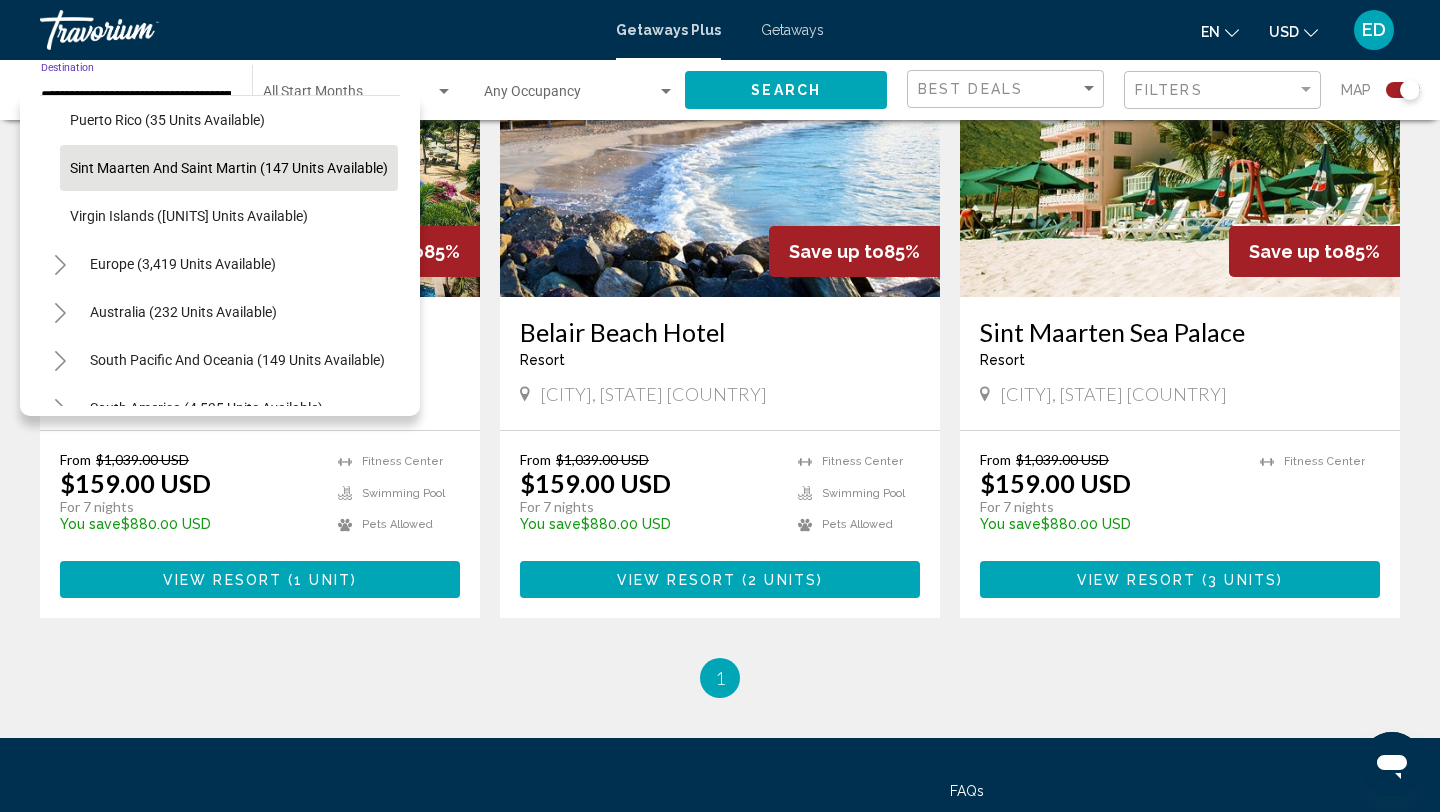 click 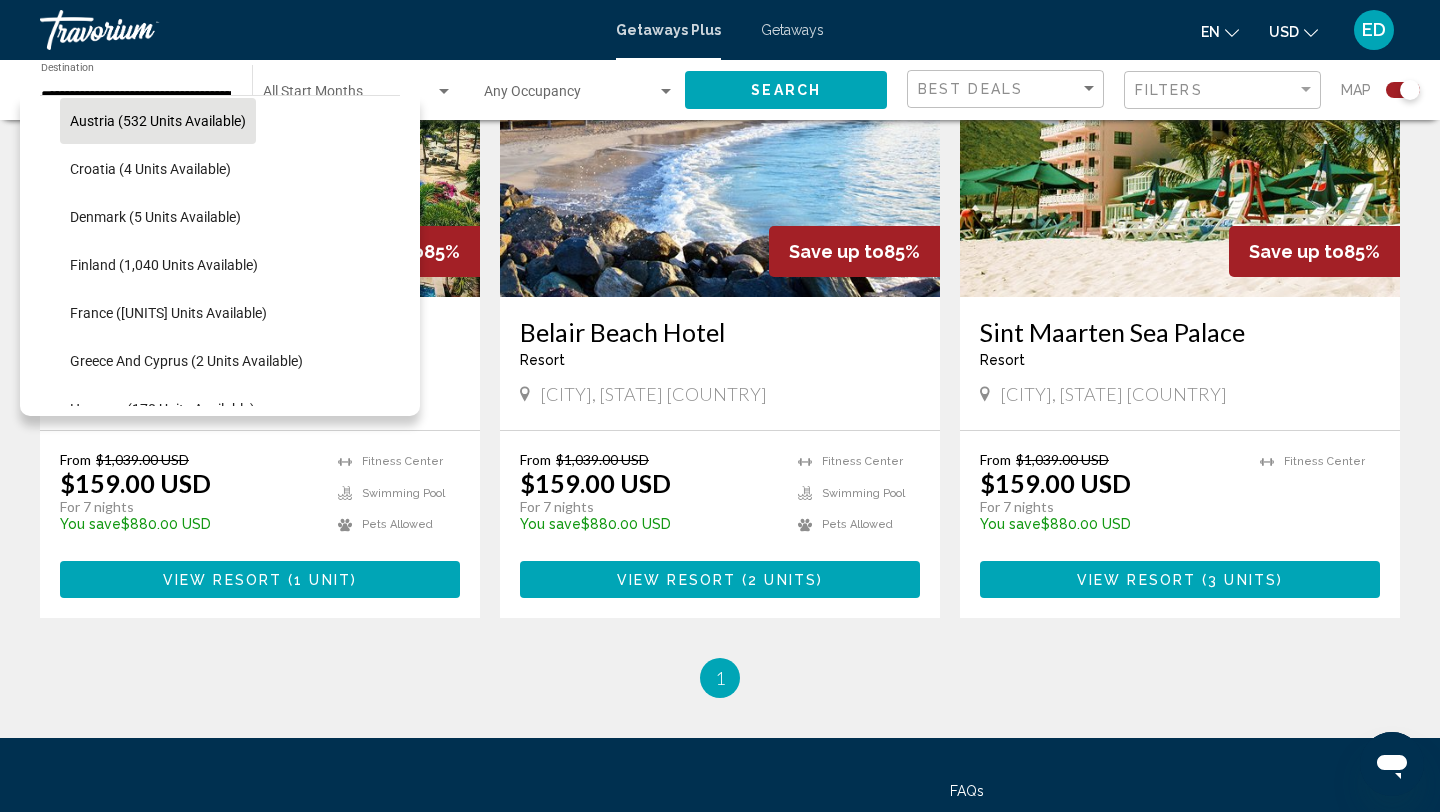 scroll, scrollTop: 778, scrollLeft: 0, axis: vertical 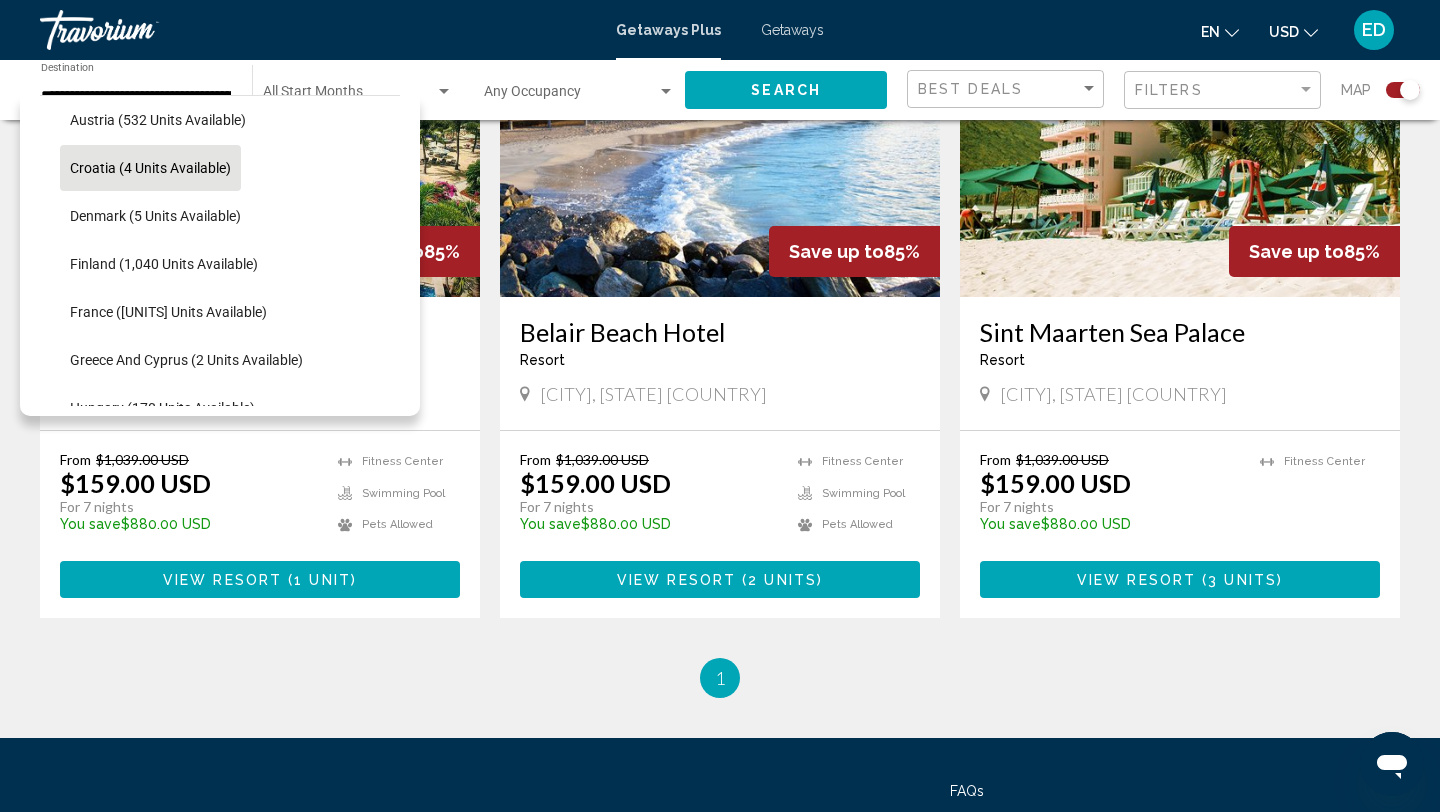 click on "Croatia (4 units available)" 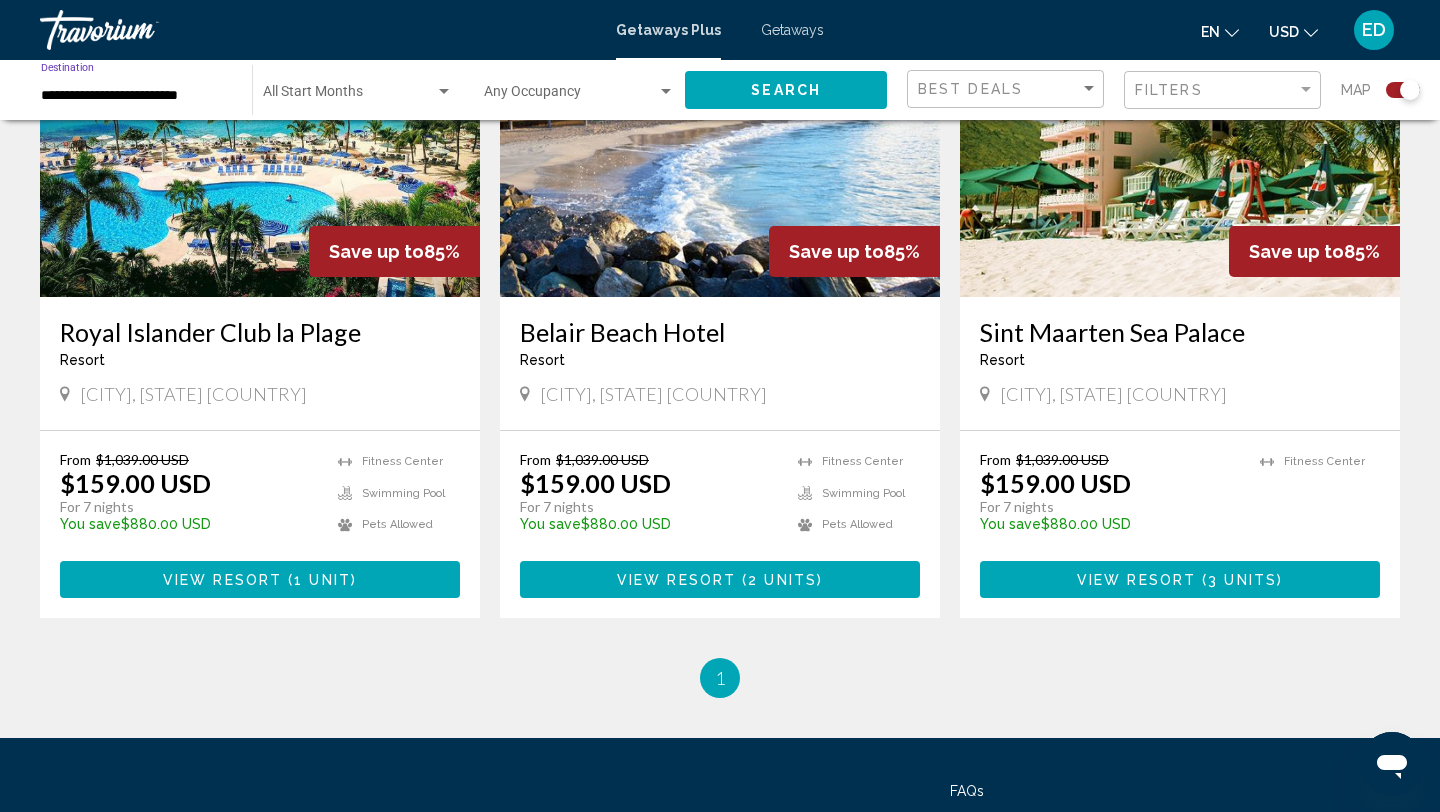 click on "Search" 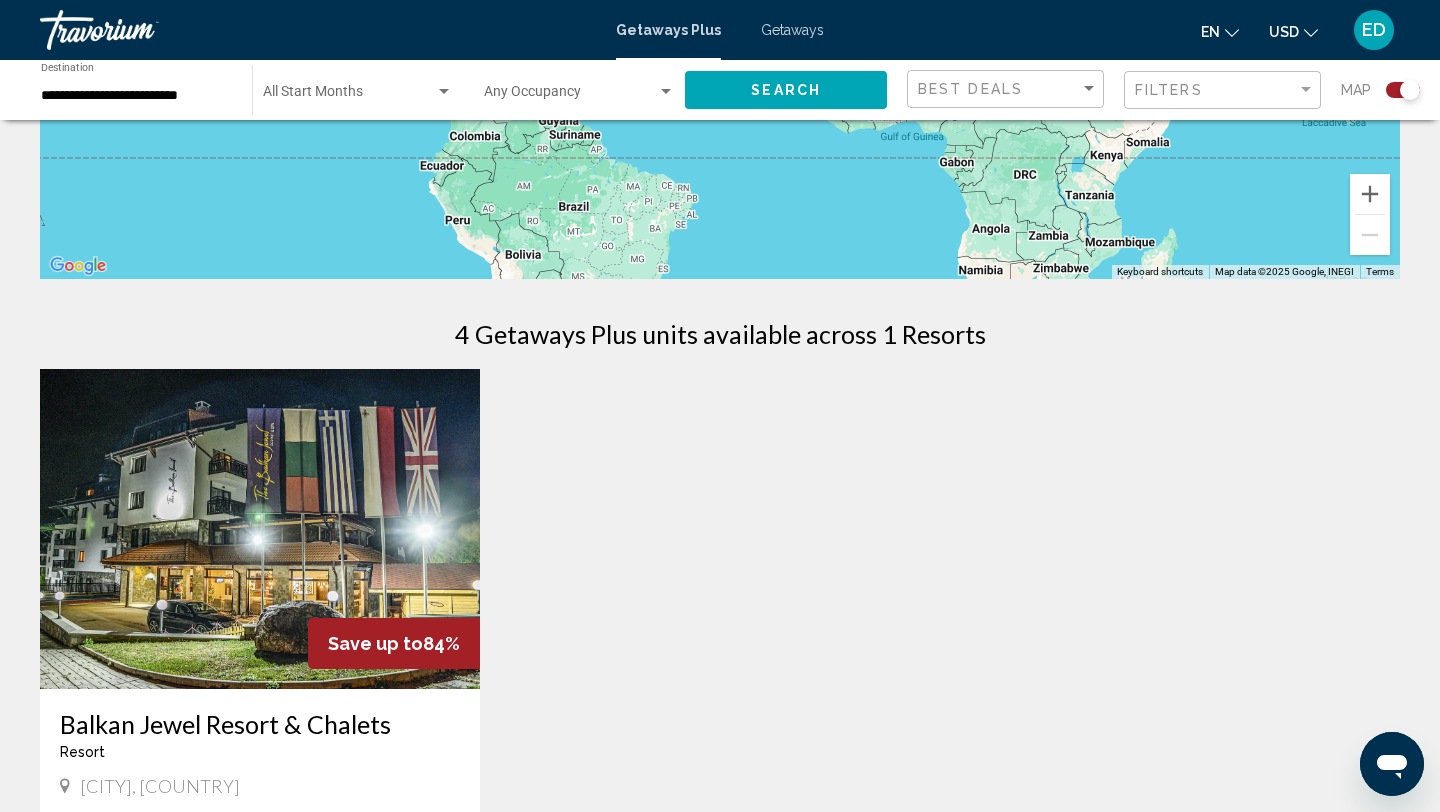 scroll, scrollTop: 474, scrollLeft: 0, axis: vertical 